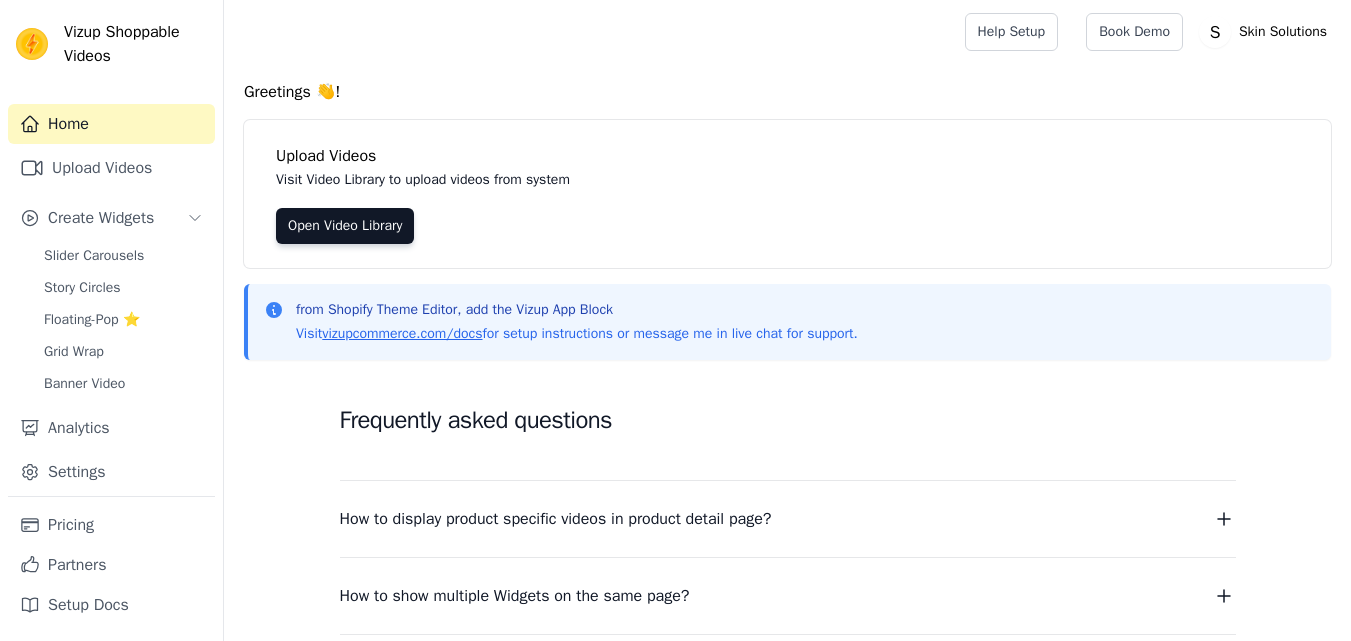 scroll, scrollTop: 0, scrollLeft: 0, axis: both 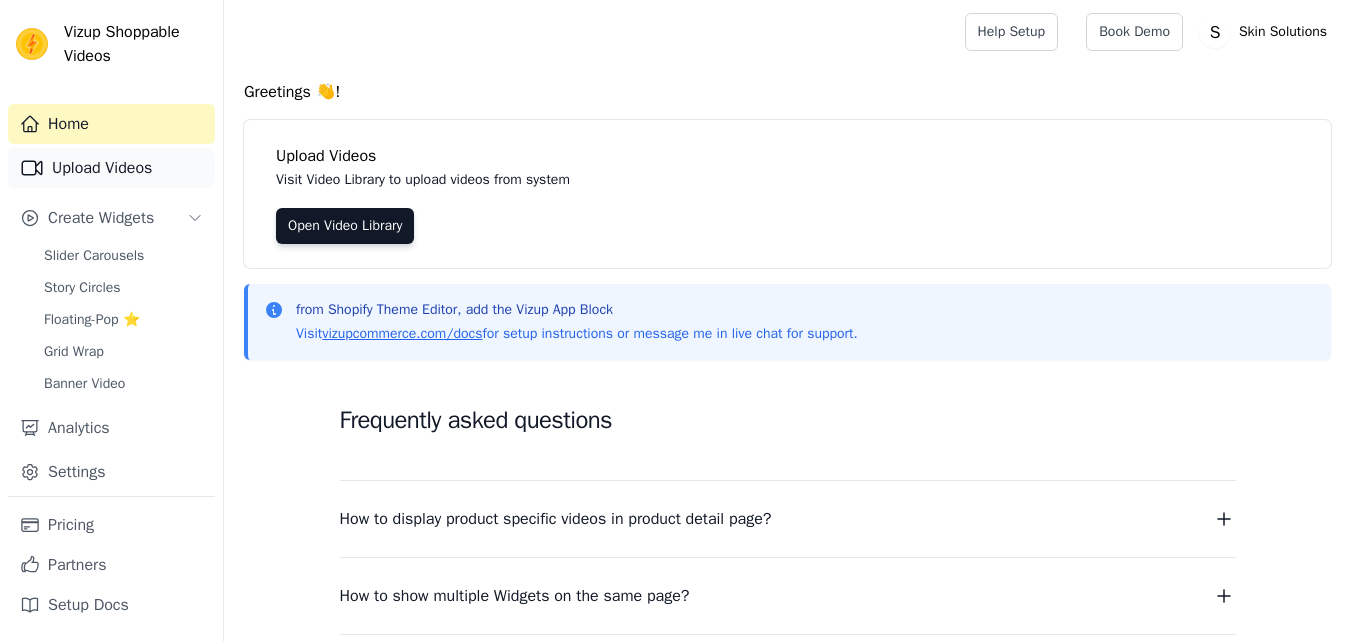 click on "Upload Videos" at bounding box center [111, 168] 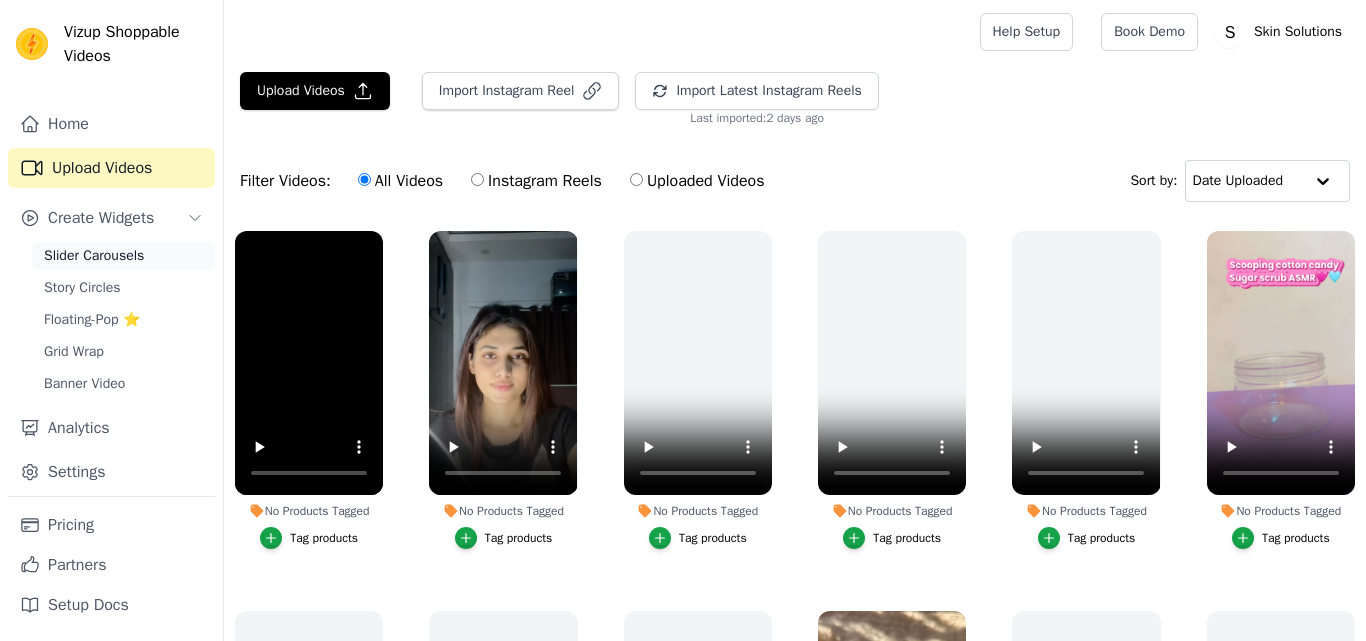 scroll, scrollTop: 0, scrollLeft: 0, axis: both 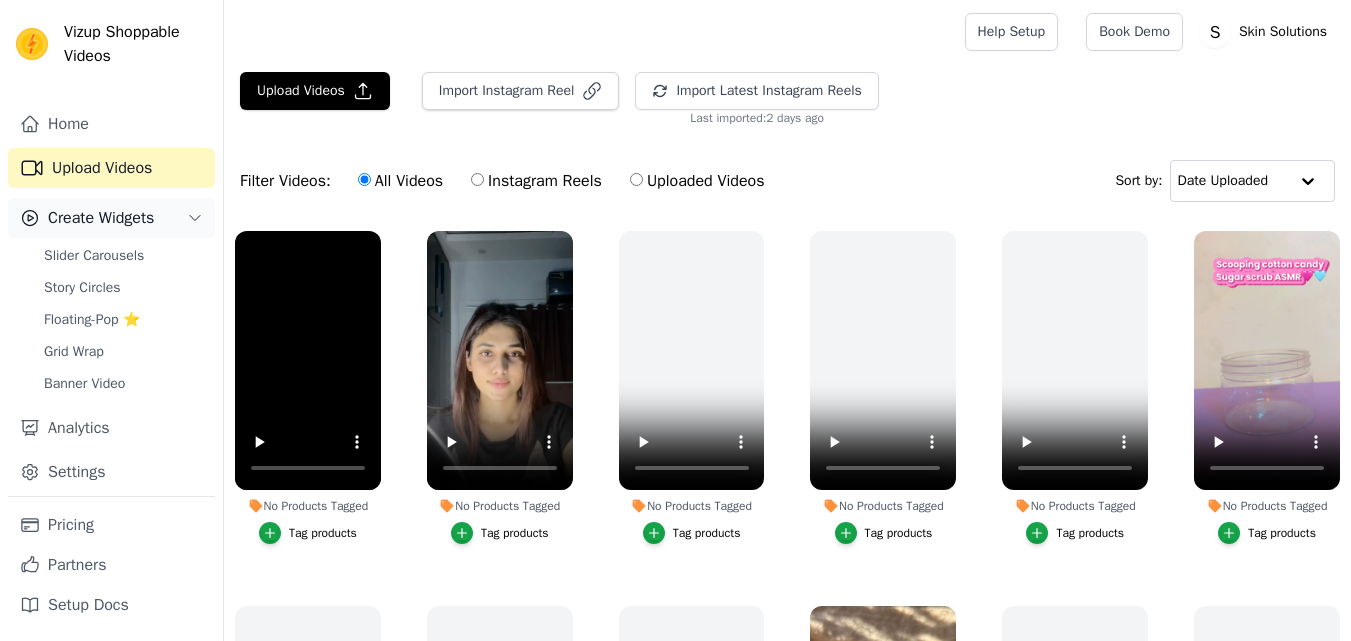 click on "Create Widgets" at bounding box center (101, 218) 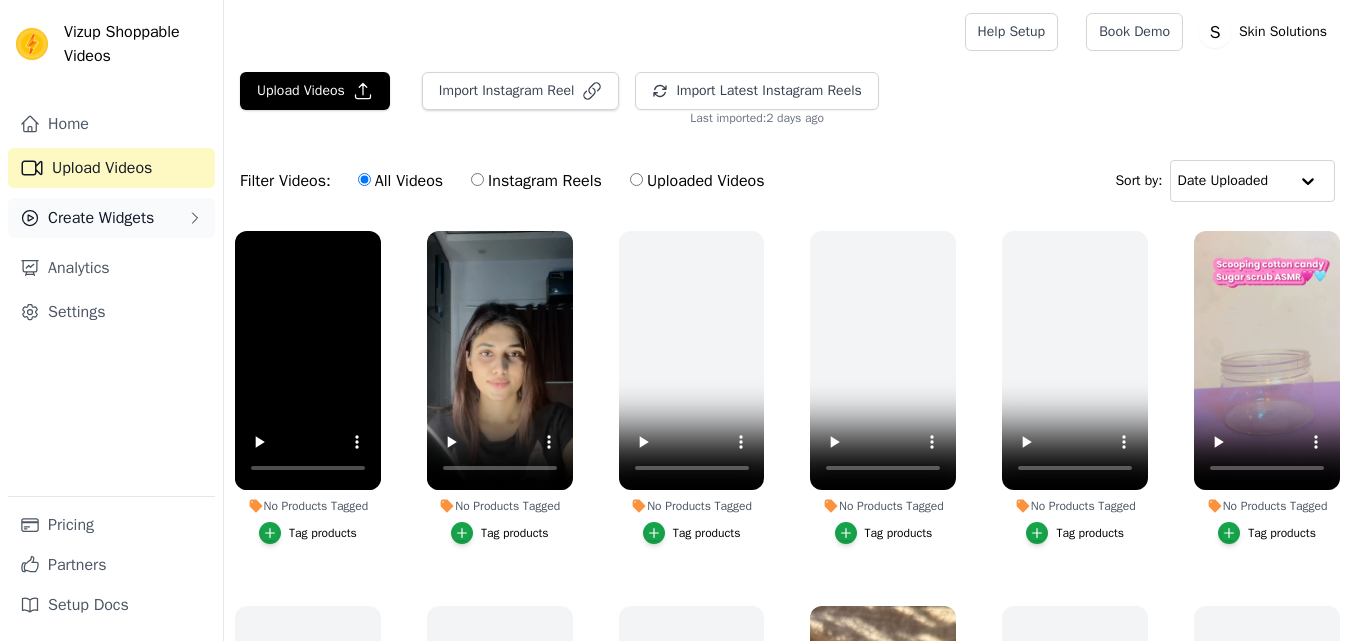 click on "Create Widgets" at bounding box center (101, 218) 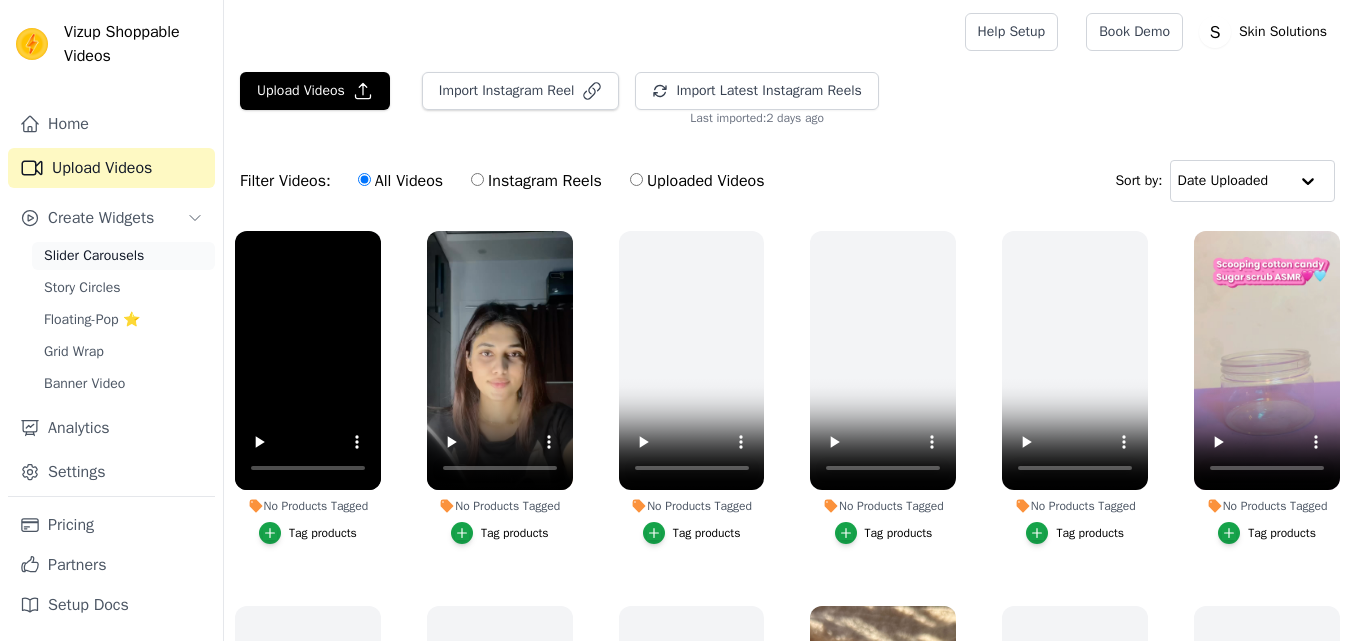 click on "Slider Carousels" at bounding box center (94, 256) 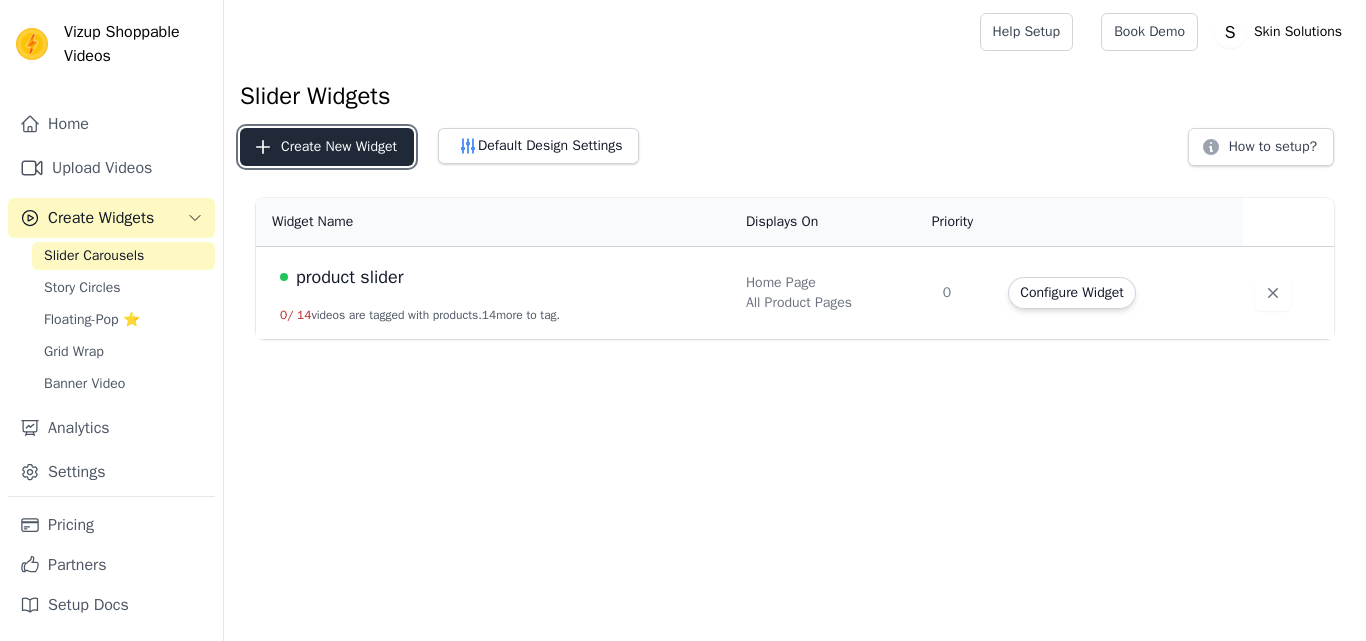 click on "Create New Widget" at bounding box center [327, 147] 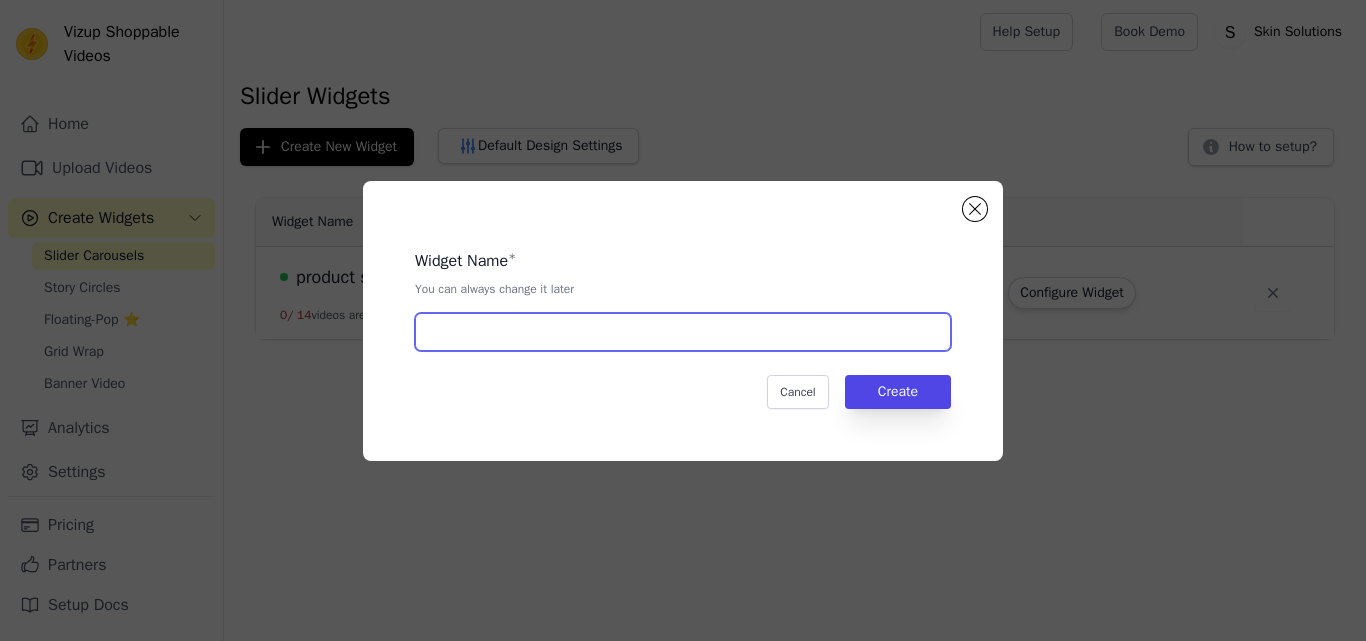 click at bounding box center [683, 332] 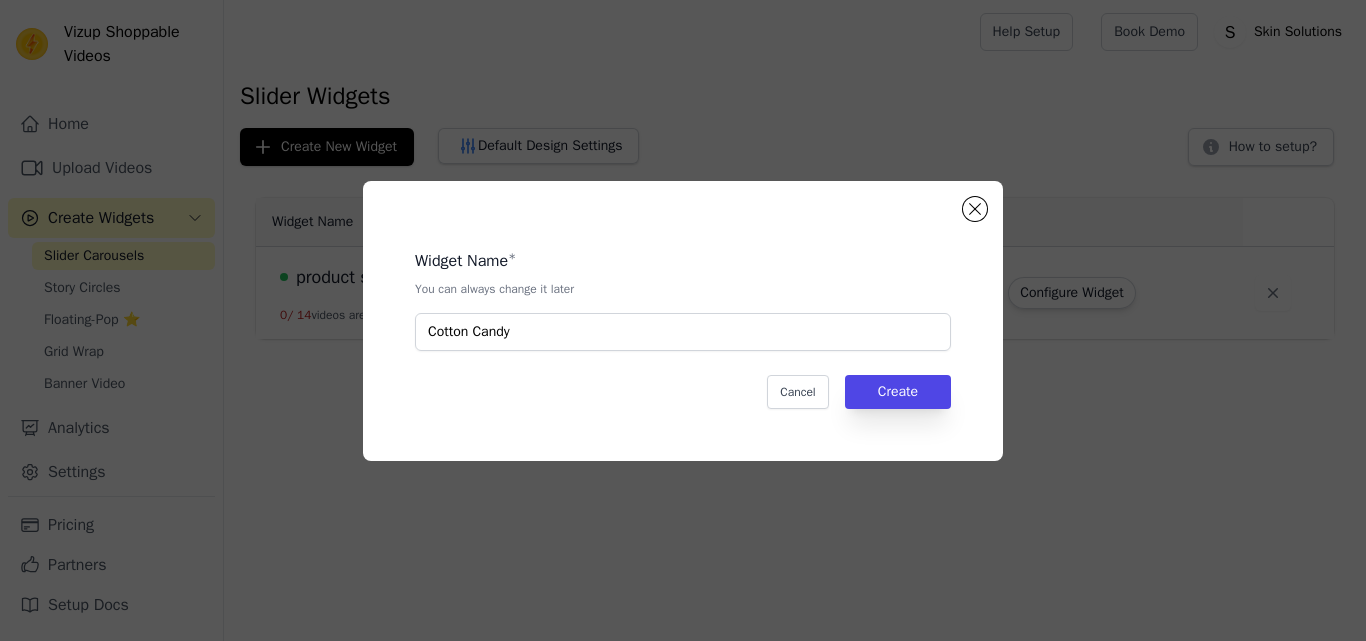 click on "Widget Name   *   You can always change it later   Cotton Candy     Cancel   Create" at bounding box center (683, 321) 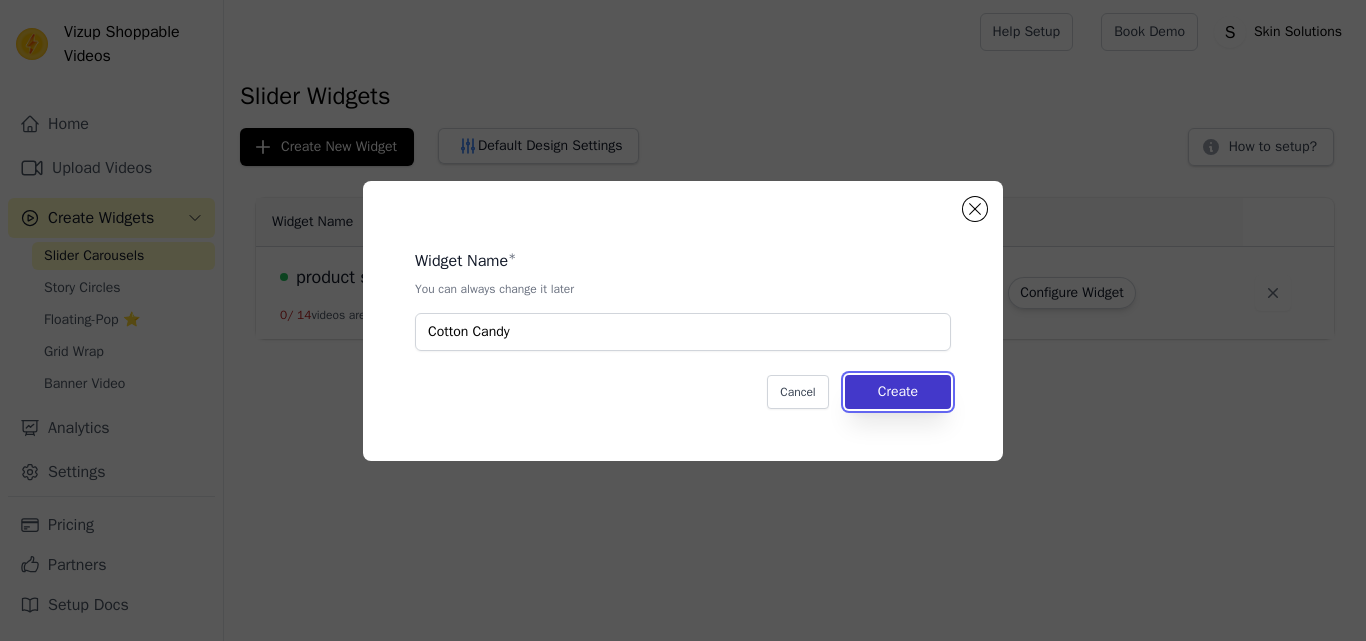 click on "Create" at bounding box center [898, 392] 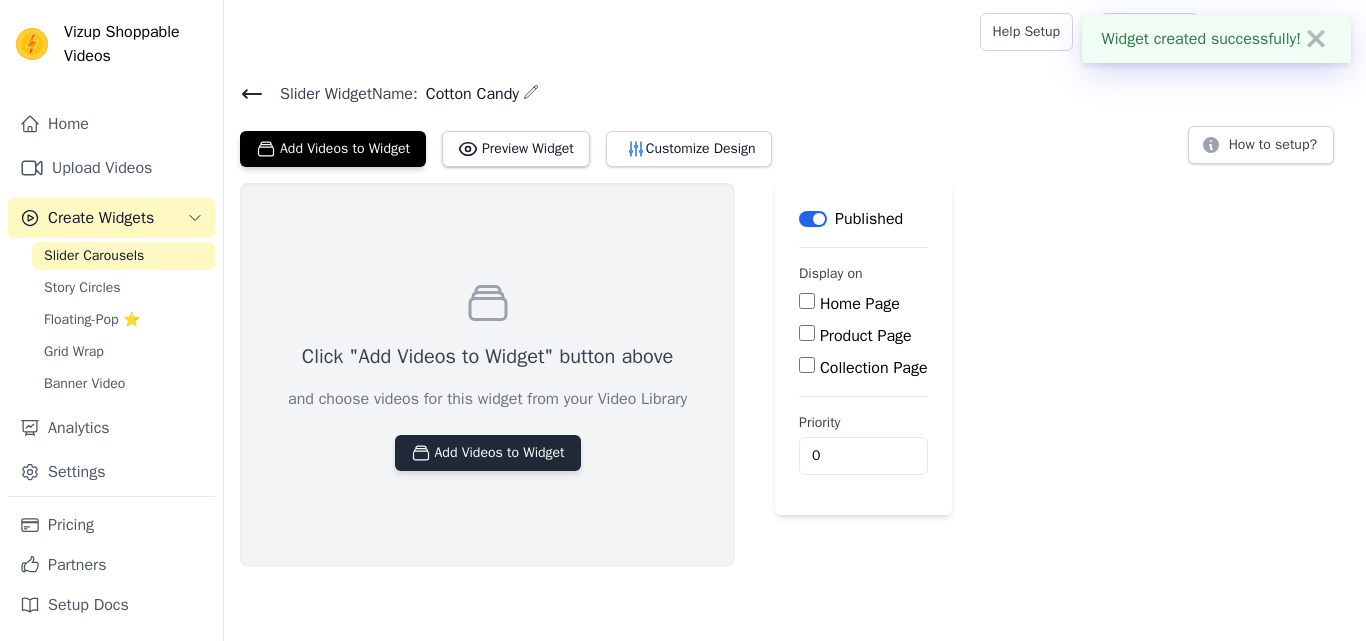 click on "Add Videos to Widget" at bounding box center [488, 453] 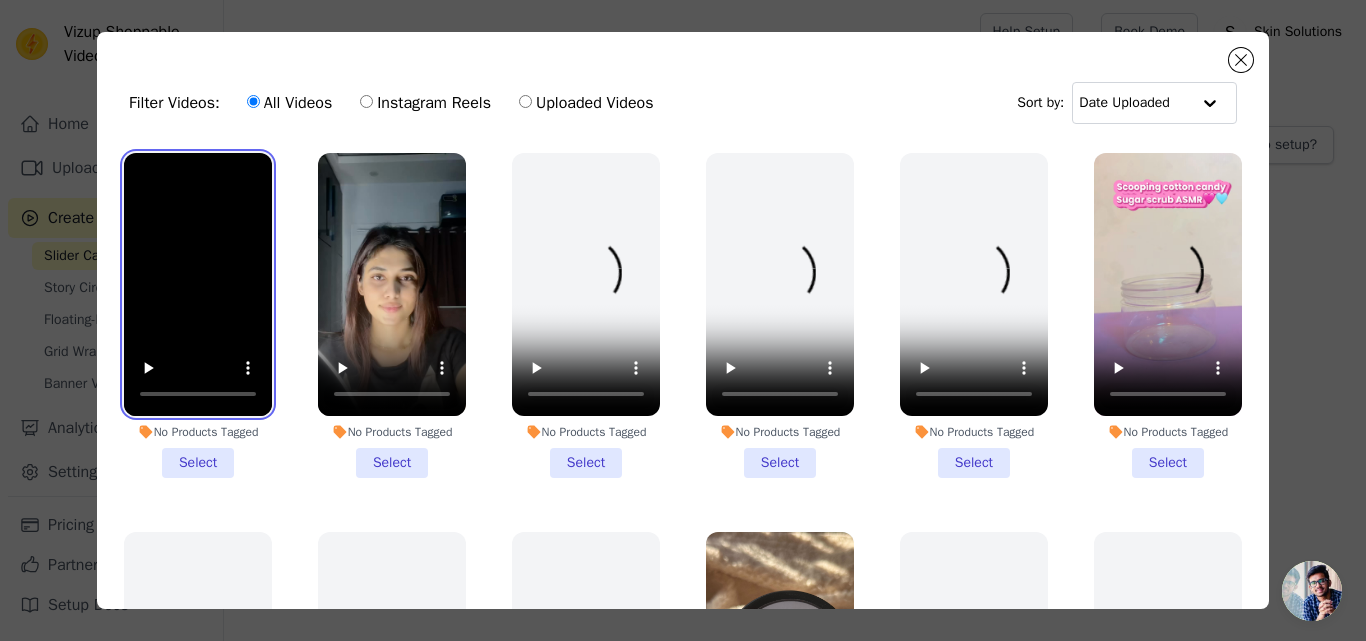type 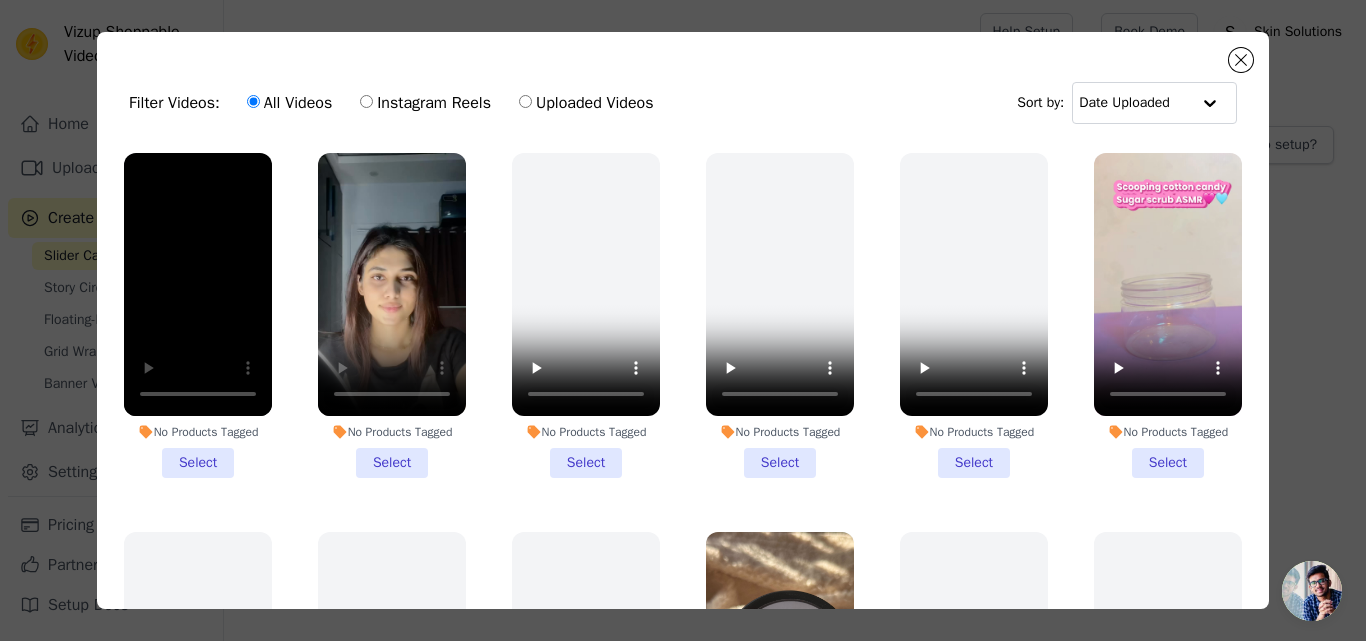 click on "No Products Tagged     Select" at bounding box center (1168, 315) 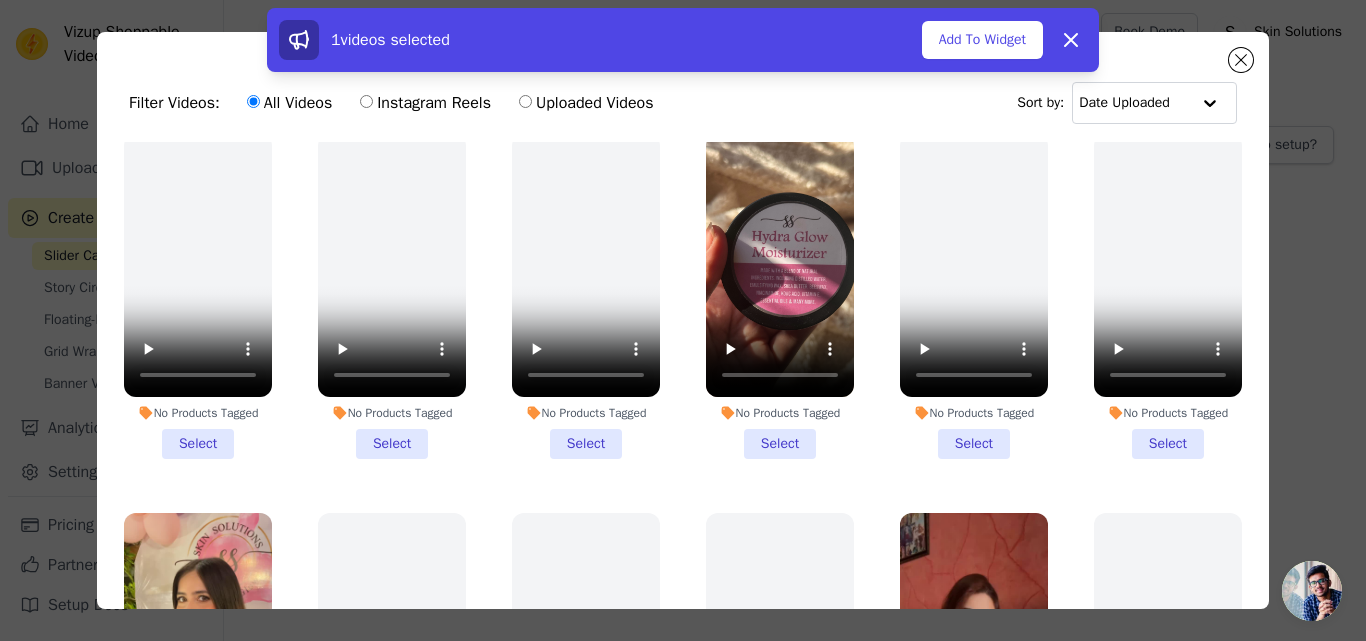 scroll, scrollTop: 400, scrollLeft: 0, axis: vertical 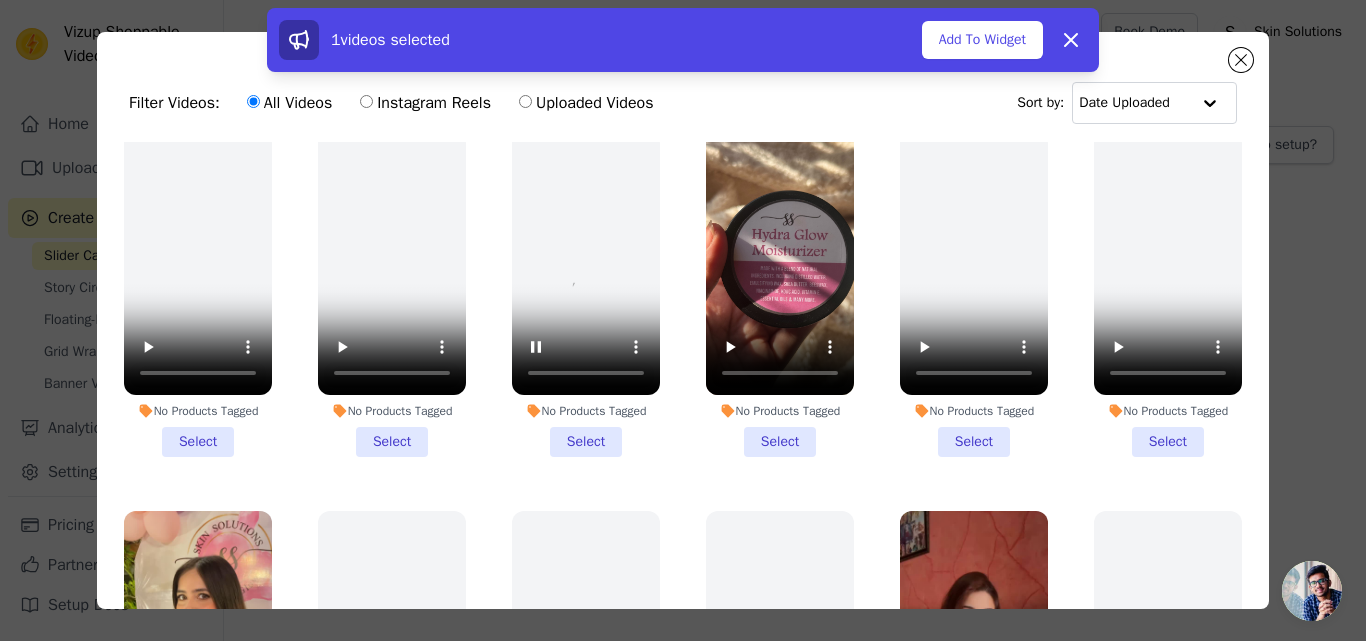 click on "No Products Tagged     Select" at bounding box center [586, 294] 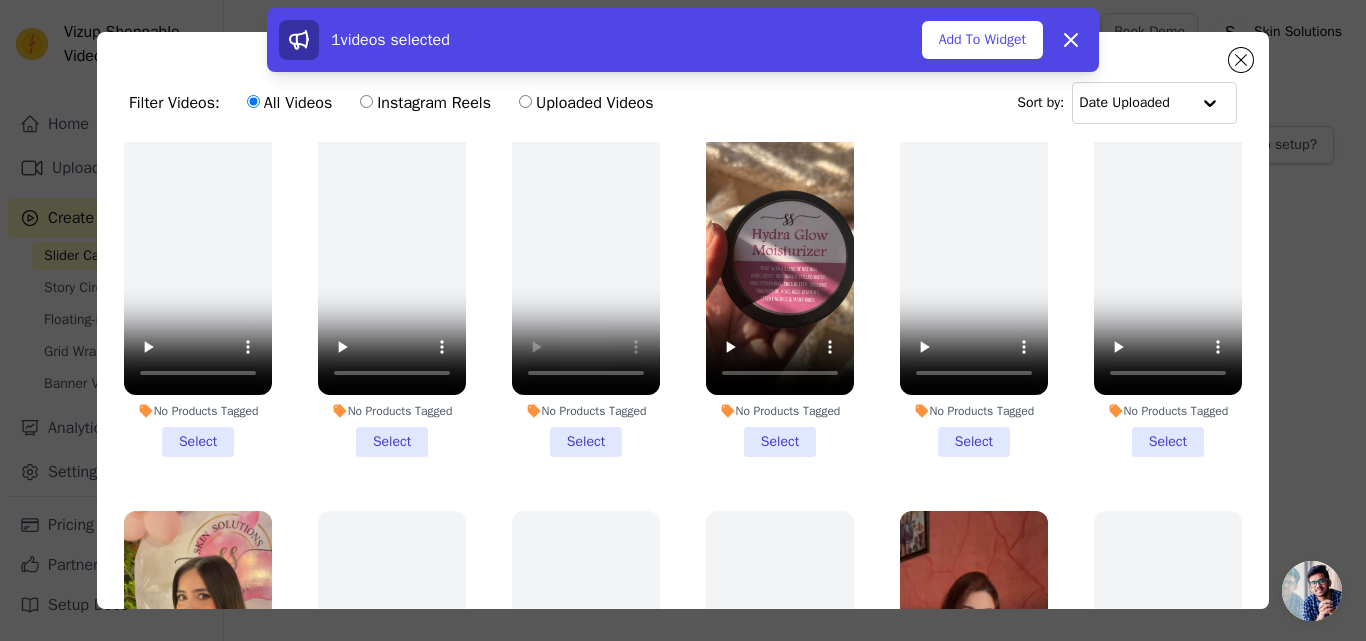 click on "No Products Tagged     Select" at bounding box center (0, 0) 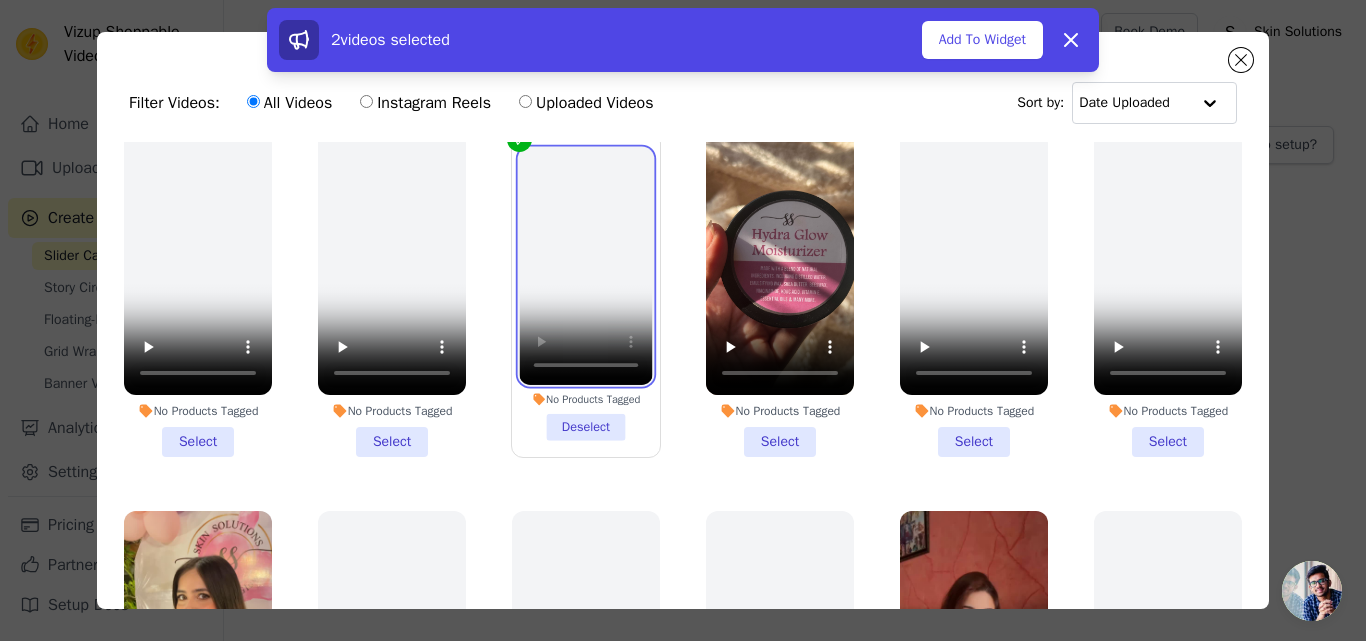 type 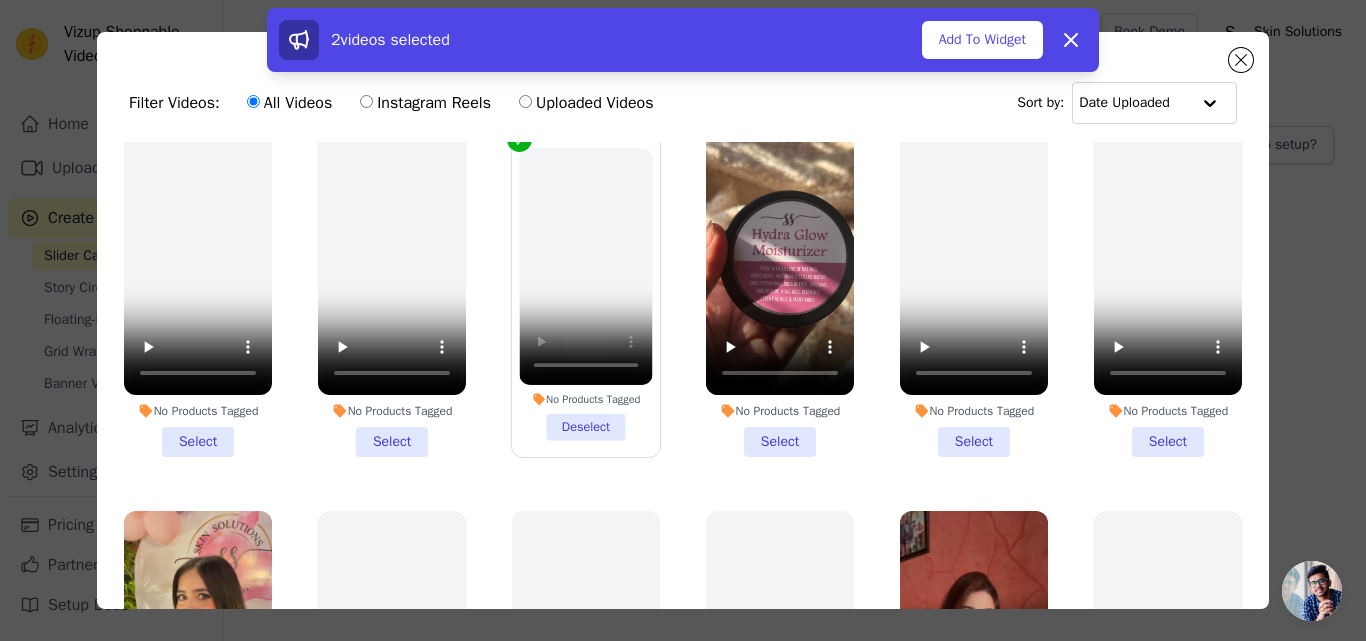 click on "No Products Tagged     Deselect" at bounding box center (585, 294) 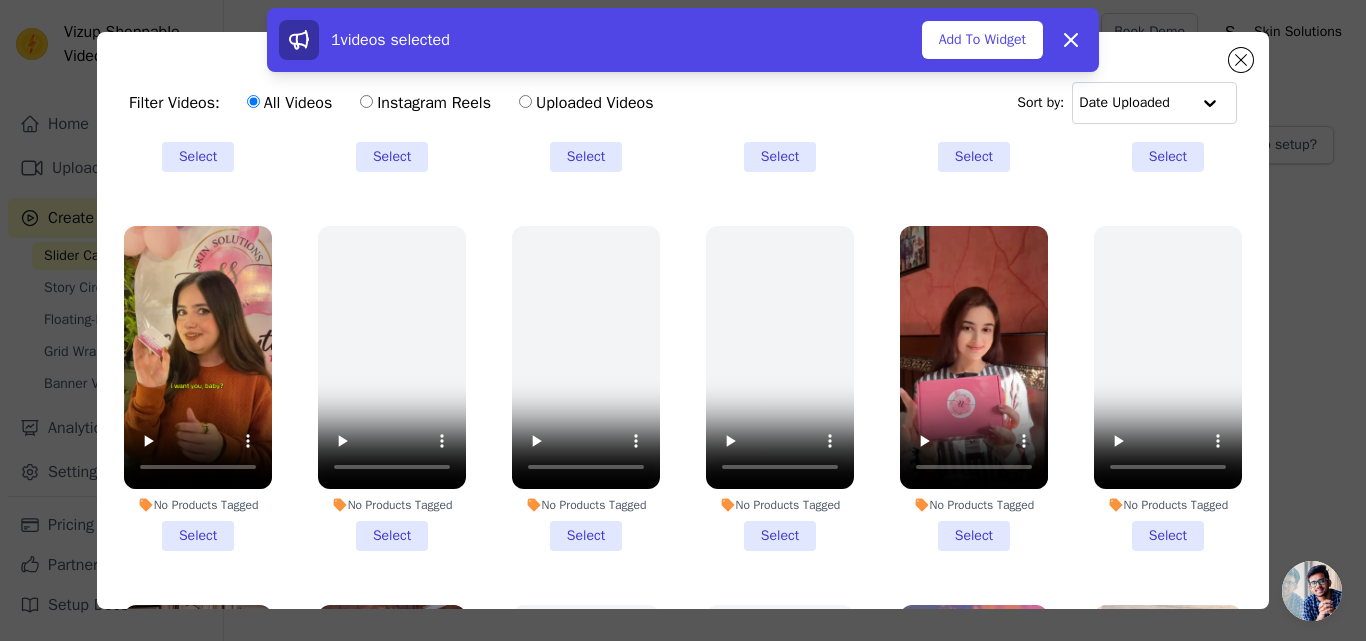 scroll, scrollTop: 700, scrollLeft: 0, axis: vertical 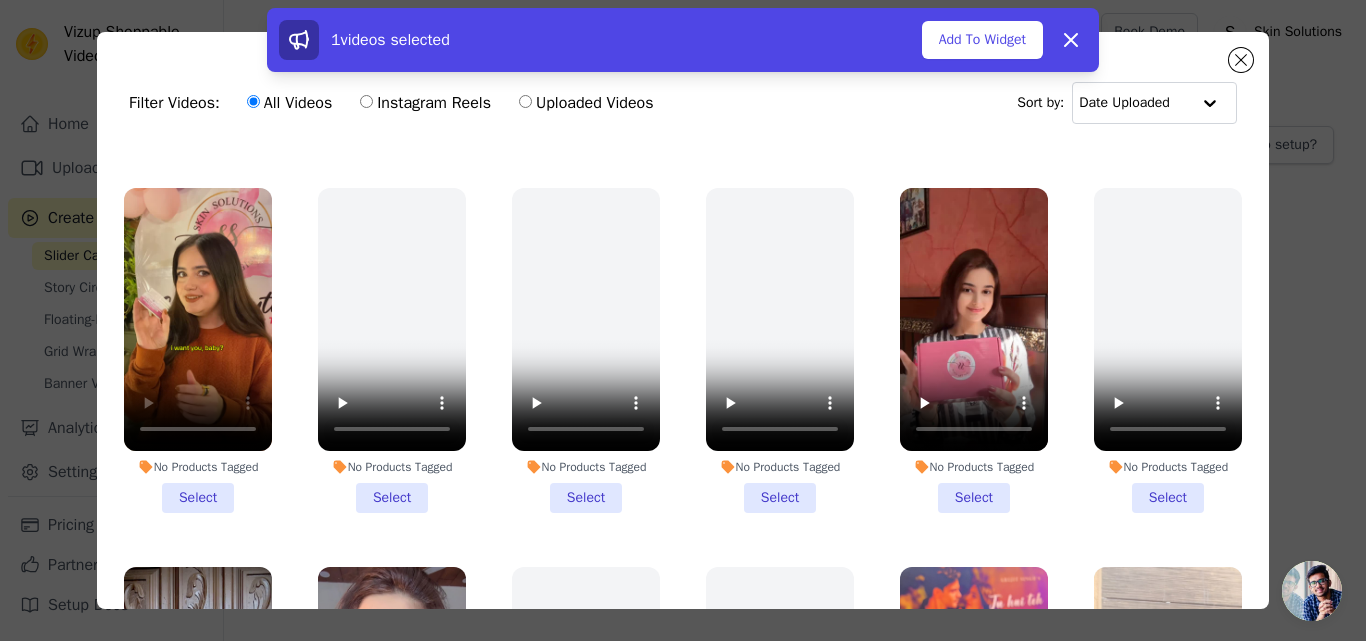 click on "No Products Tagged     Select" at bounding box center (198, 350) 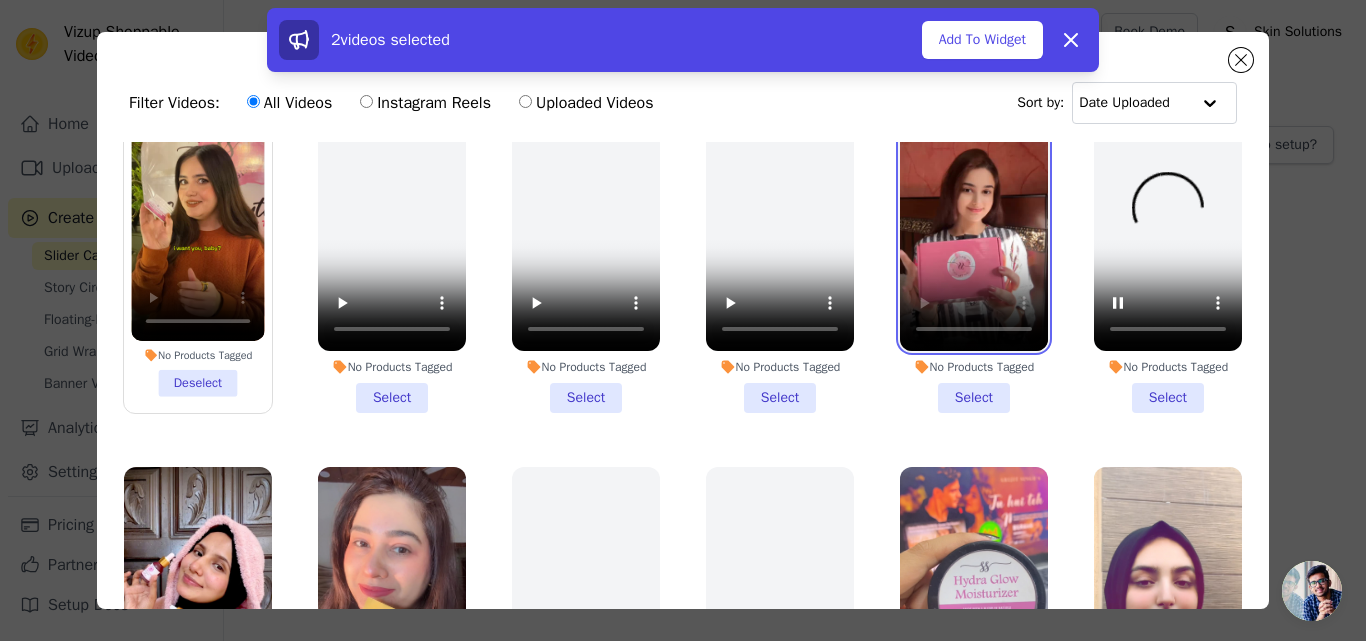 scroll, scrollTop: 923, scrollLeft: 0, axis: vertical 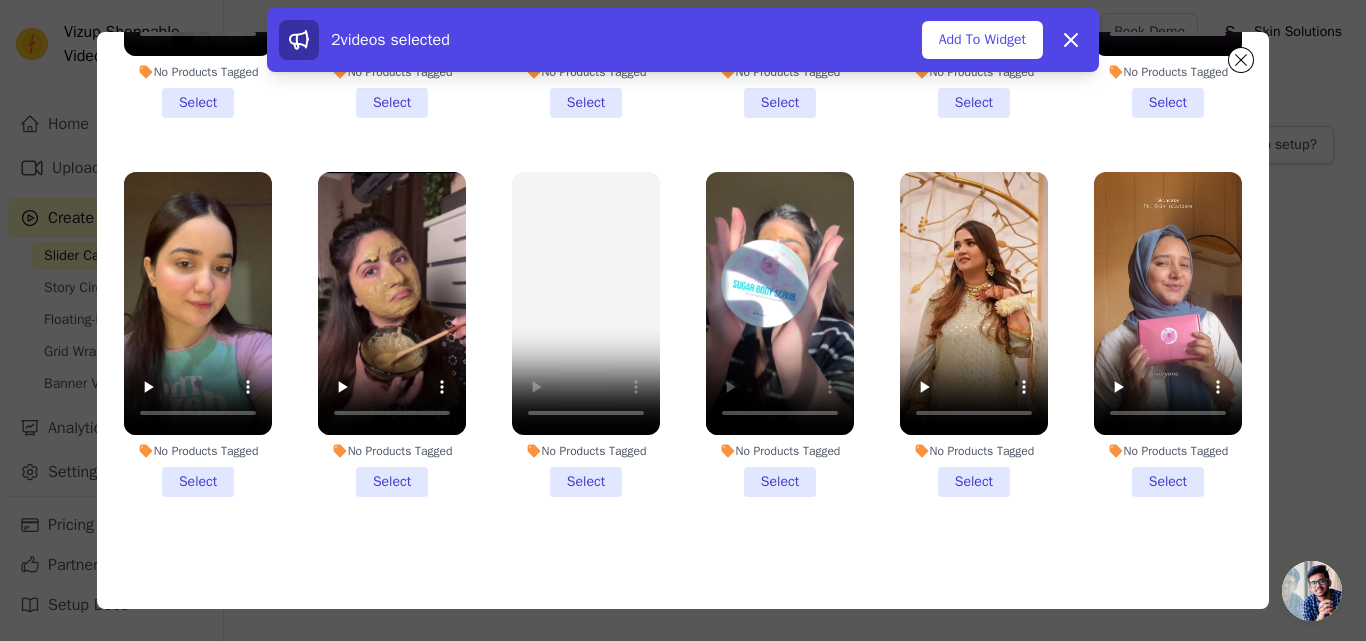 click on "No Products Tagged     Select" at bounding box center [780, 334] 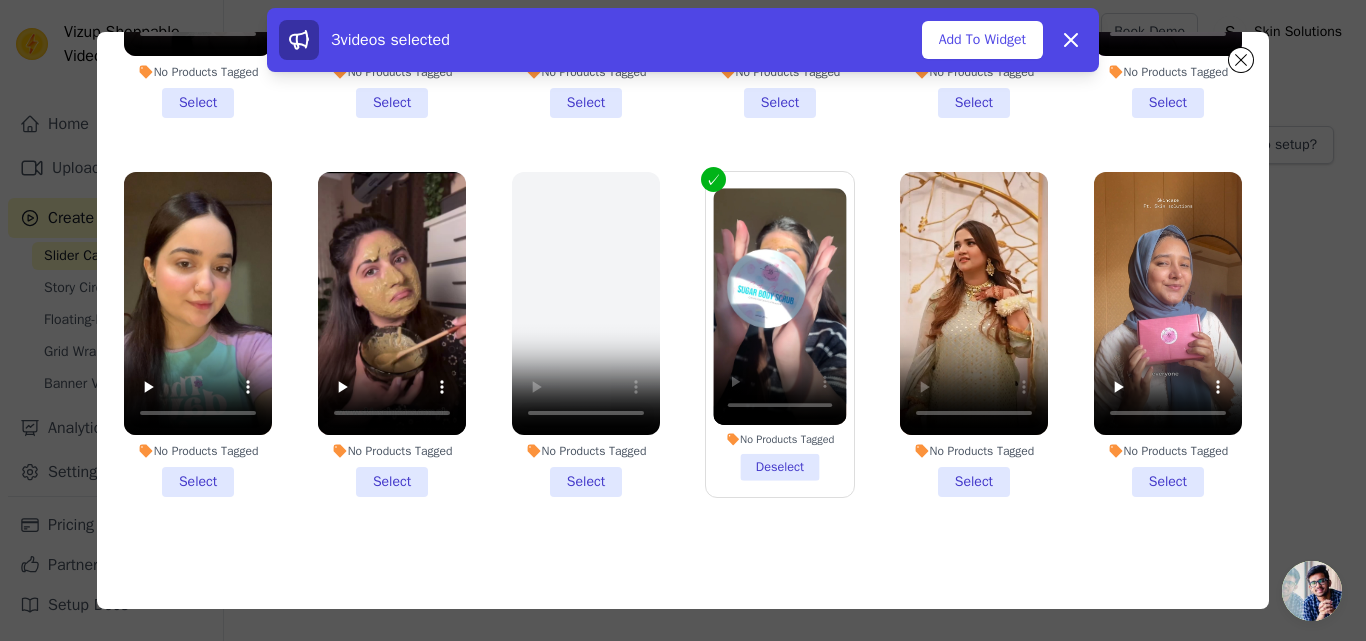 drag, startPoint x: 976, startPoint y: 443, endPoint x: 990, endPoint y: 434, distance: 16.643316 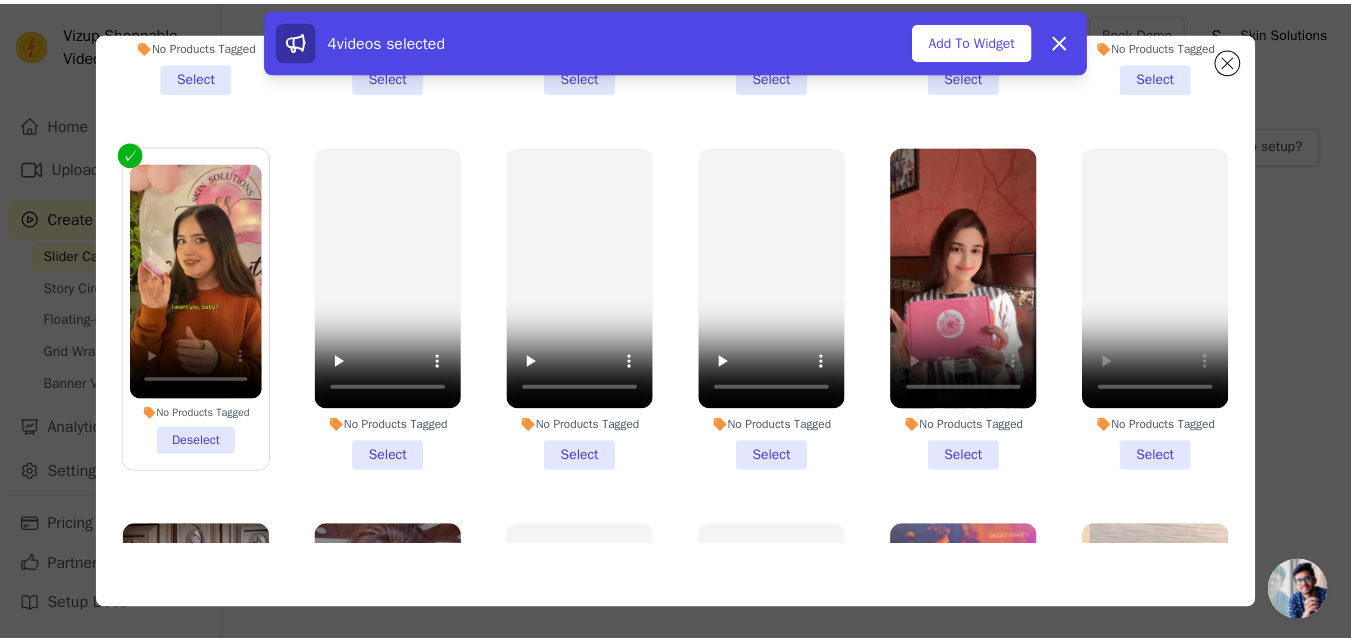 scroll, scrollTop: 123, scrollLeft: 0, axis: vertical 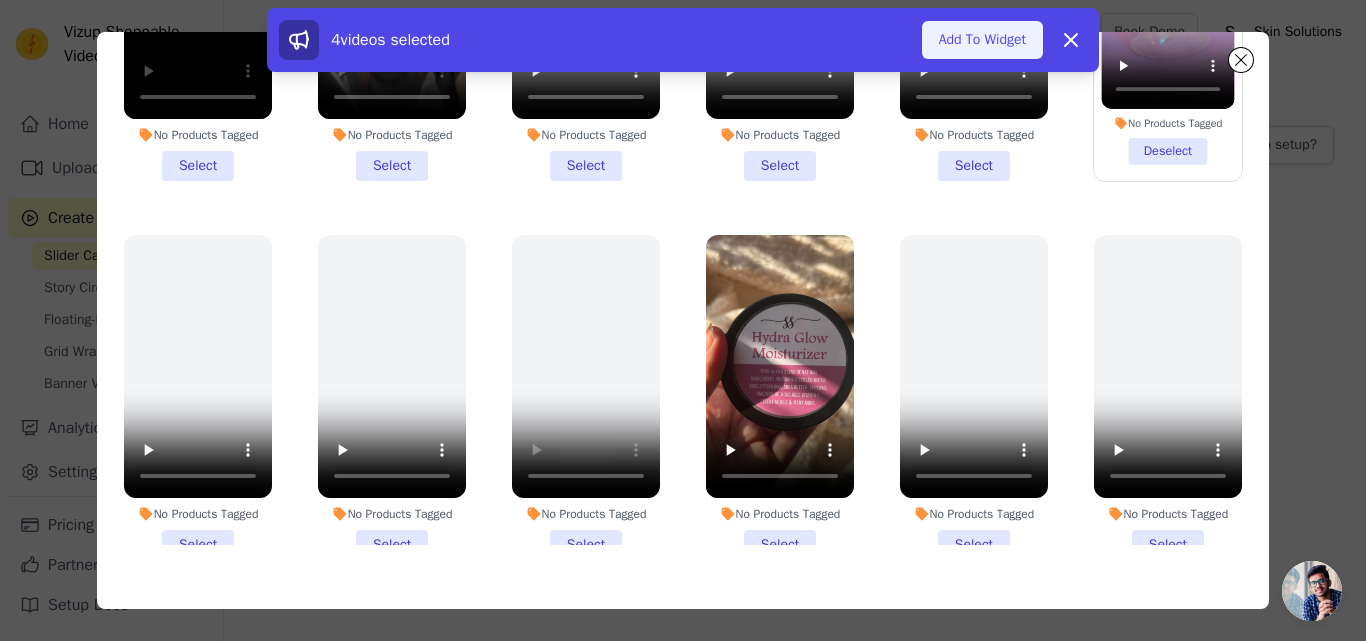 click on "Add To Widget" at bounding box center [982, 40] 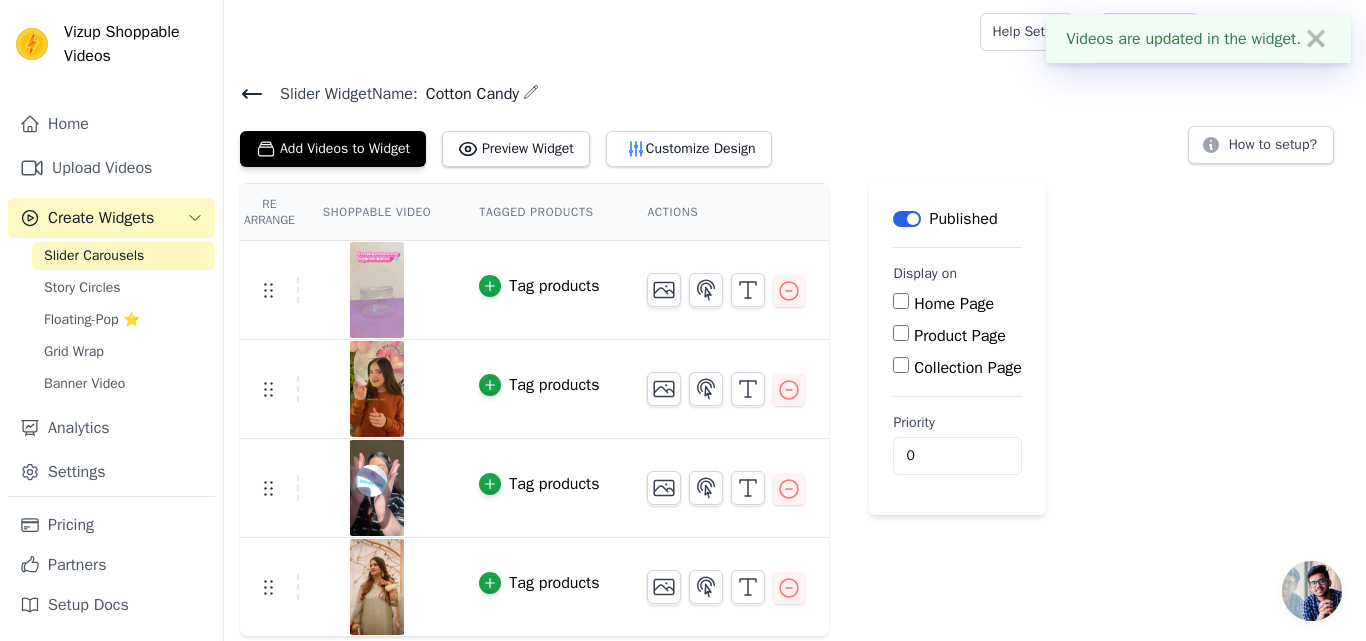 click on "Product Page" at bounding box center [901, 333] 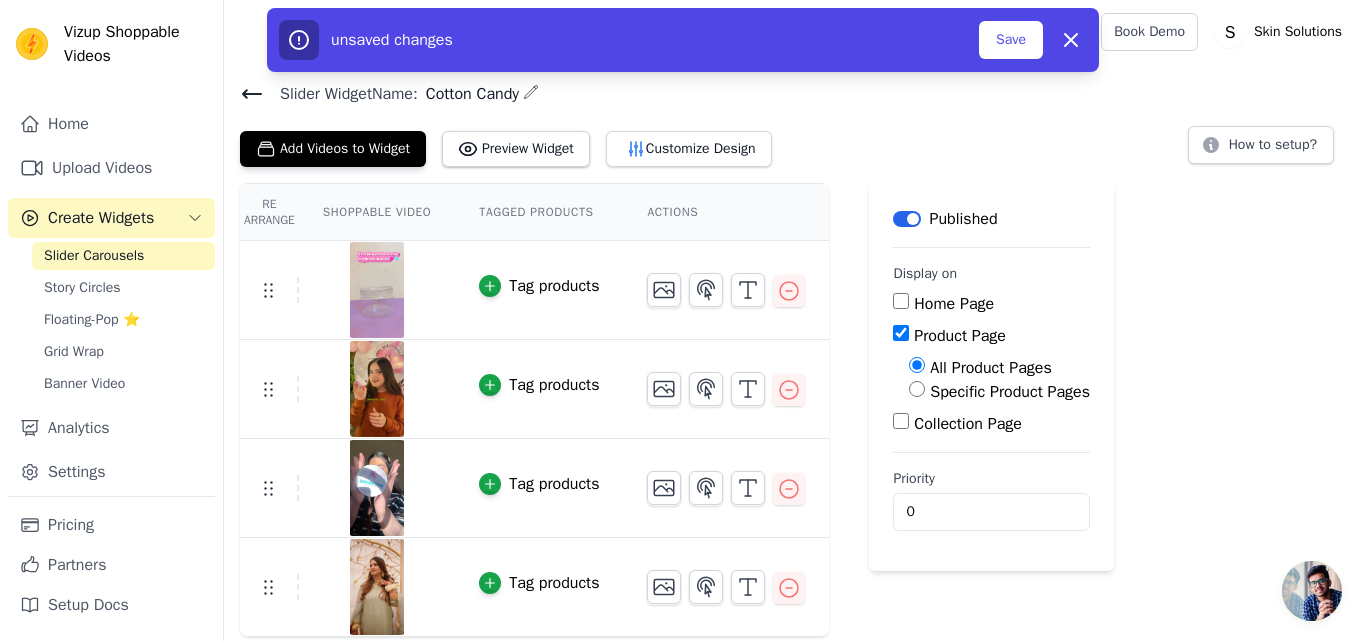 click on "Specific Product Pages" at bounding box center [1010, 392] 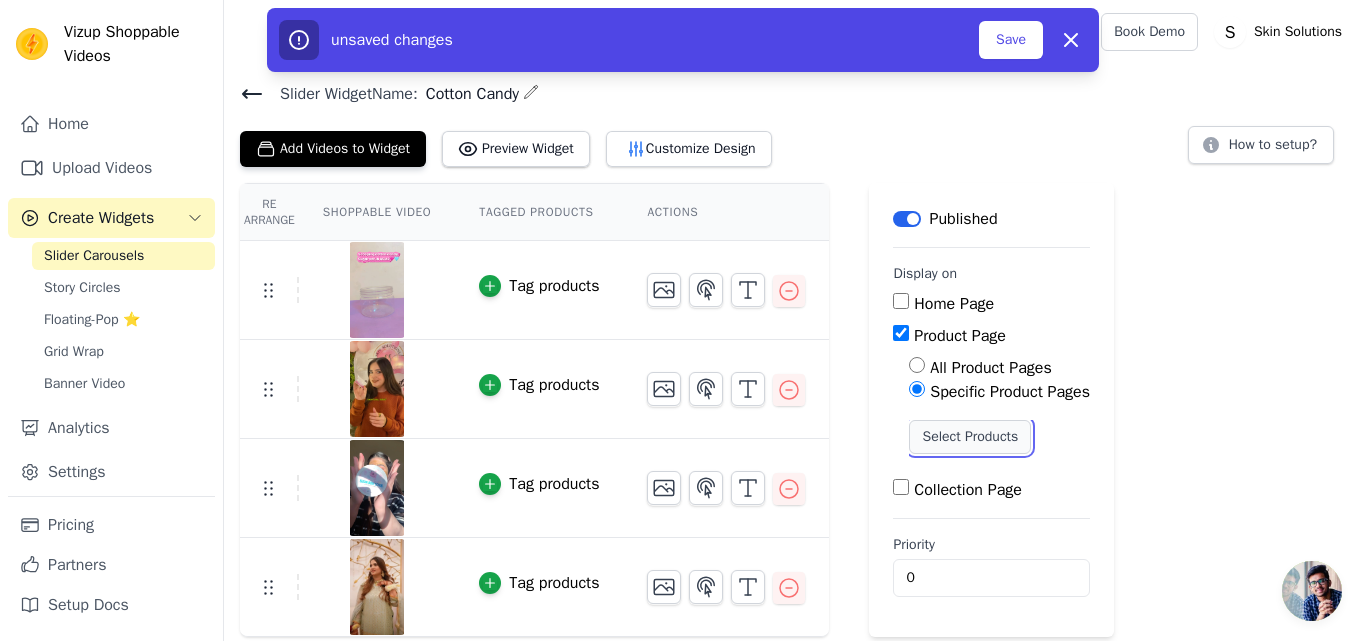 click on "Select Products" at bounding box center [970, 437] 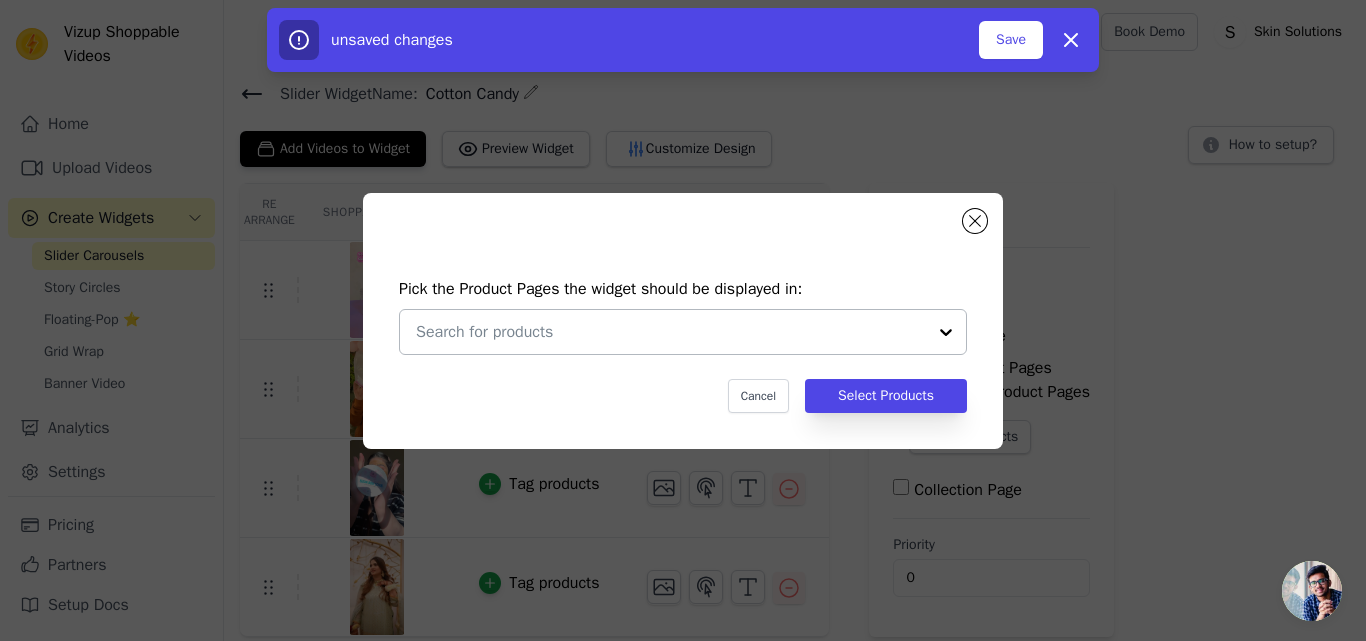 click at bounding box center (671, 332) 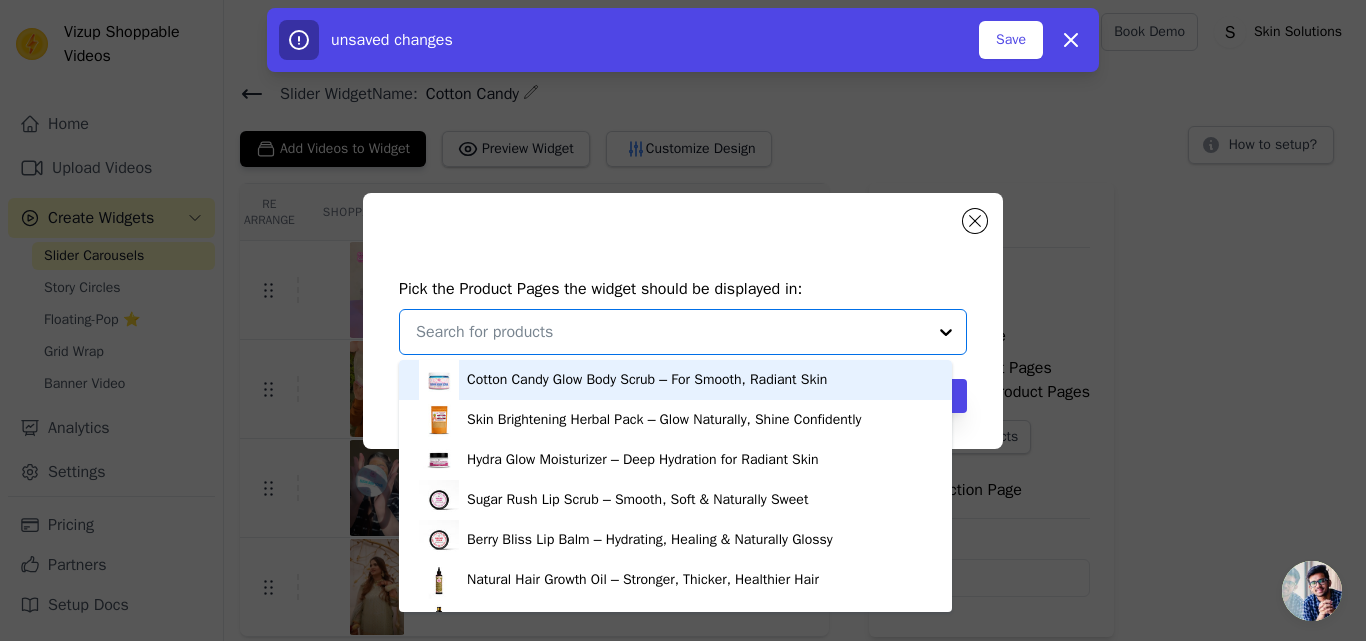 click on "Cotton Candy Glow Body Scrub – For Smooth, Radiant Skin" at bounding box center (647, 380) 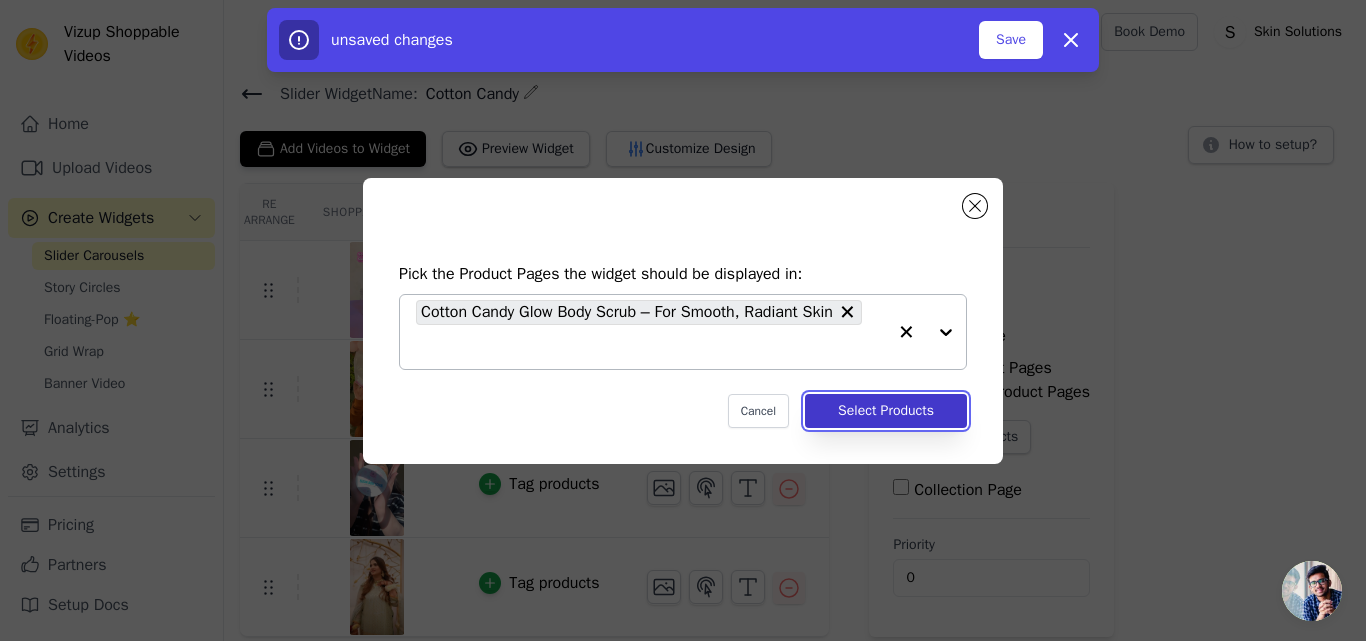 click on "Select Products" at bounding box center (886, 411) 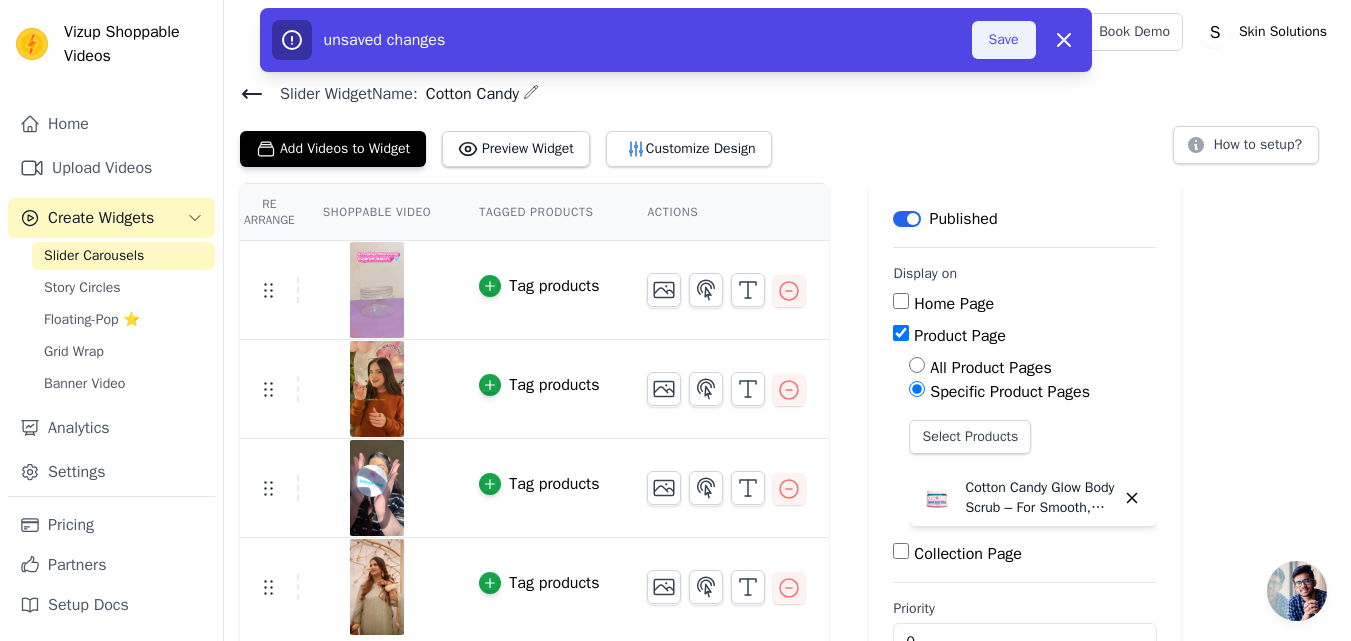 click on "Save" at bounding box center [1004, 40] 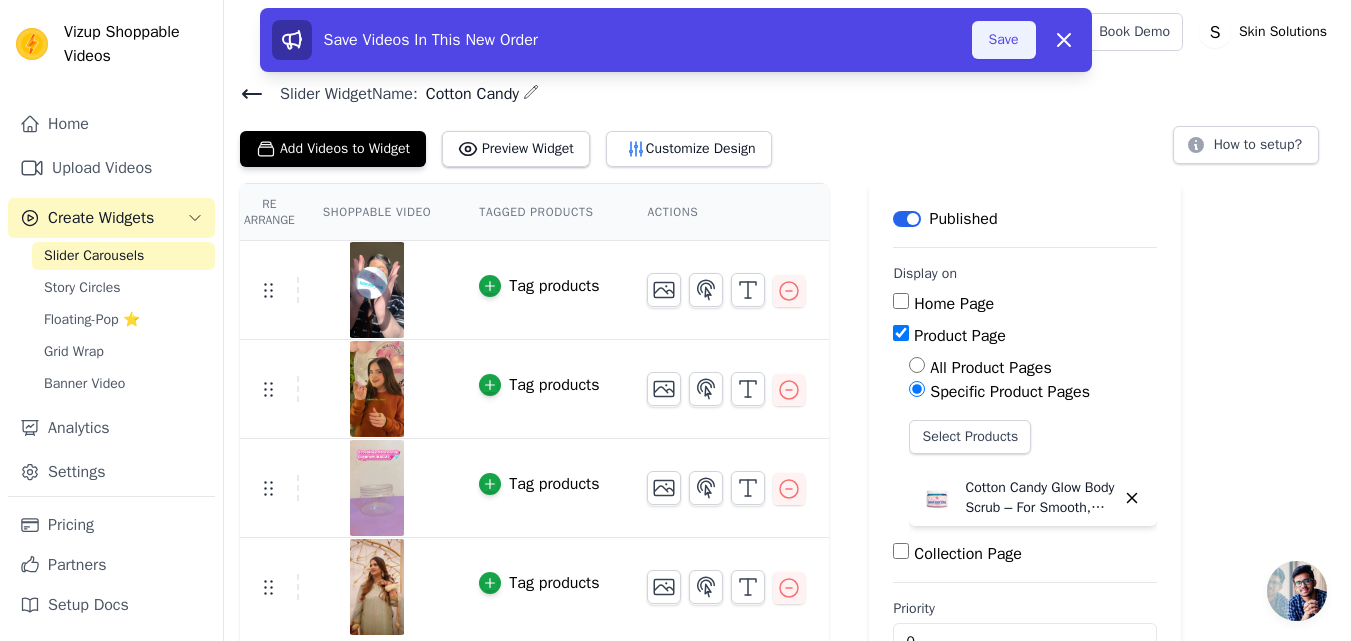 click on "Save" at bounding box center (1004, 40) 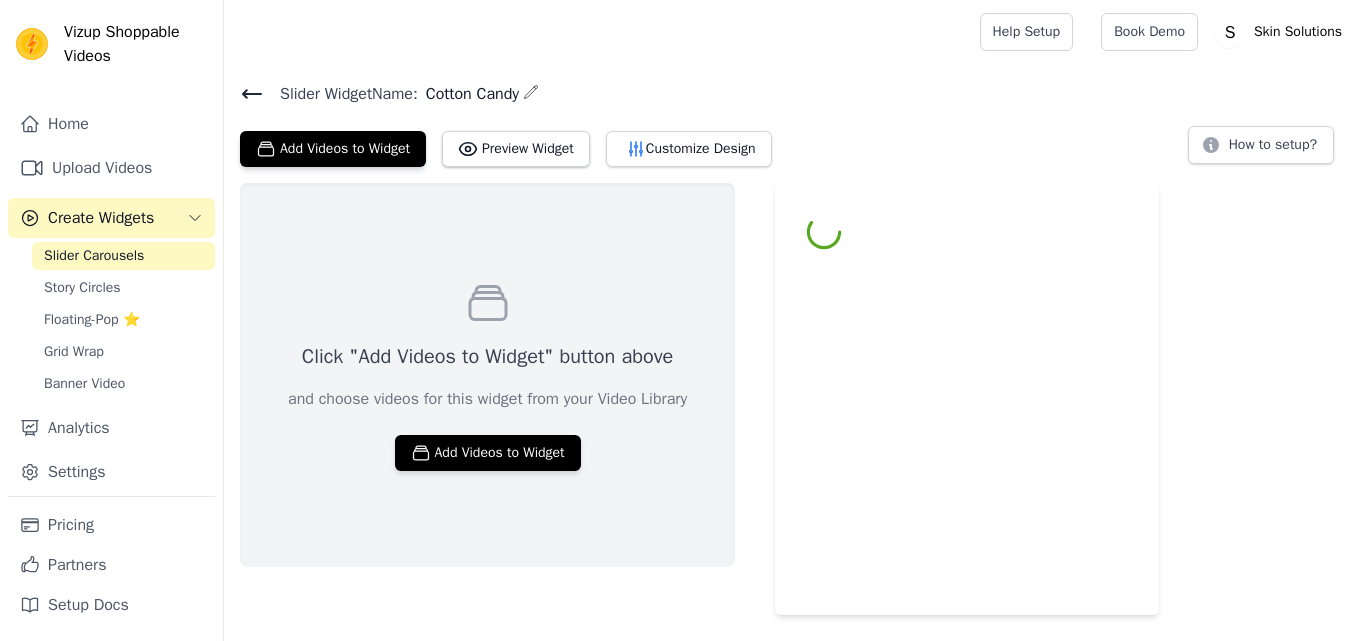 scroll, scrollTop: 0, scrollLeft: 0, axis: both 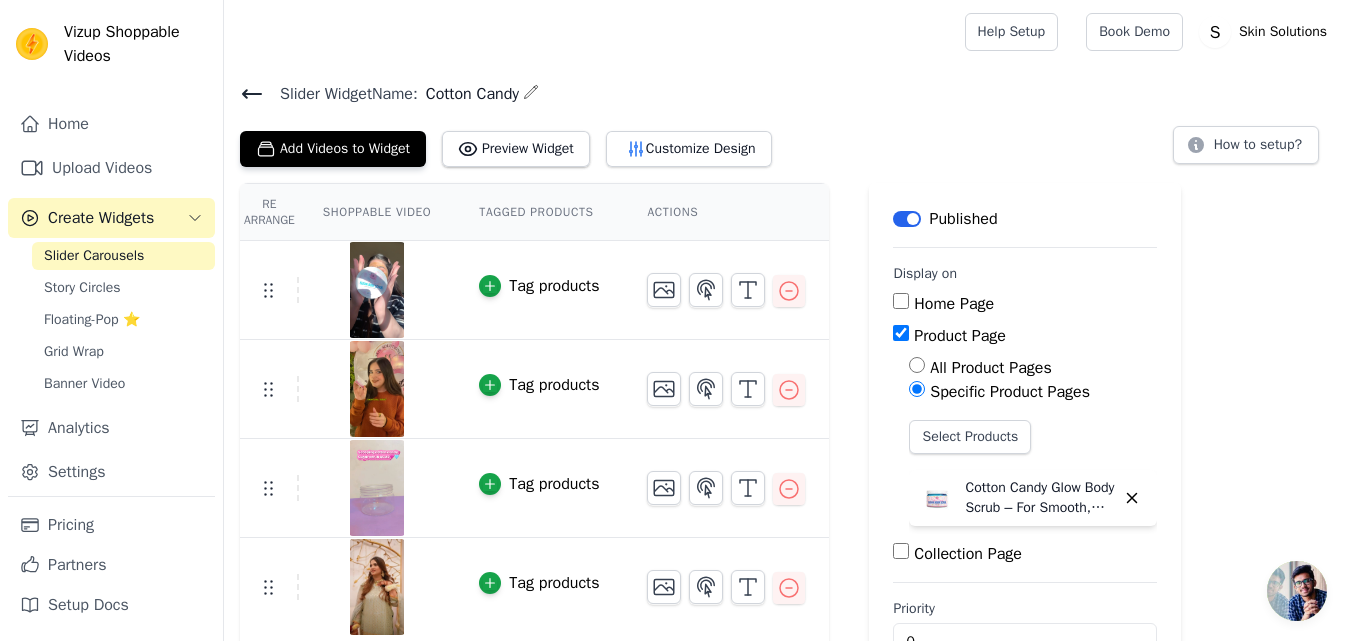 click on "Slider Widget  Name:   Cotton Candy
Add Videos to Widget
Preview Widget       Customize Design
How to setup?         Re Arrange   Shoppable Video   Tagged Products   Actions             Tag products                             Tag products                             Tag products                             Tag products                       Save Videos In This New Order   Save   Dismiss     Label     Published     Display on     Home Page     Product Page     All Product Pages     Specific Product Pages     Select Products       Cotton Candy Glow Body Scrub – For Smooth, Radiant Skin         Collection Page       Priority   0" at bounding box center (787, 382) 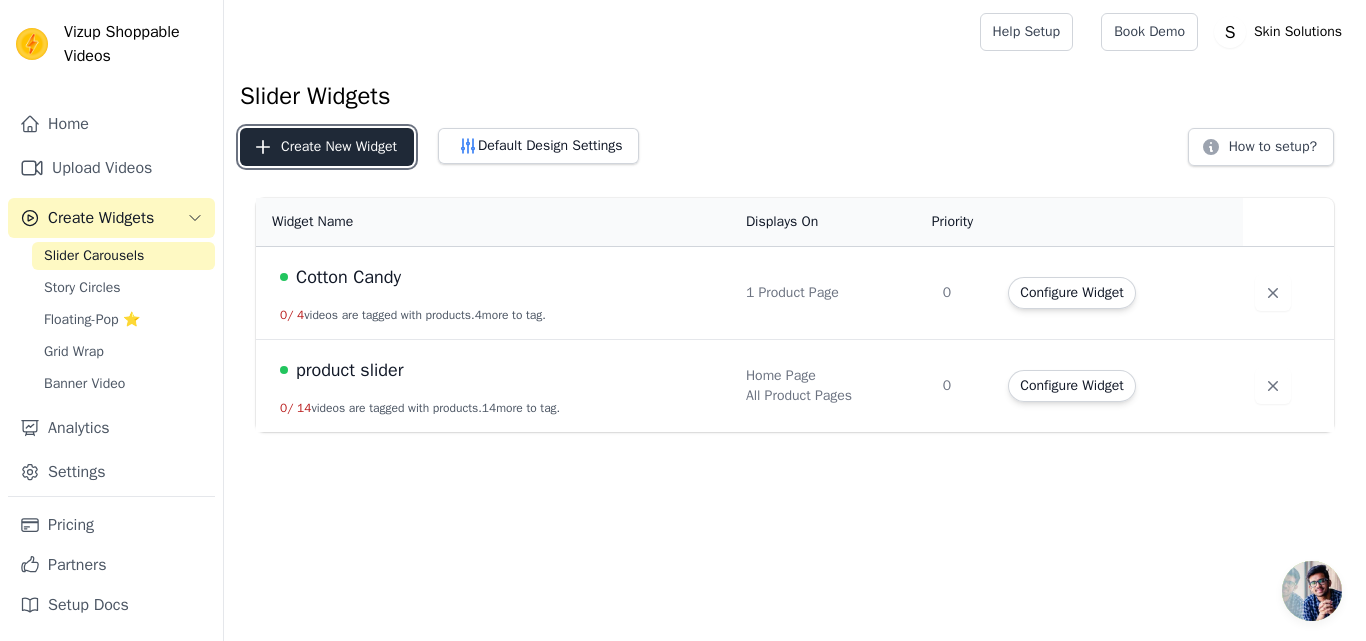 click on "Create New Widget" at bounding box center [327, 147] 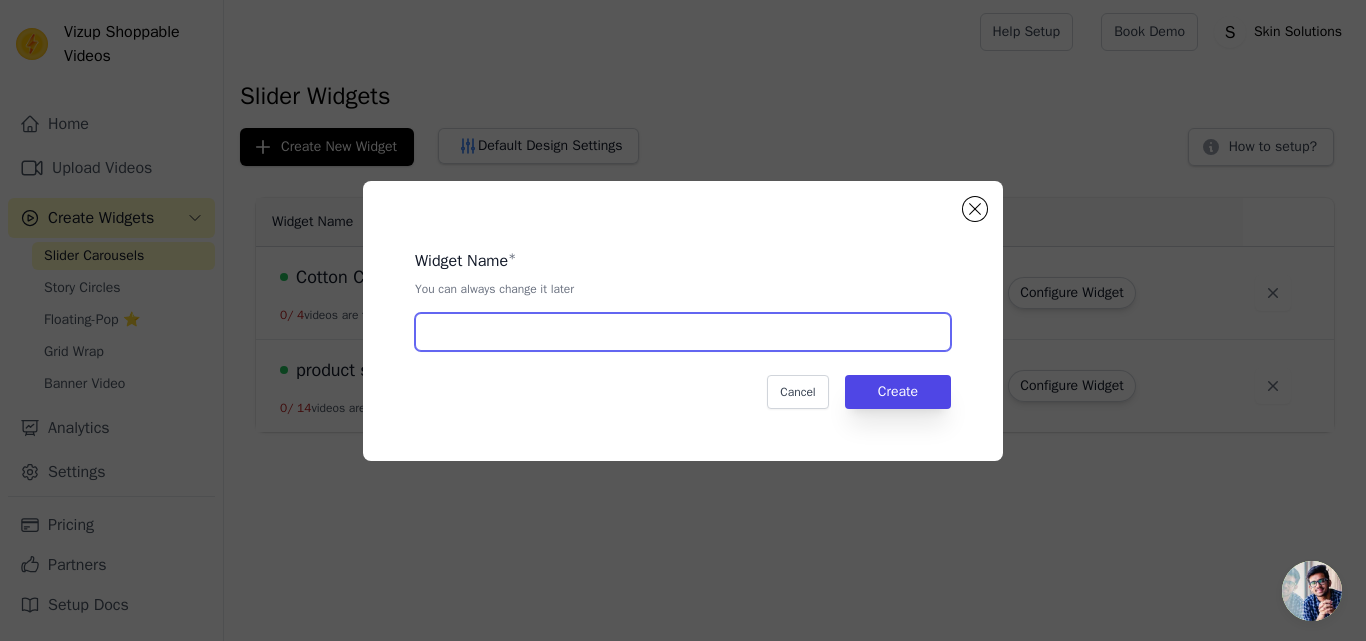 click at bounding box center (683, 332) 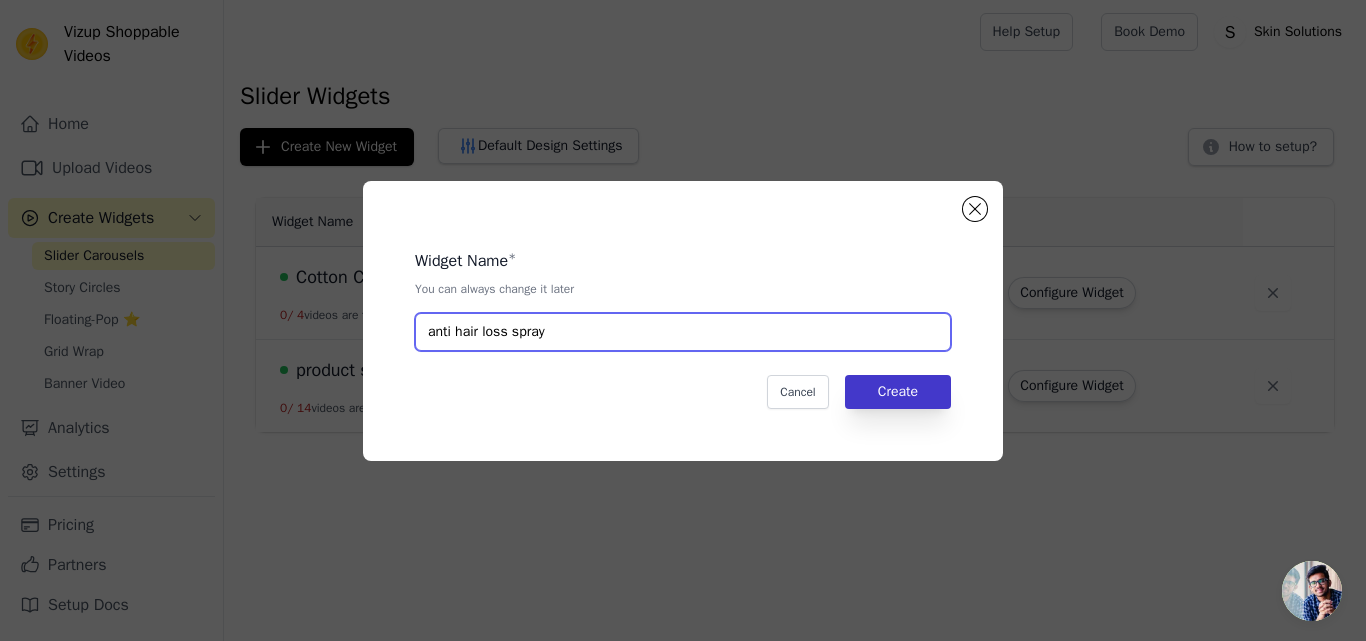 type on "anti hair loss spray" 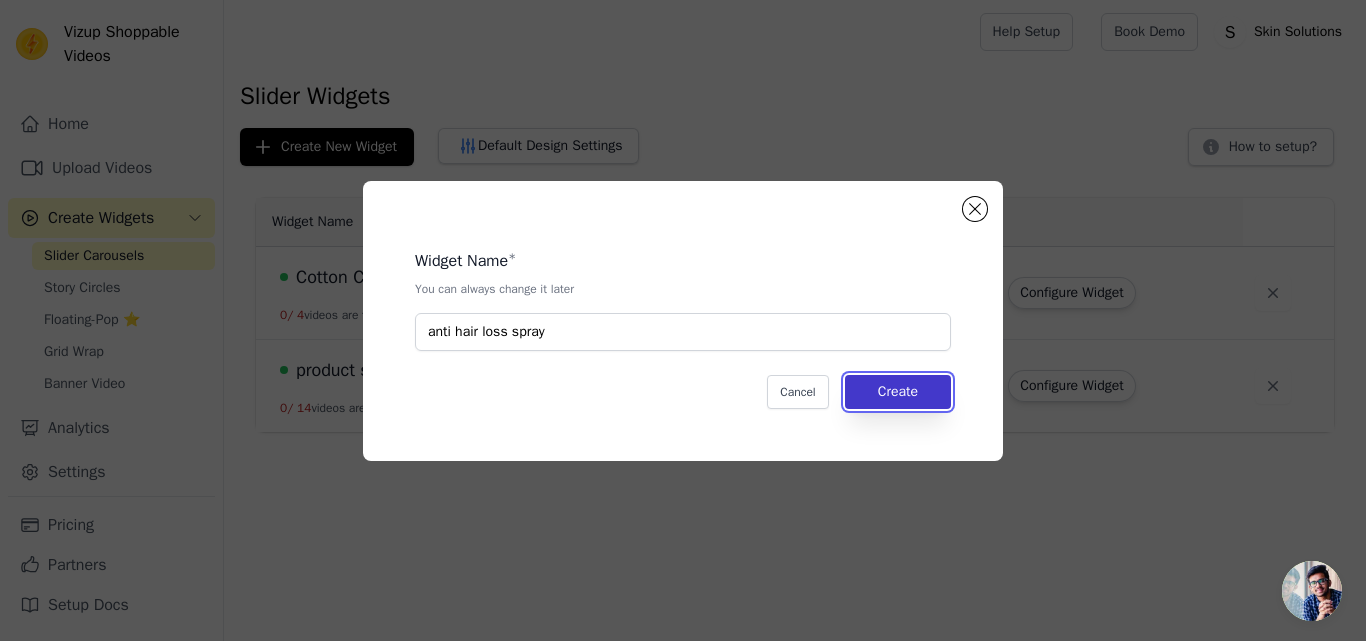 click on "Create" at bounding box center (898, 392) 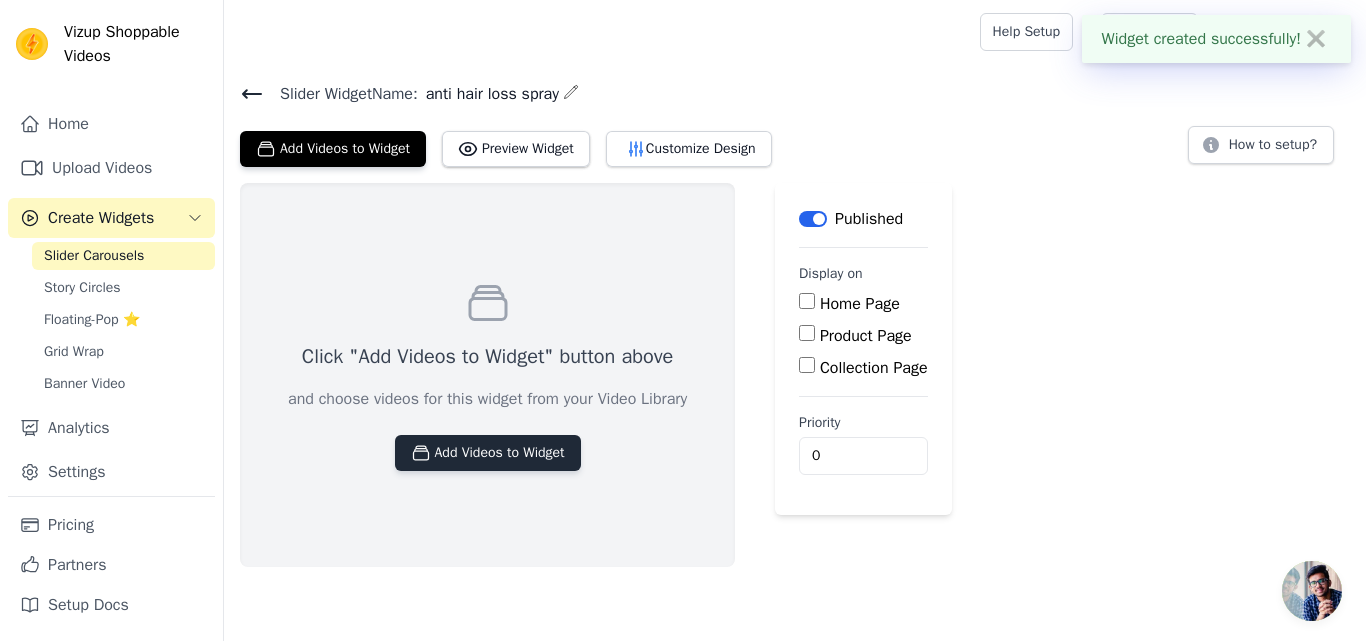 click on "Add Videos to Widget" at bounding box center (488, 453) 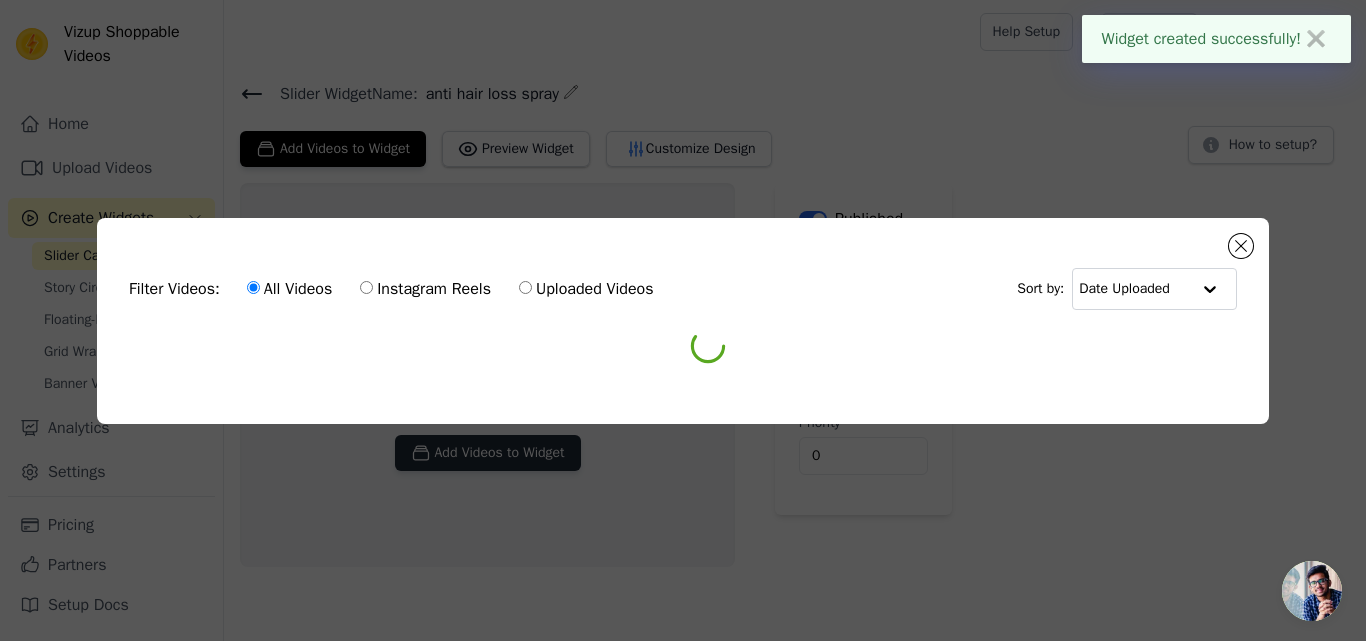click on "Filter Videos:
All Videos
Instagram Reels
Uploaded Videos   Sort by:
Date Uploaded                           0  videos selected     Add To Widget   Dismiss" at bounding box center [683, 320] 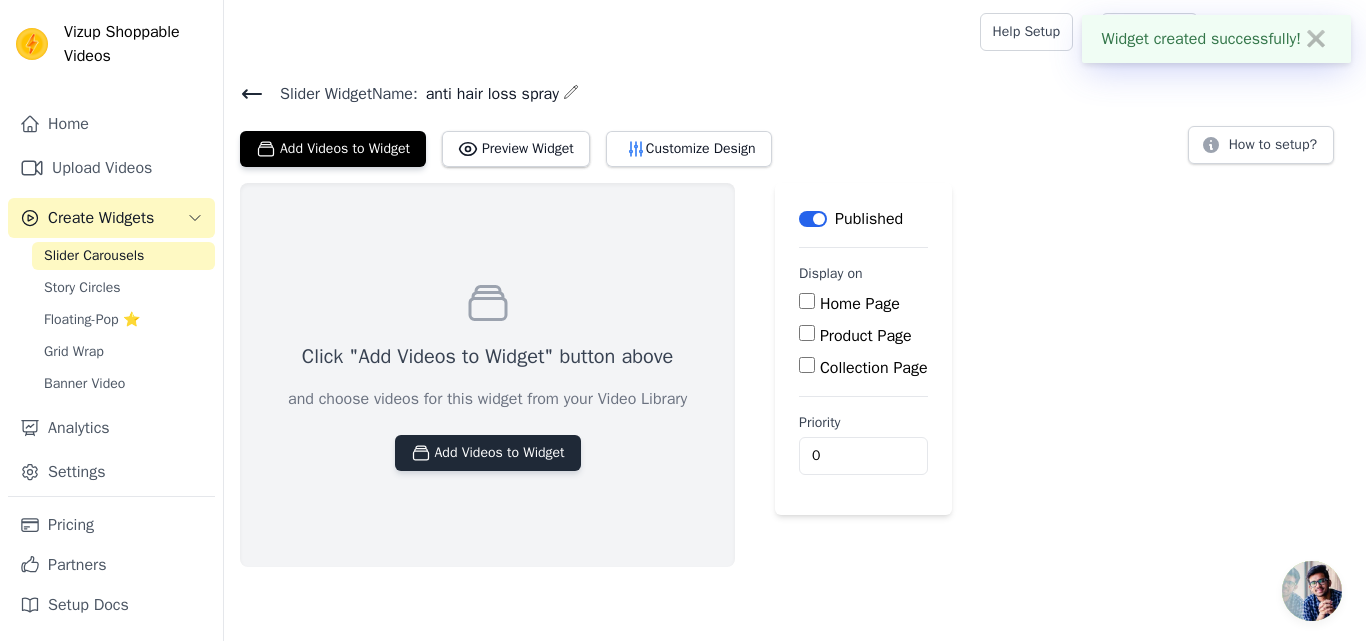 click on "Add Videos to Widget" at bounding box center [488, 453] 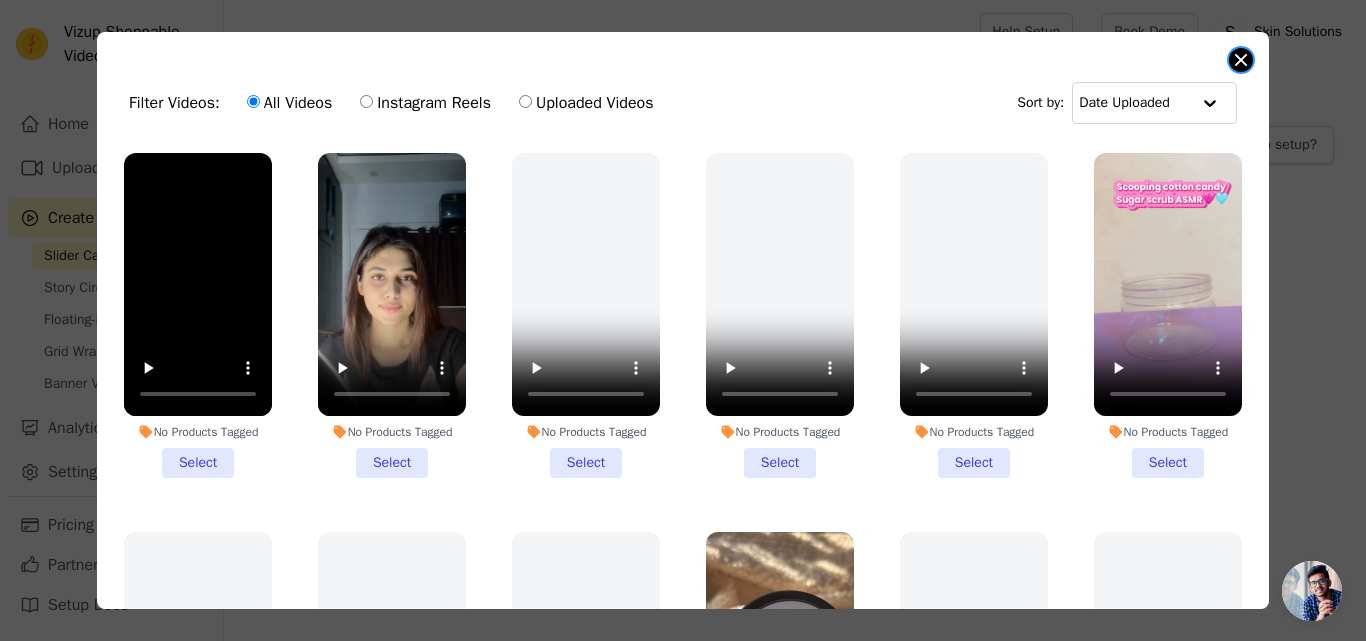 click at bounding box center (1241, 60) 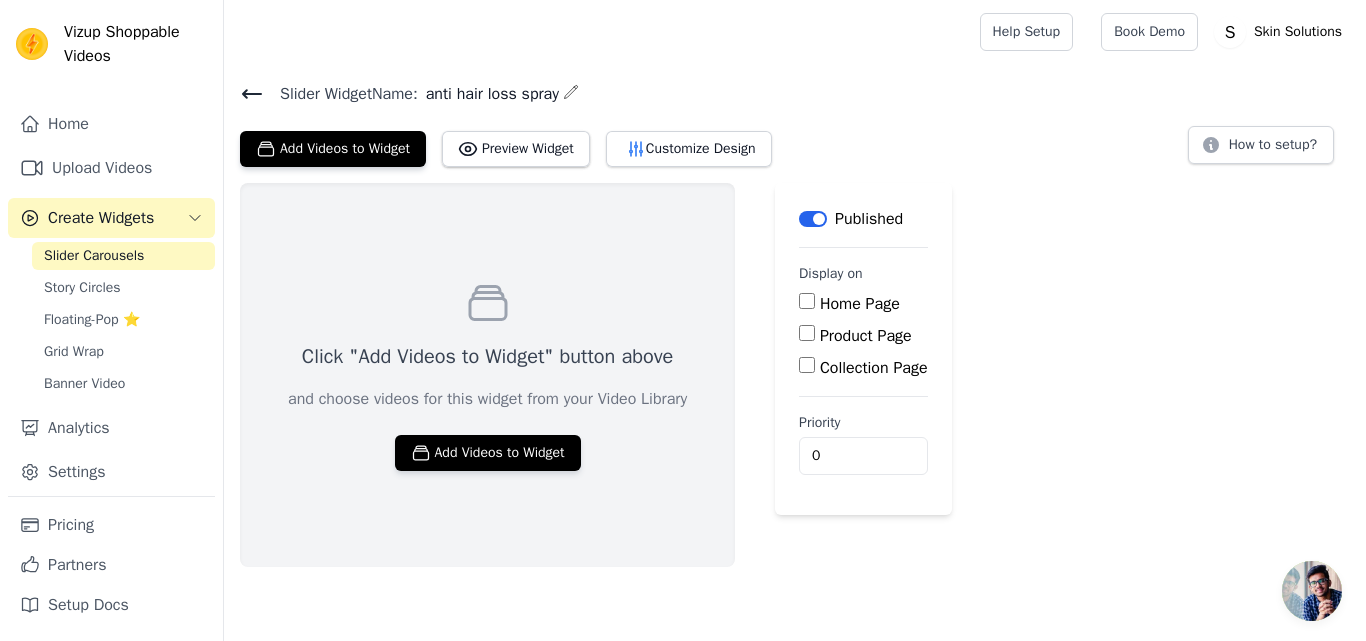 click 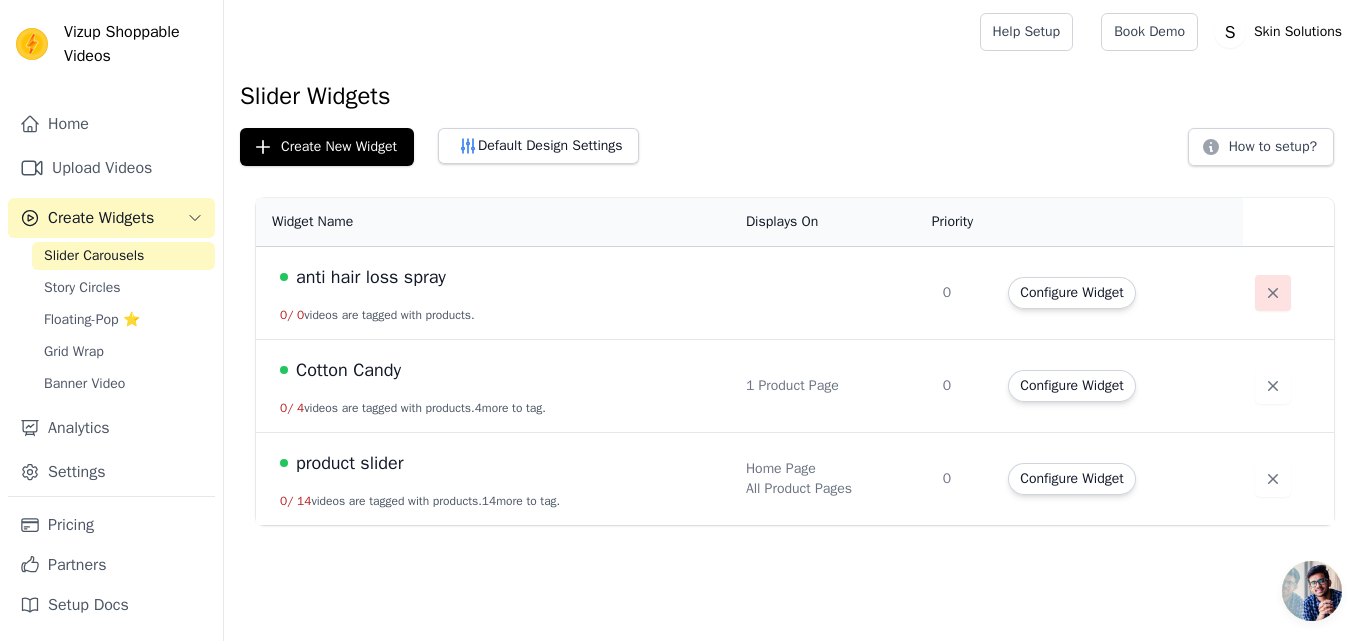 click at bounding box center [1273, 293] 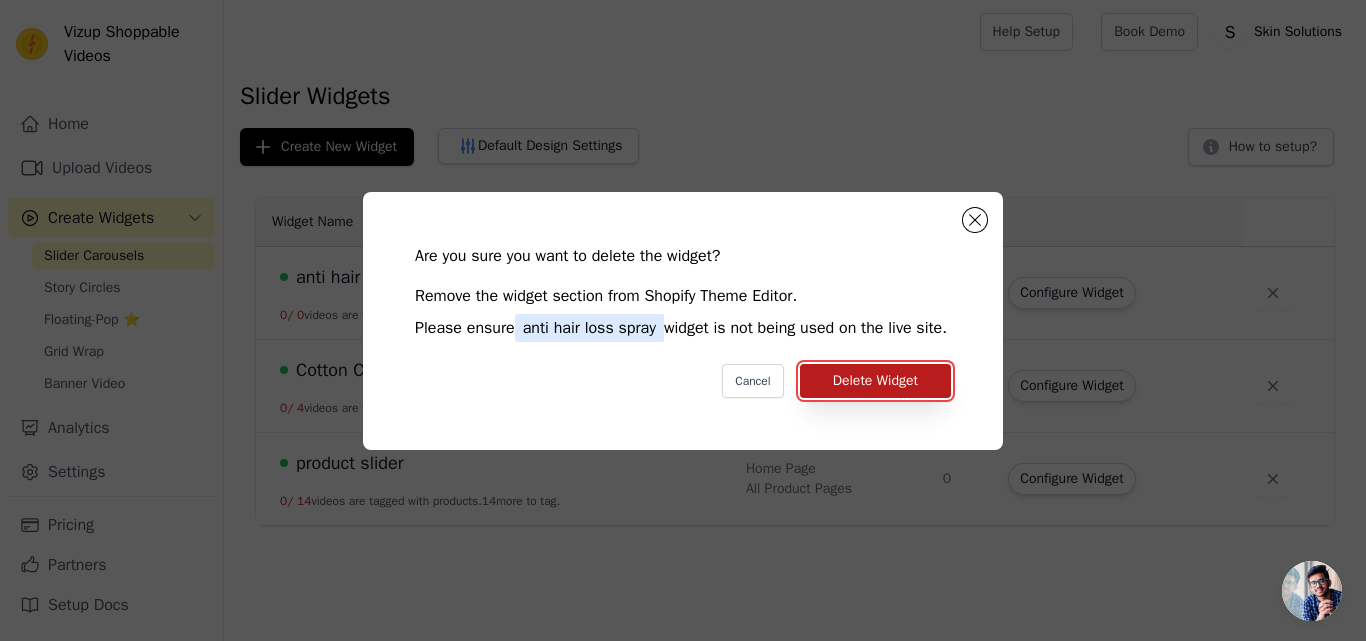 click on "Delete Widget" at bounding box center [875, 381] 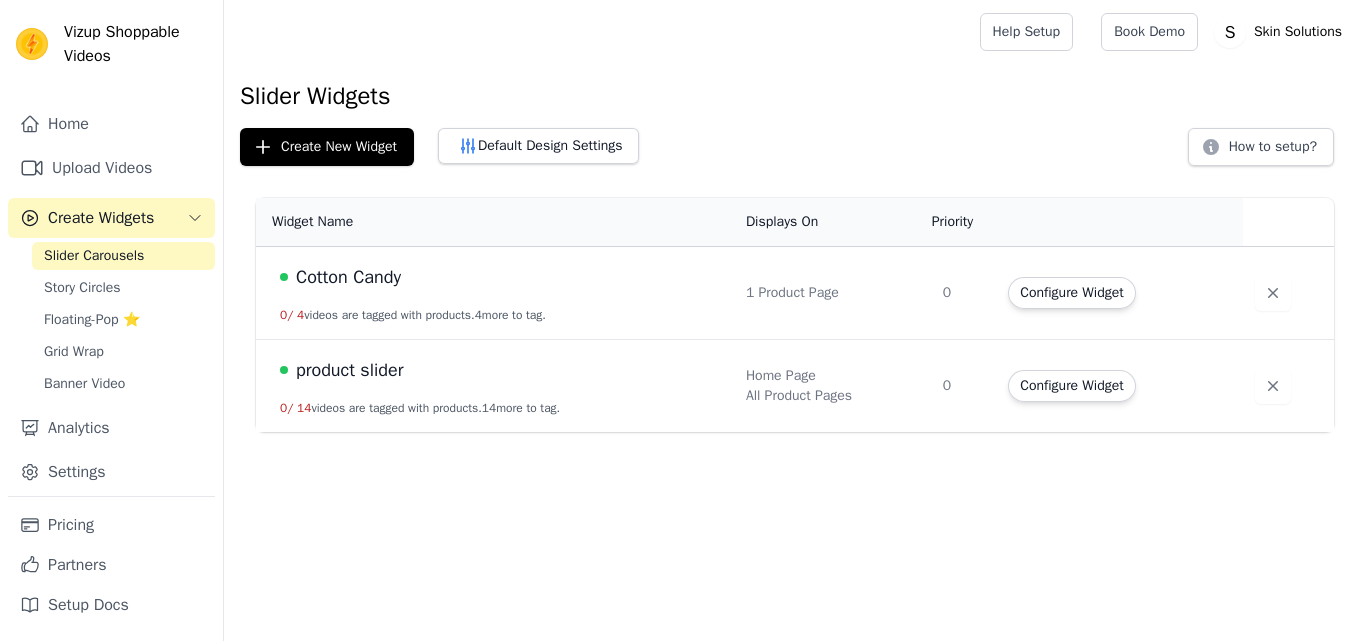 scroll, scrollTop: 0, scrollLeft: 0, axis: both 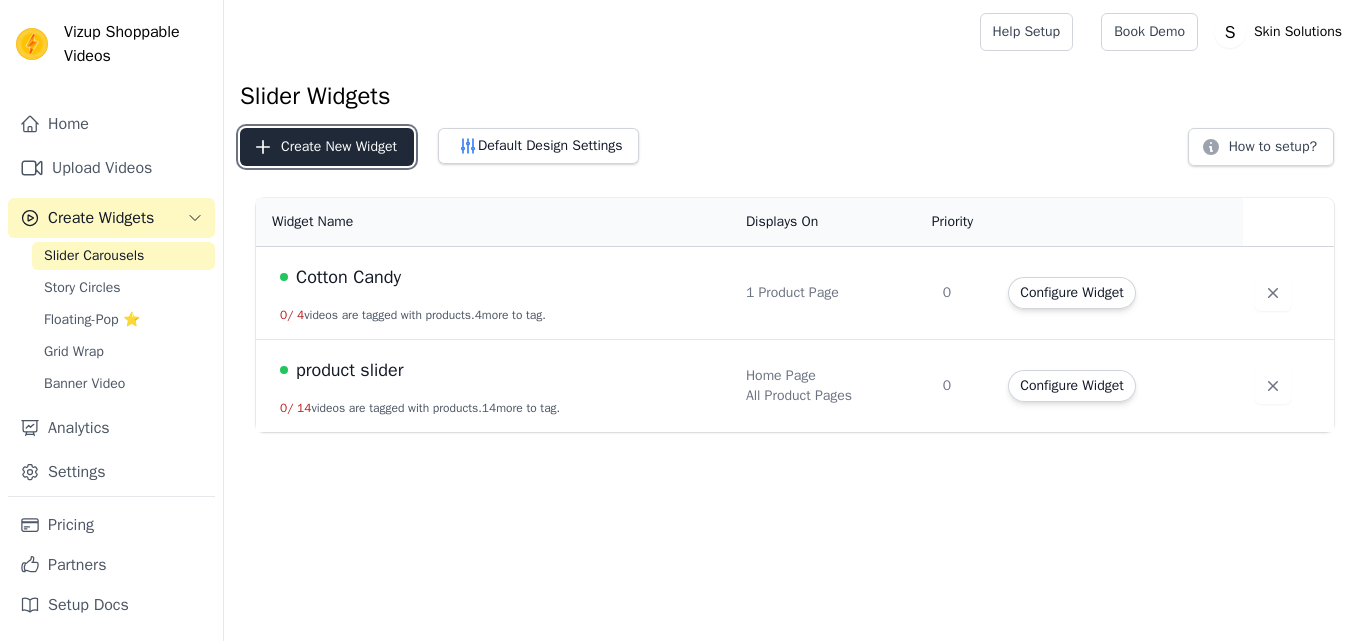 click on "Create New Widget" at bounding box center (327, 147) 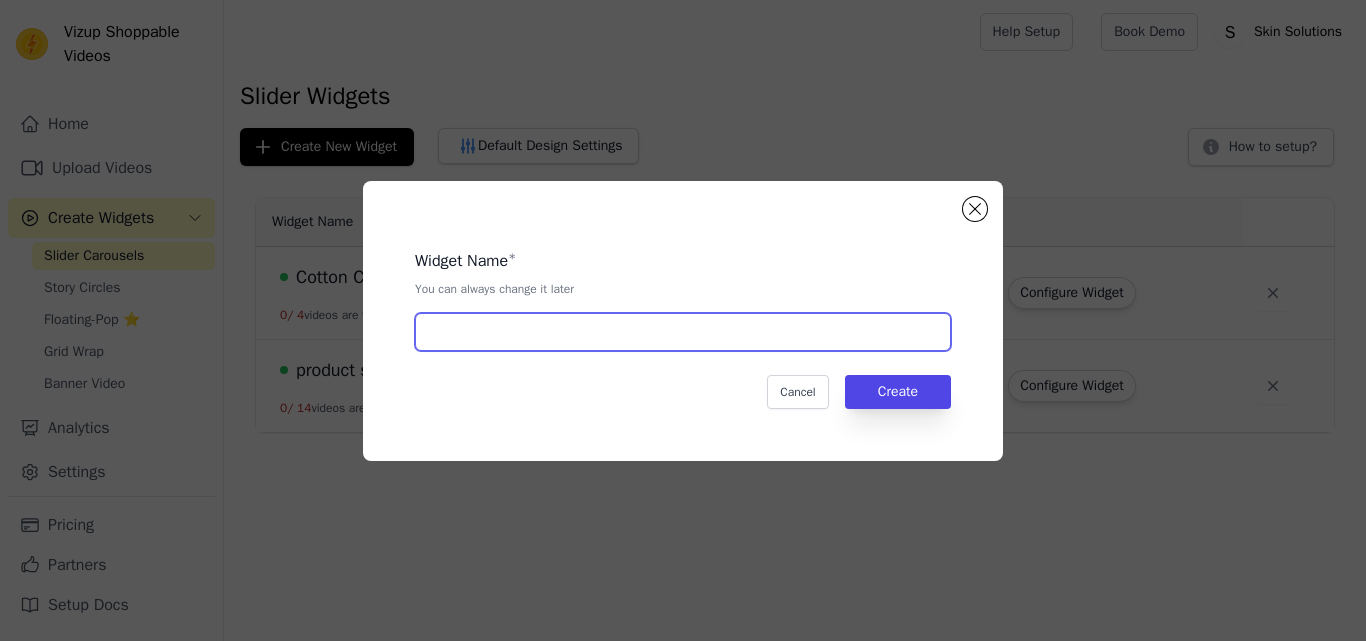click at bounding box center [683, 332] 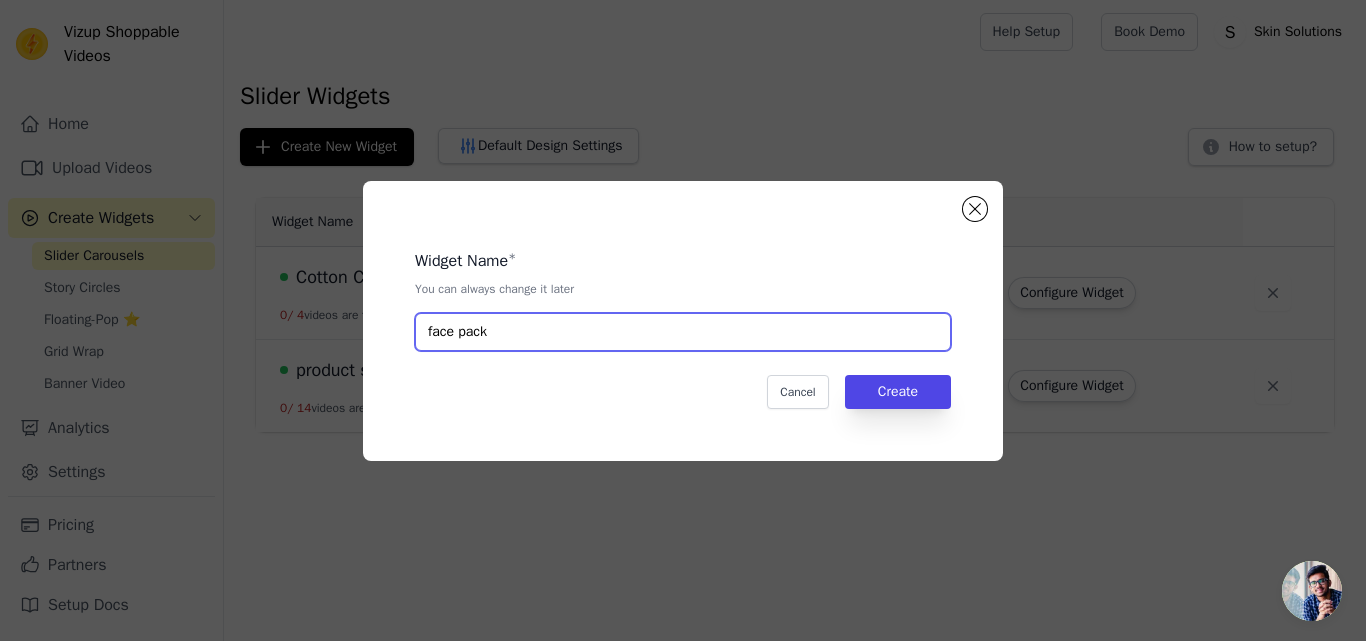 type on "face pack" 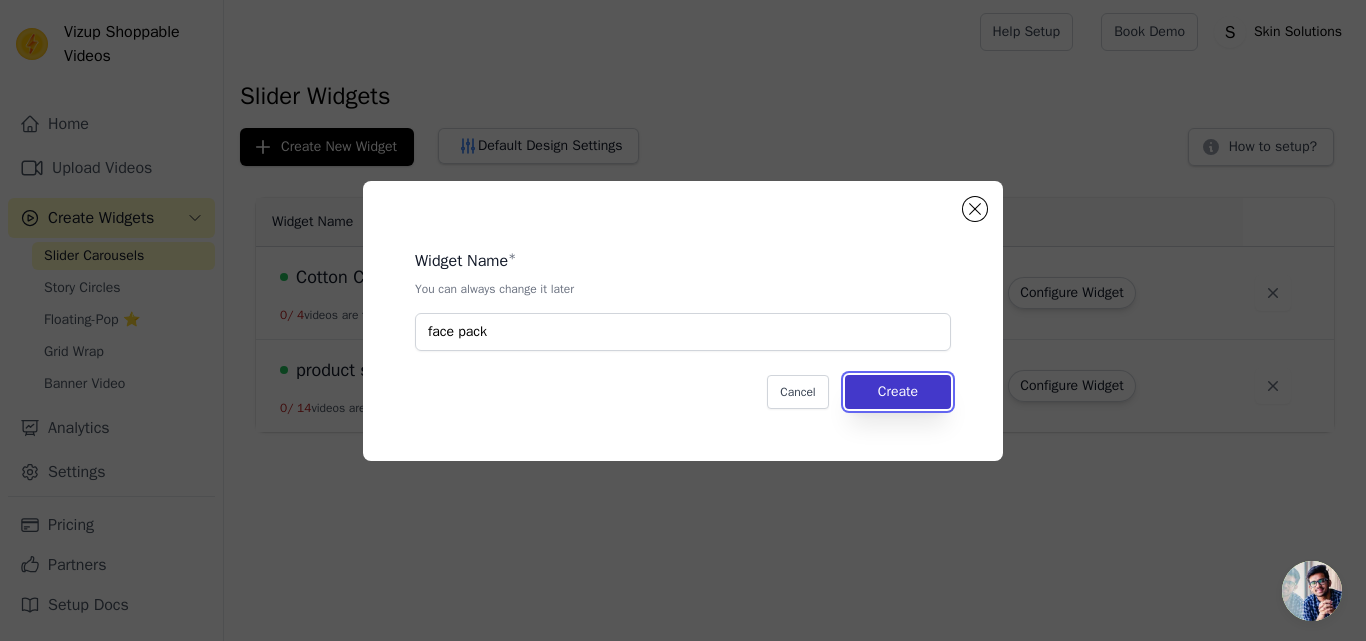 click on "Create" at bounding box center (898, 392) 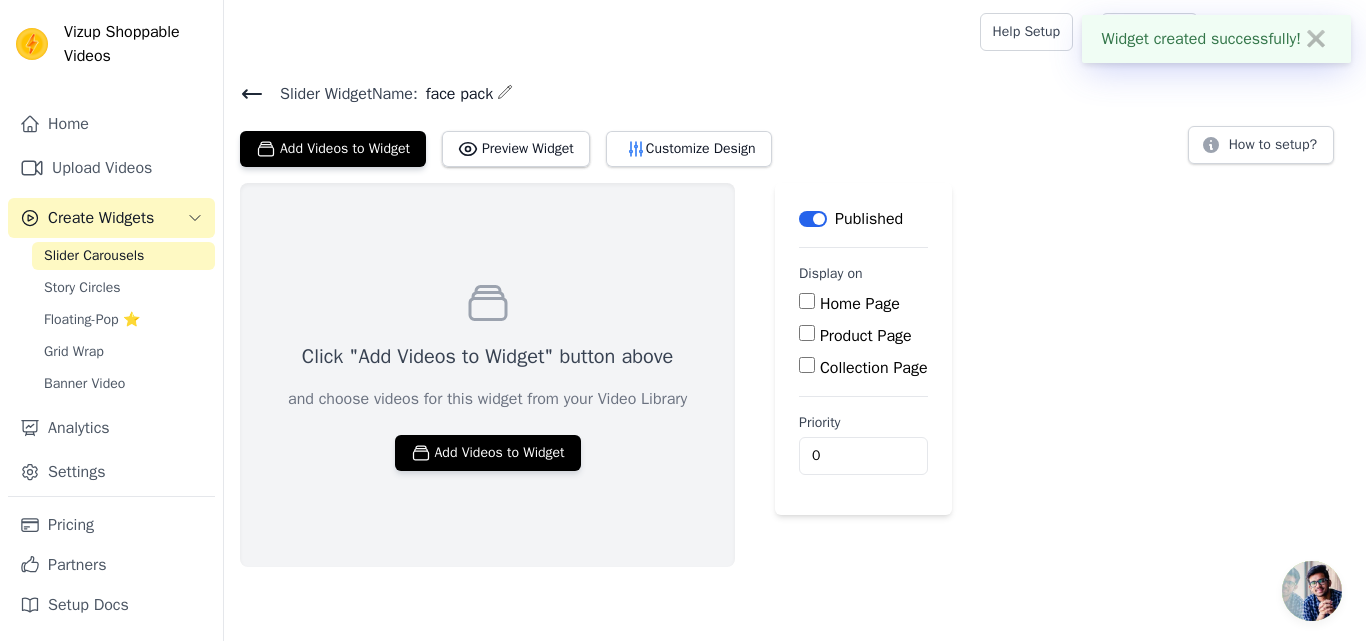 click on "Product Page" at bounding box center [807, 333] 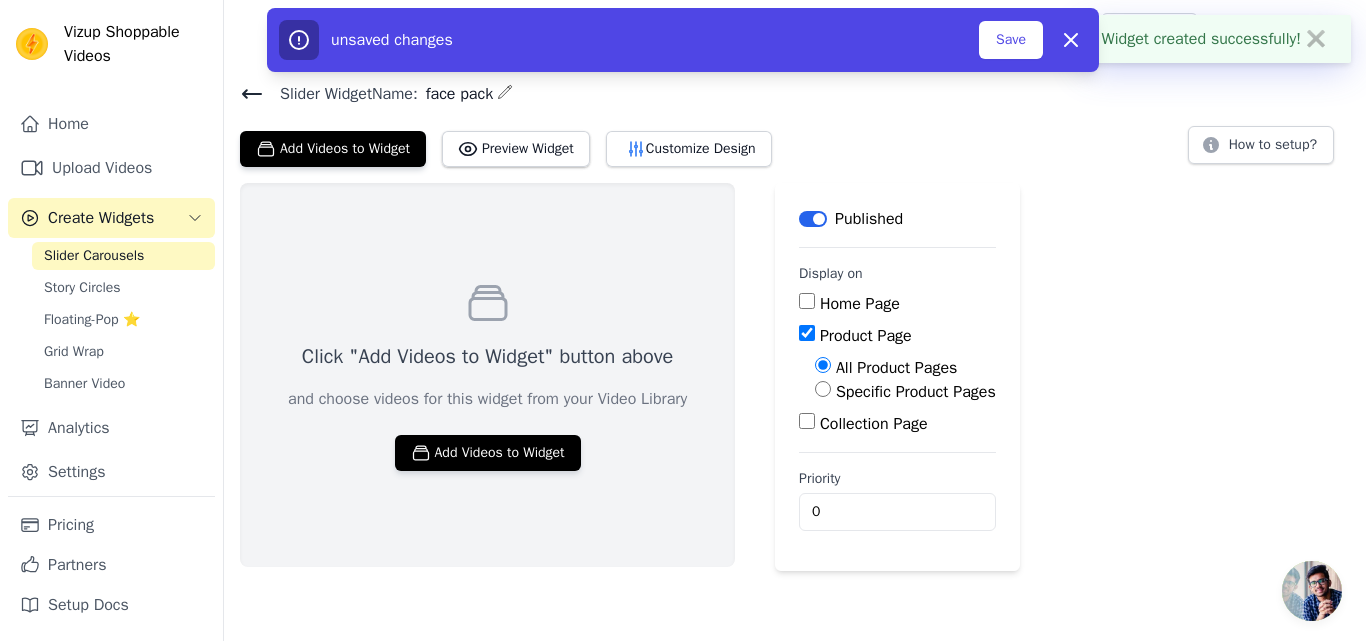 click on "Specific Product Pages" at bounding box center [916, 392] 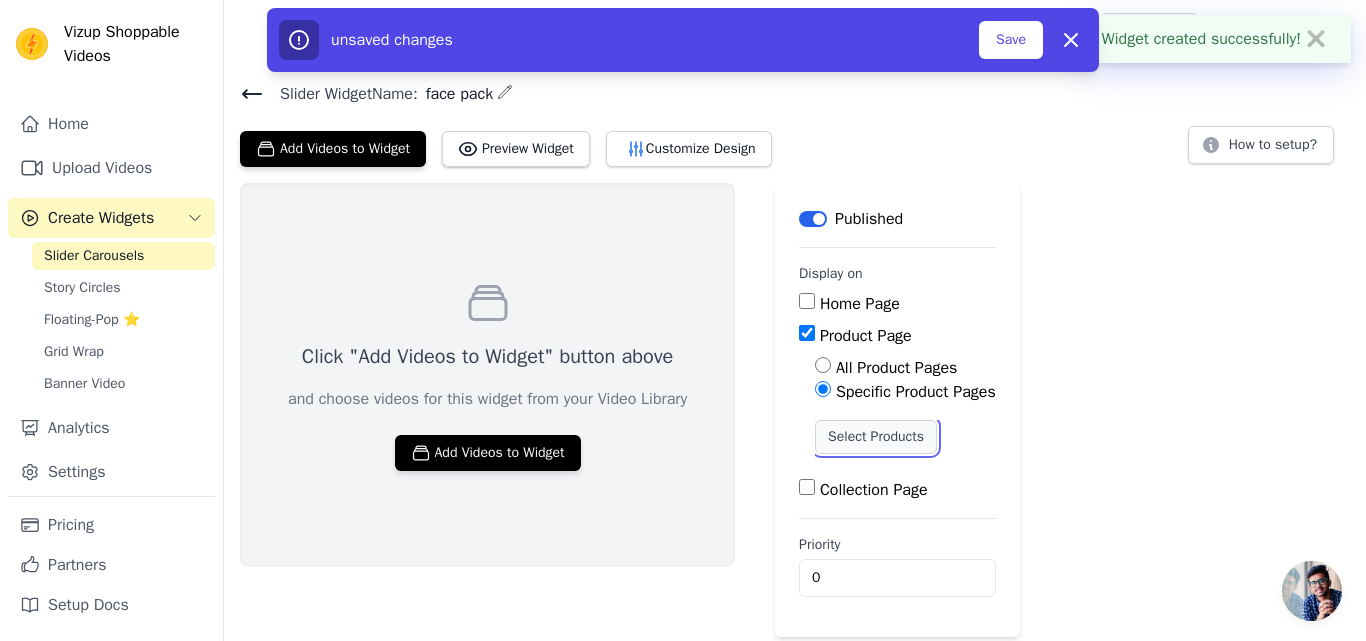click on "Select Products" at bounding box center [876, 437] 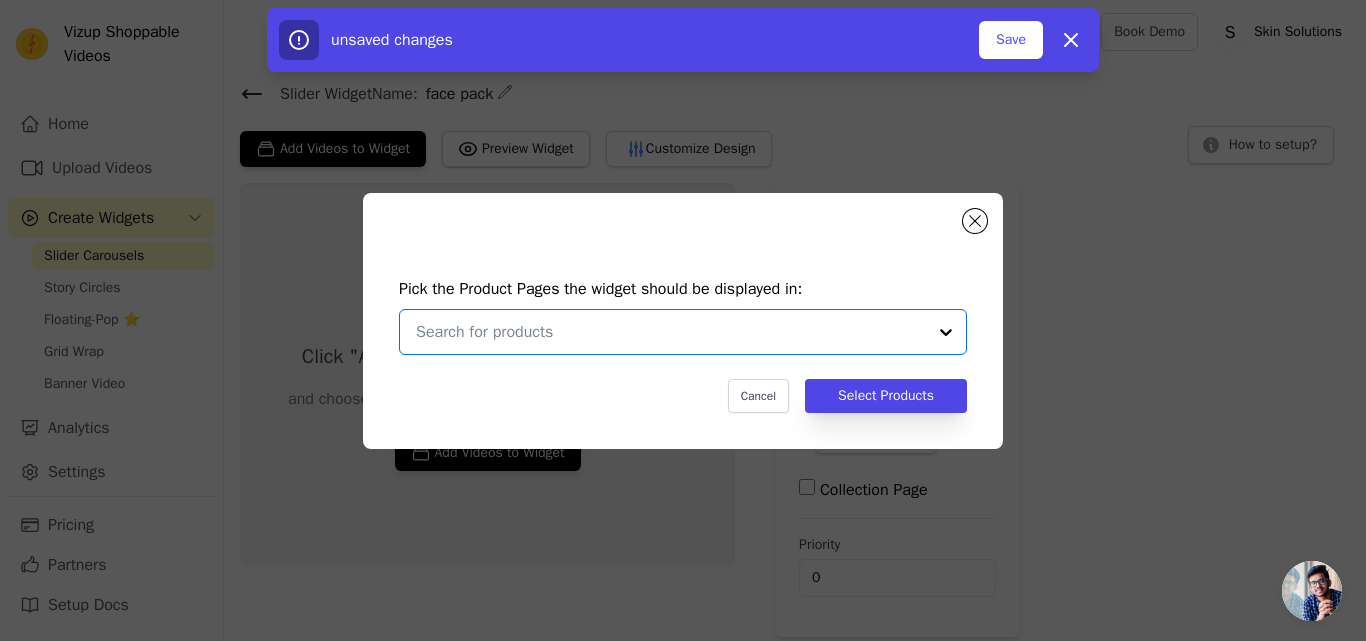 click at bounding box center (671, 332) 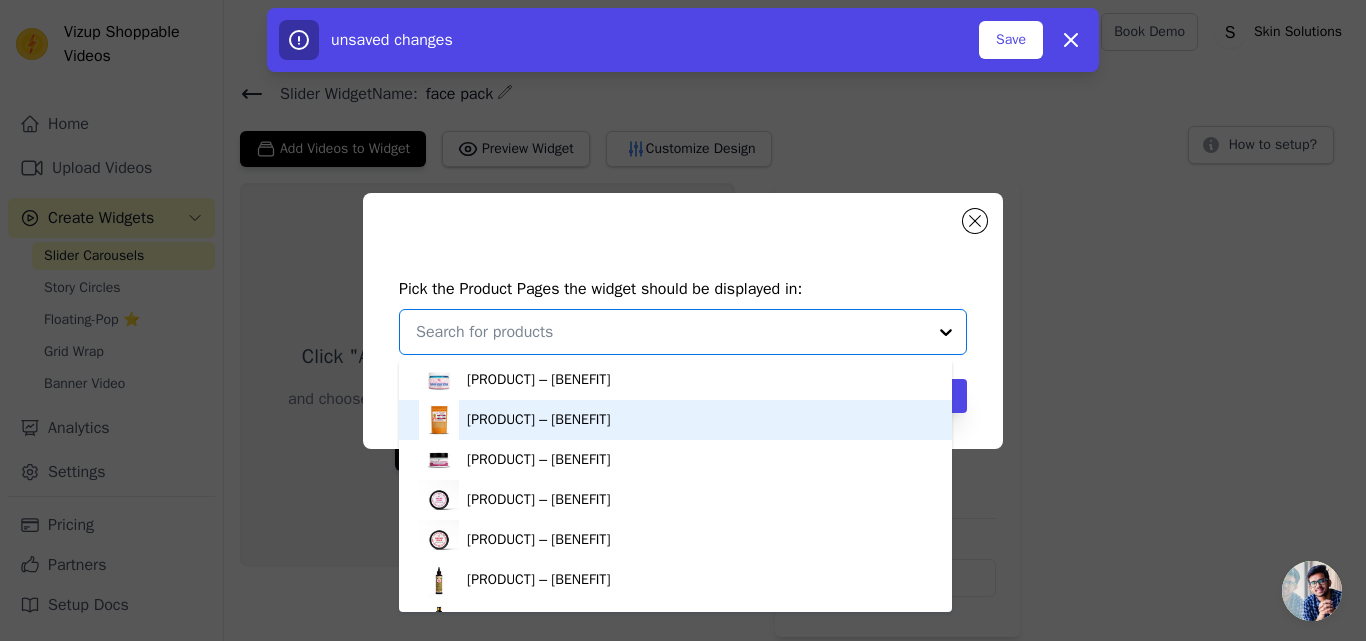 click on "Skin Brightening Herbal Pack – Glow Naturally, Shine Confidently" at bounding box center [675, 420] 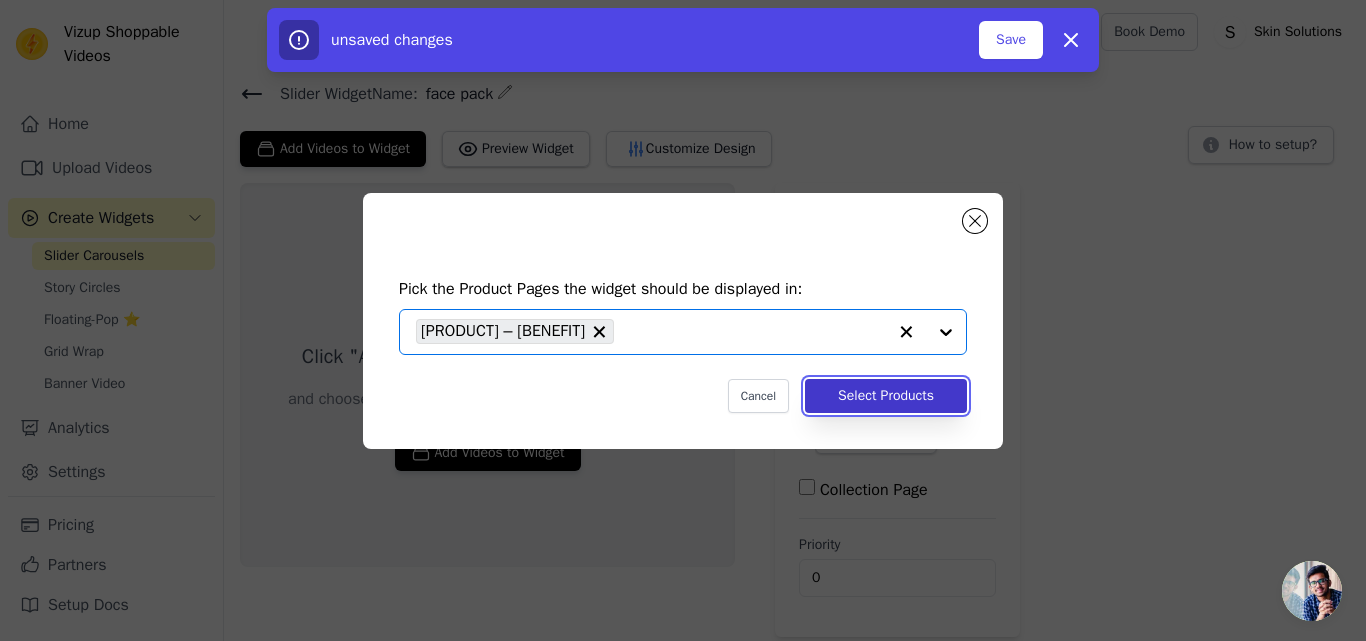 click on "Select Products" at bounding box center (886, 396) 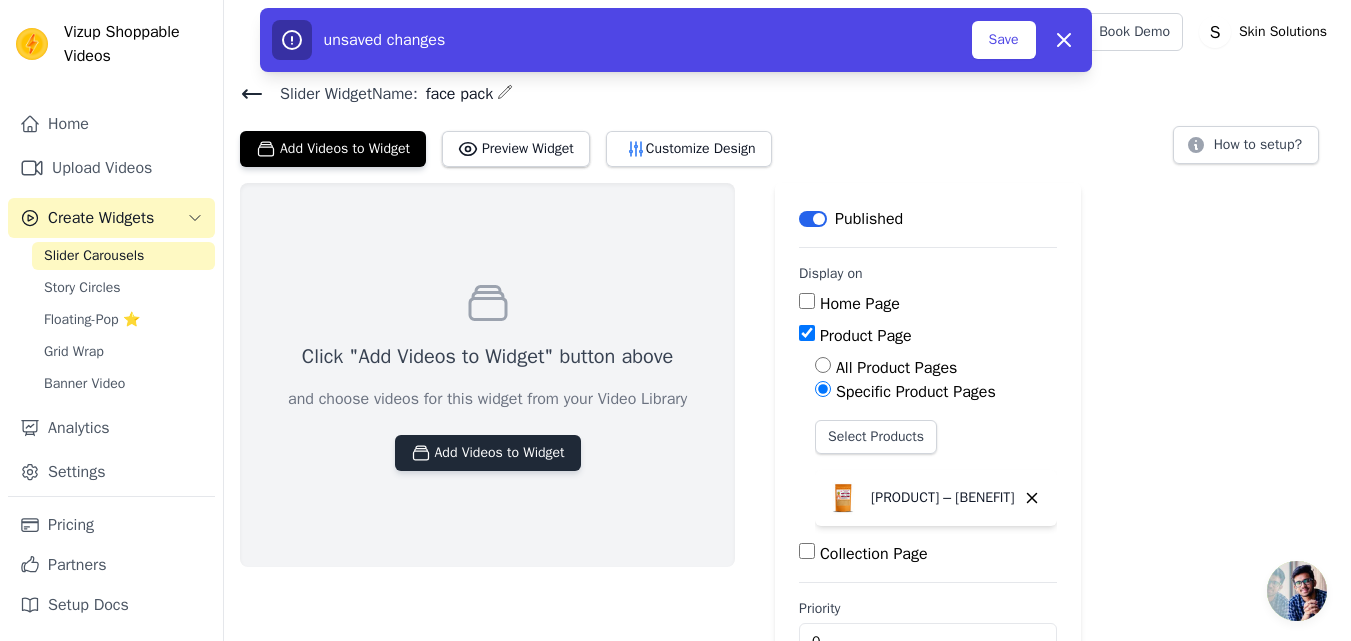 click on "Add Videos to Widget" at bounding box center (488, 453) 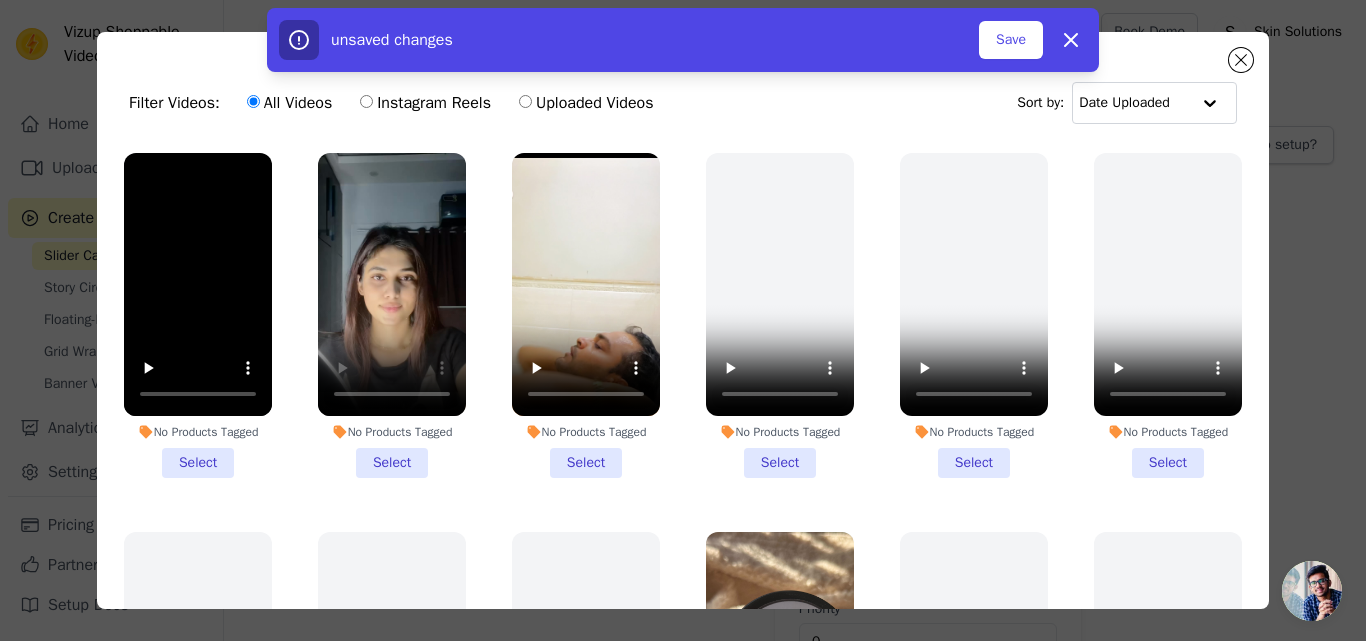 click on "No Products Tagged     Select" at bounding box center [392, 315] 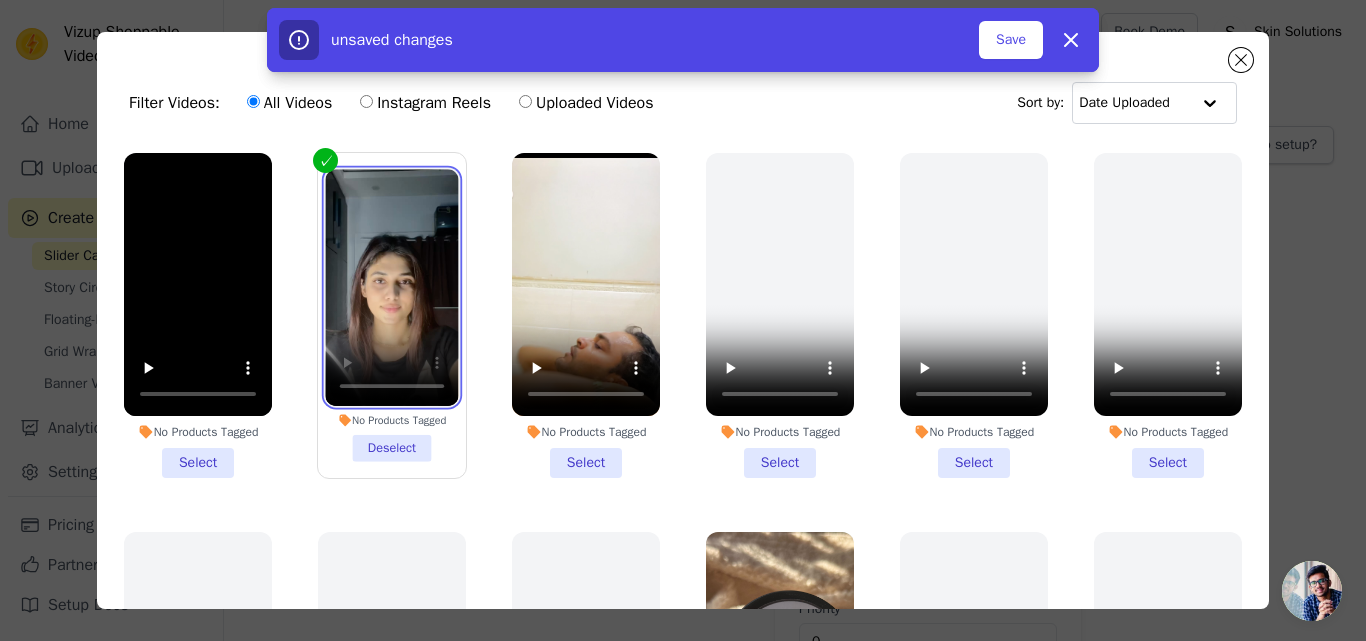 type 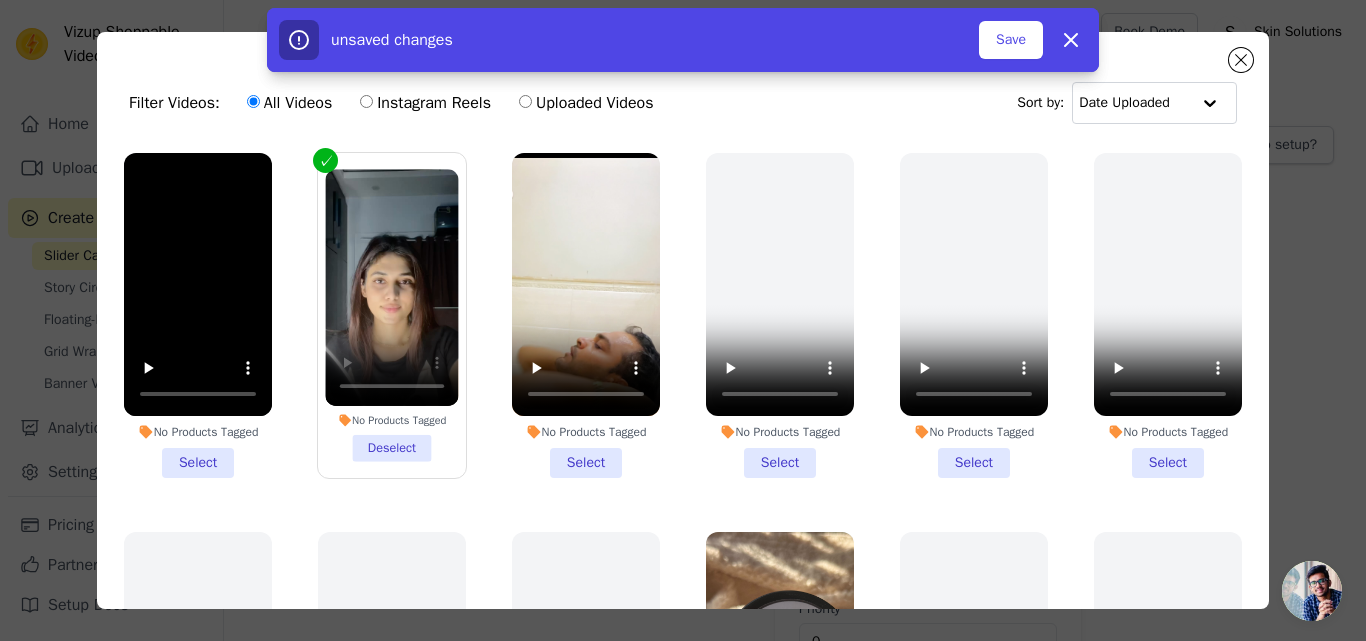 click on "No Products Tagged     Deselect" at bounding box center [391, 315] 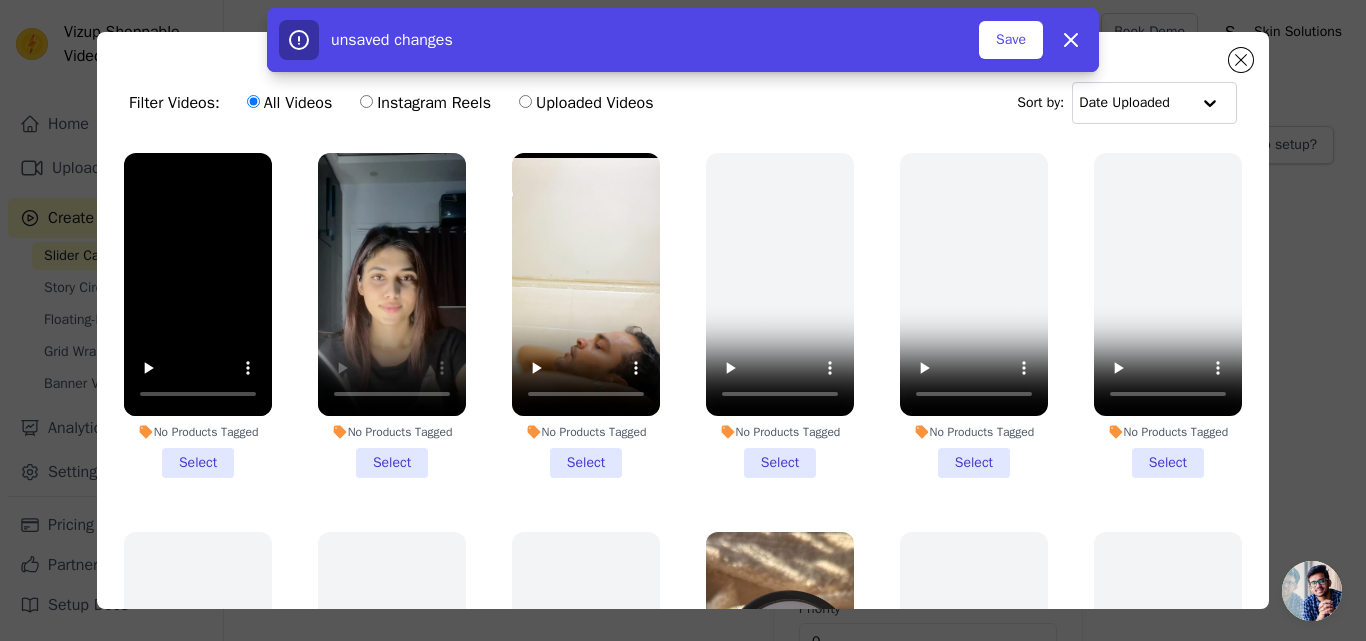 drag, startPoint x: 571, startPoint y: 457, endPoint x: 642, endPoint y: 408, distance: 86.26703 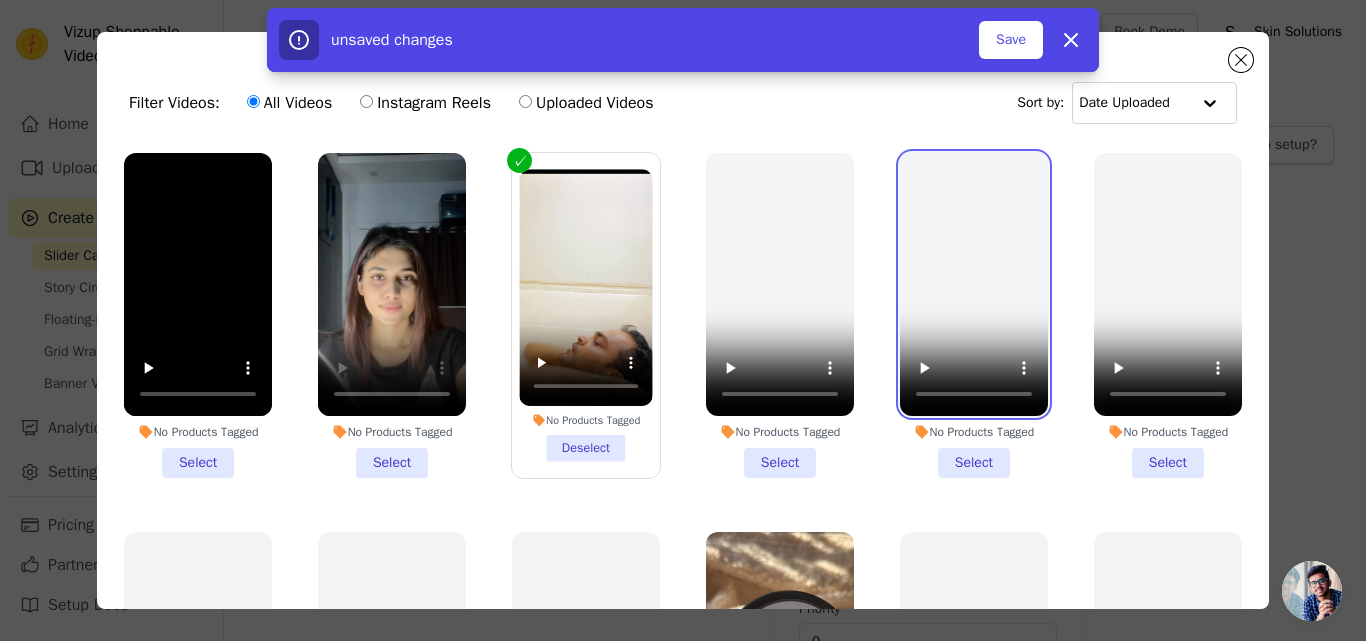 scroll, scrollTop: 200, scrollLeft: 0, axis: vertical 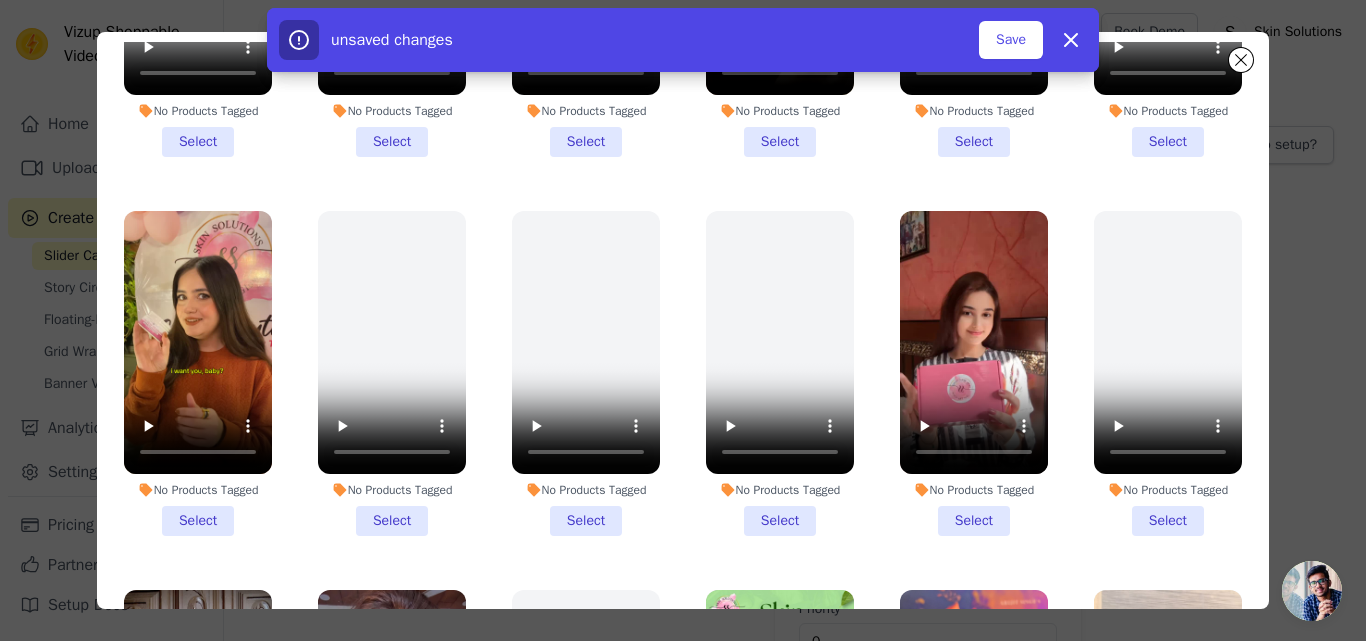 click on "No Products Tagged     Select" at bounding box center [198, 373] 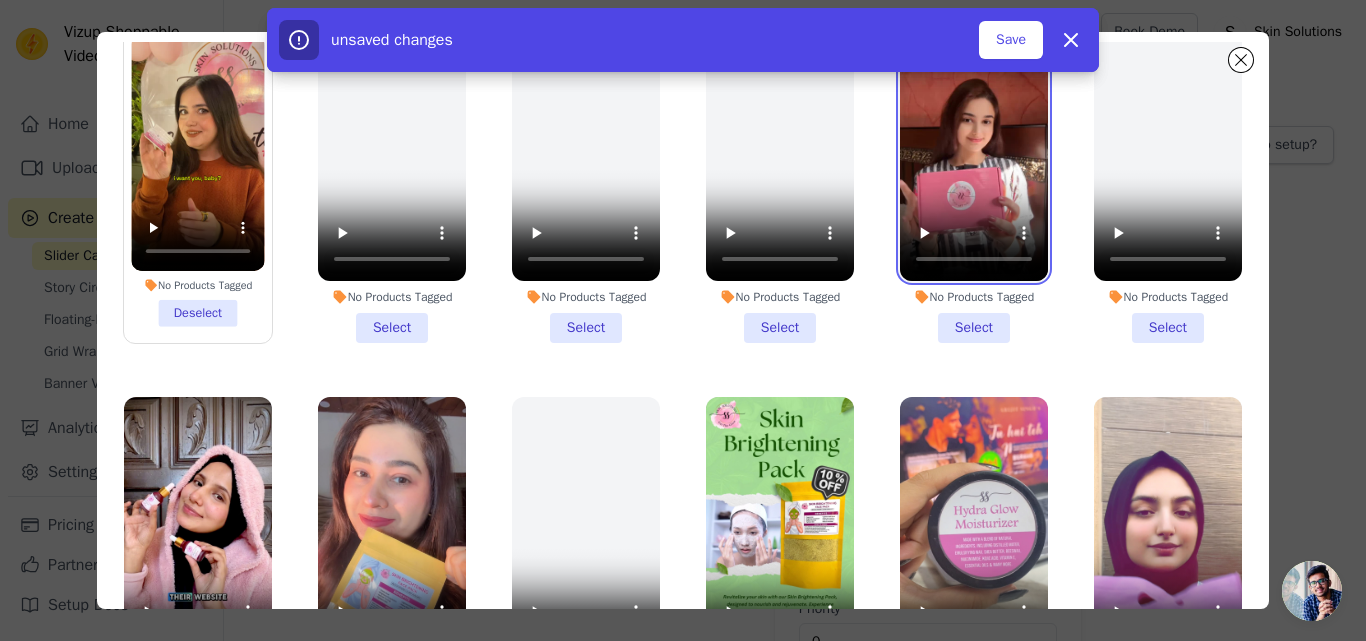 scroll, scrollTop: 900, scrollLeft: 0, axis: vertical 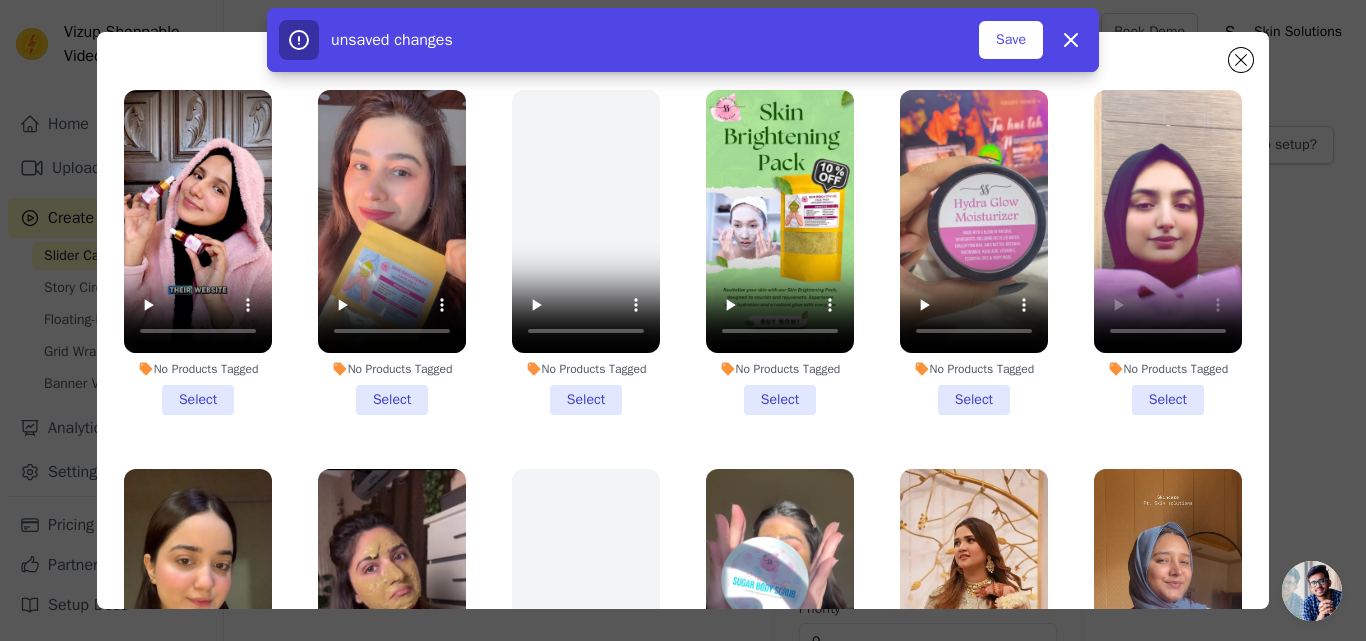 click on "No Products Tagged     Select" at bounding box center (1168, 252) 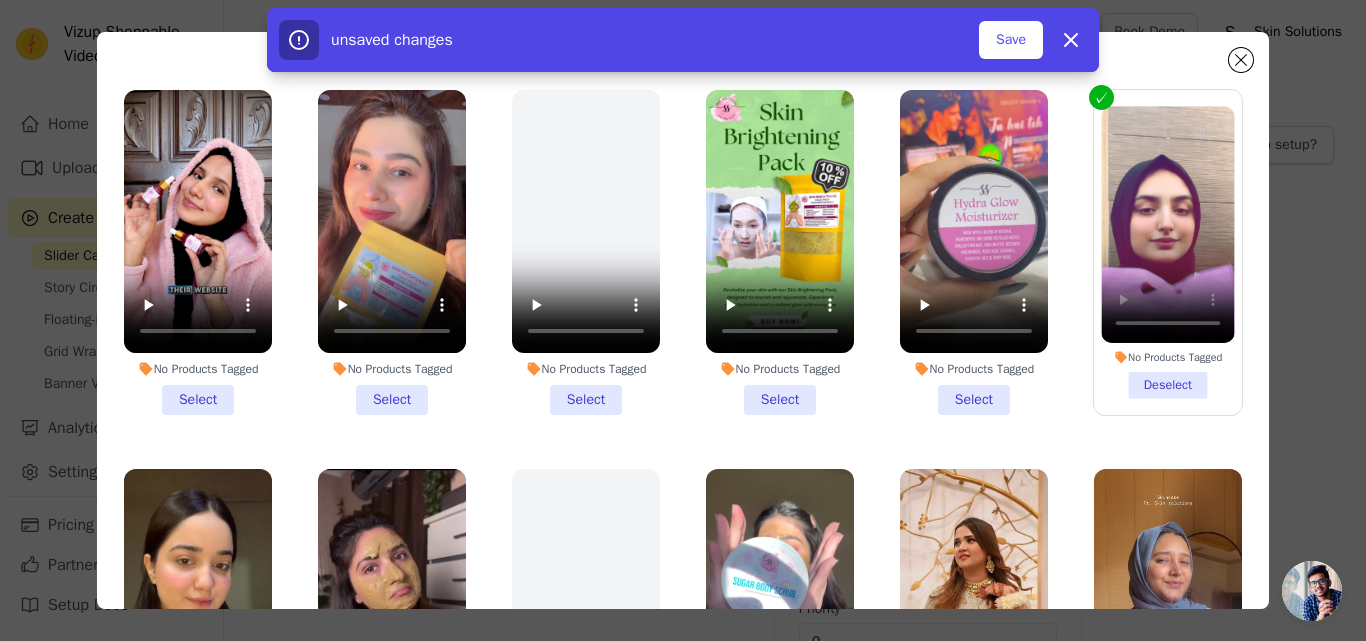 click on "No Products Tagged     Select" at bounding box center [780, 252] 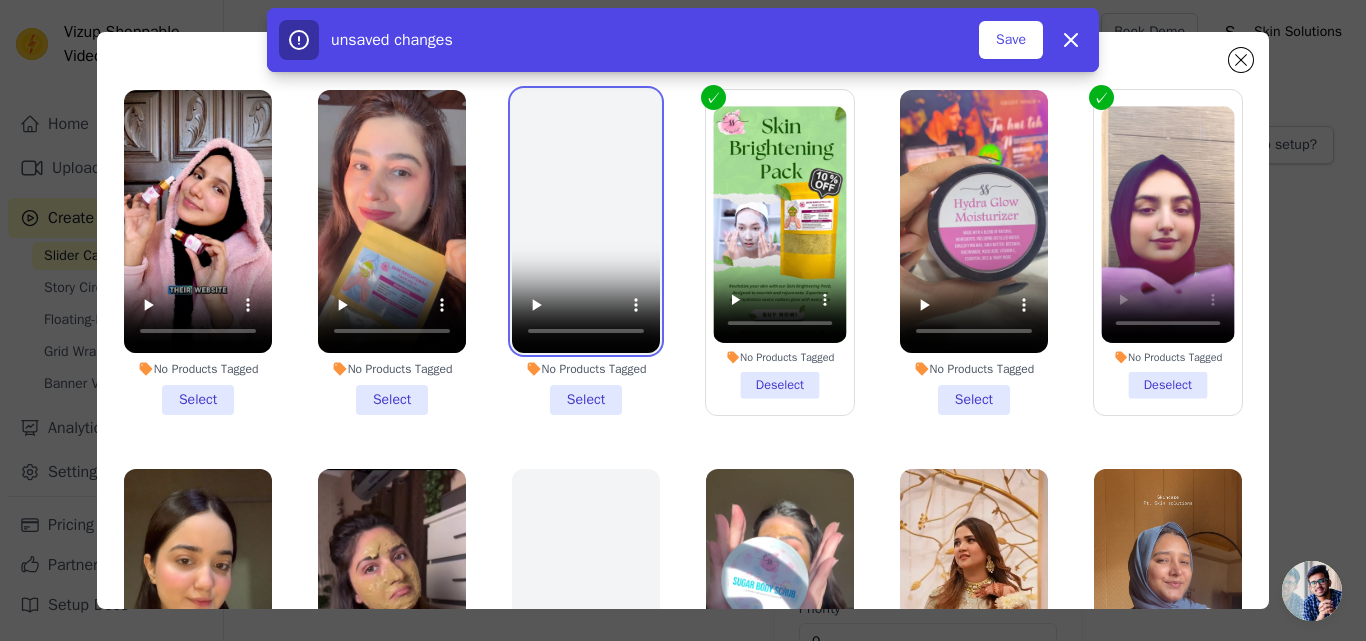 type 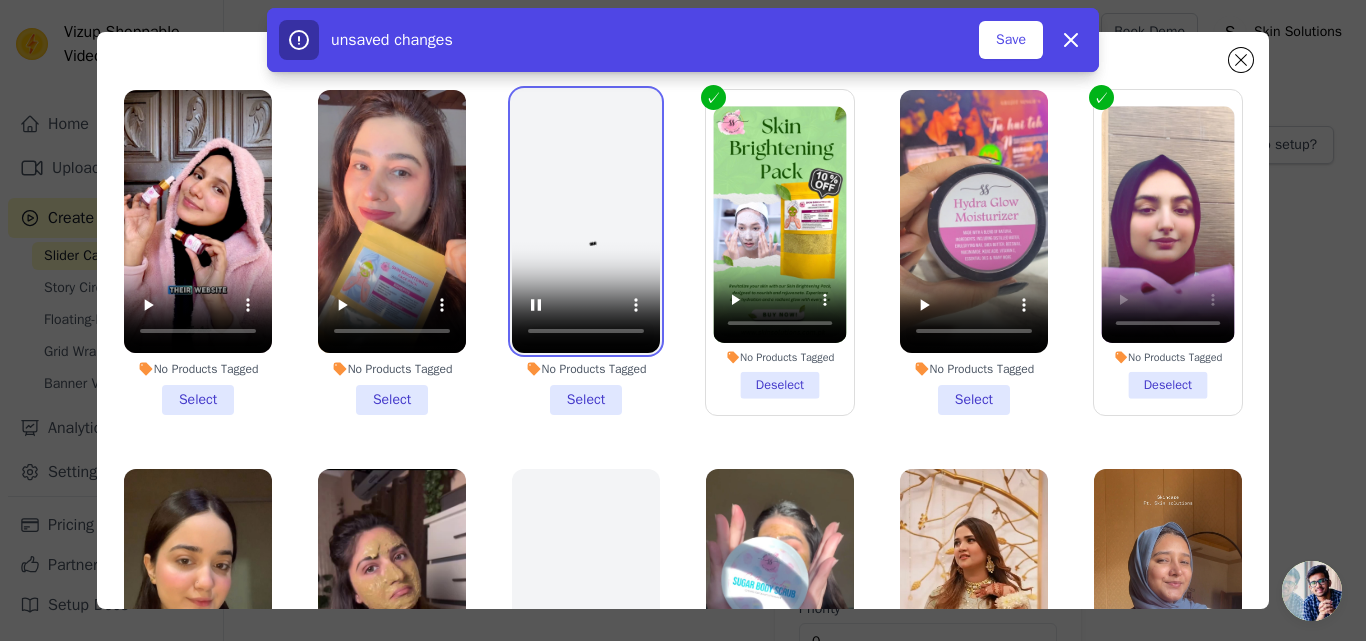 click at bounding box center [586, 221] 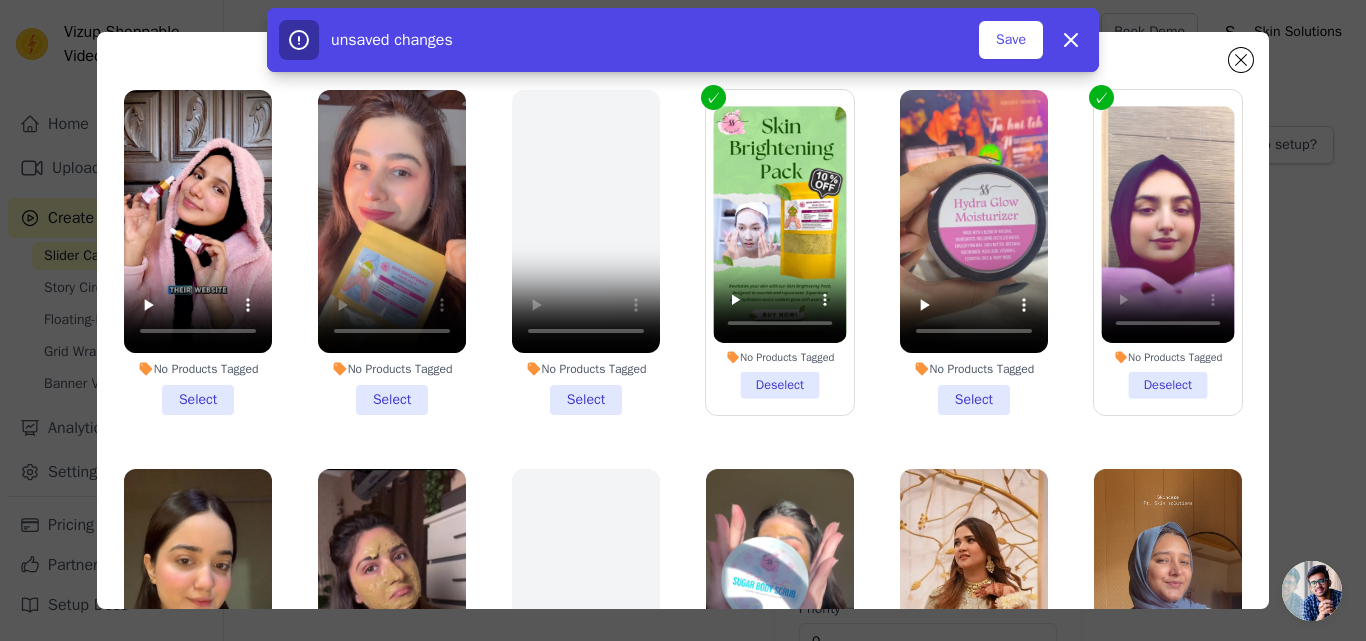 click on "No Products Tagged     Select" at bounding box center [392, 252] 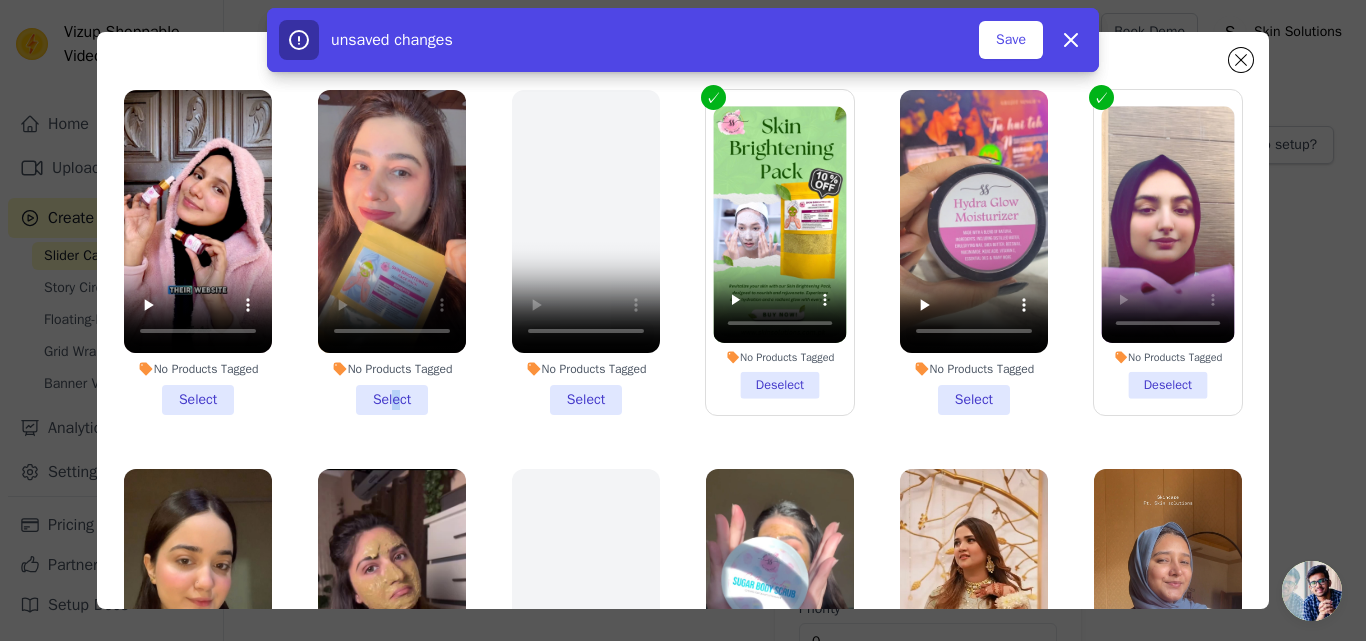 click on "No Products Tagged     Select" at bounding box center [392, 252] 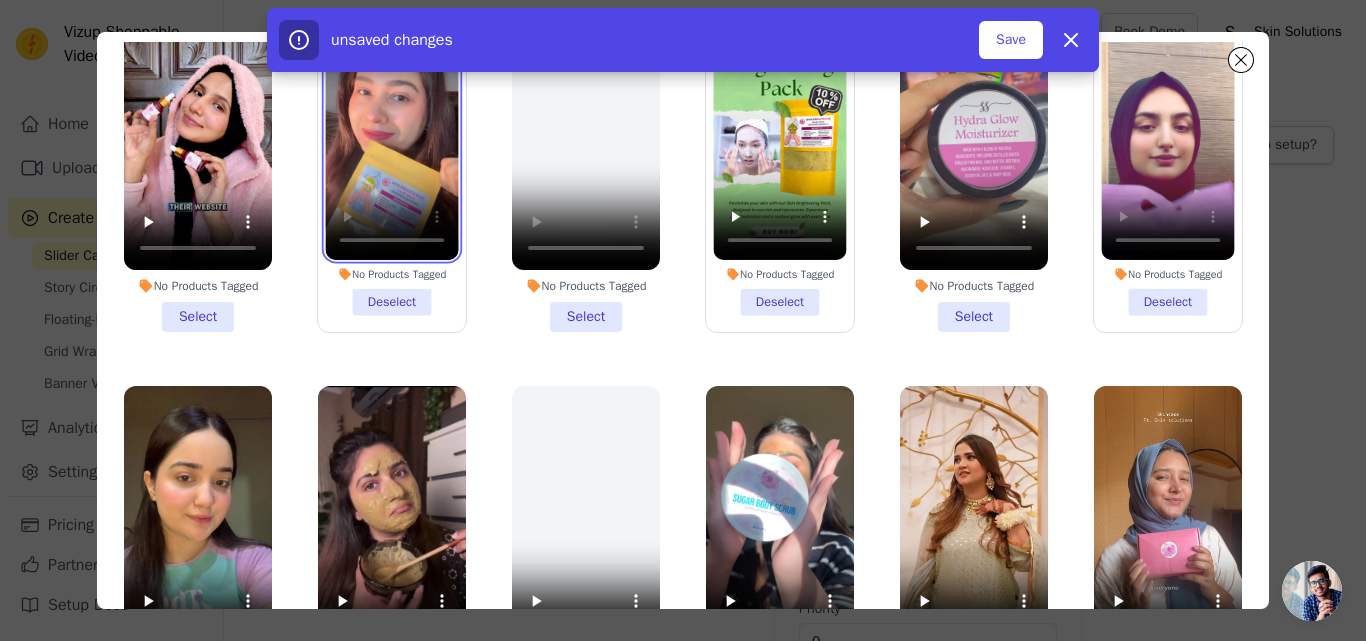 scroll, scrollTop: 1300, scrollLeft: 0, axis: vertical 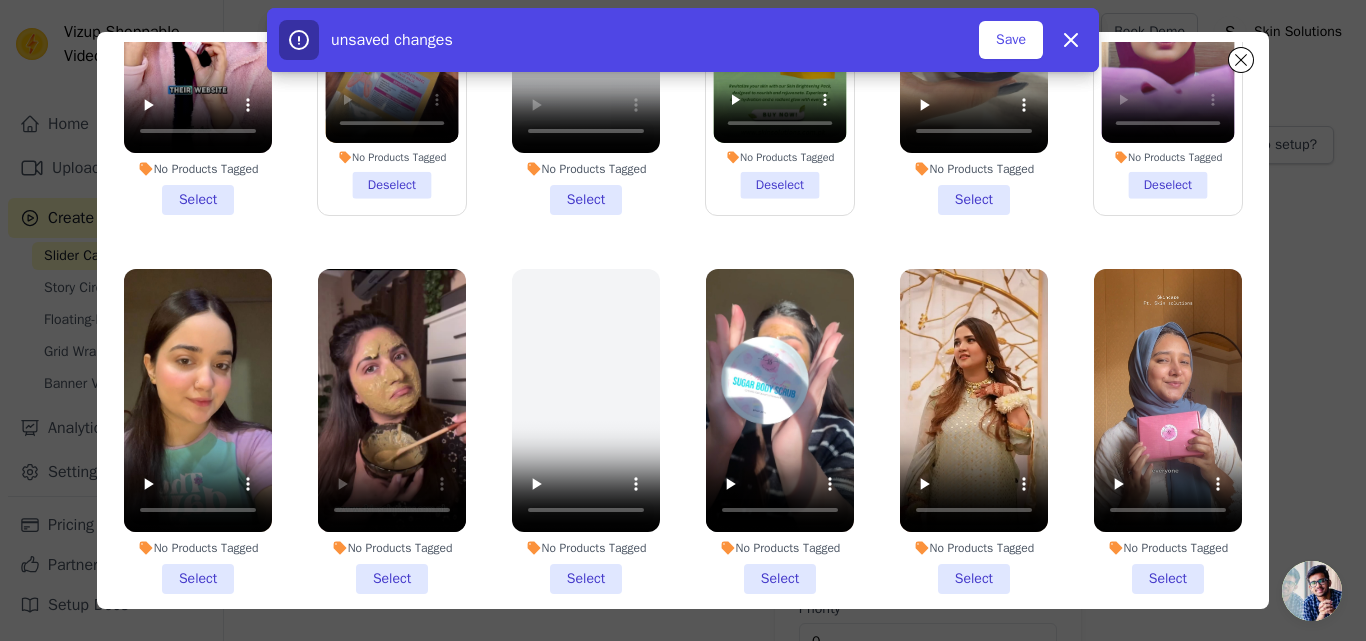 click on "No Products Tagged     Select" at bounding box center [392, 431] 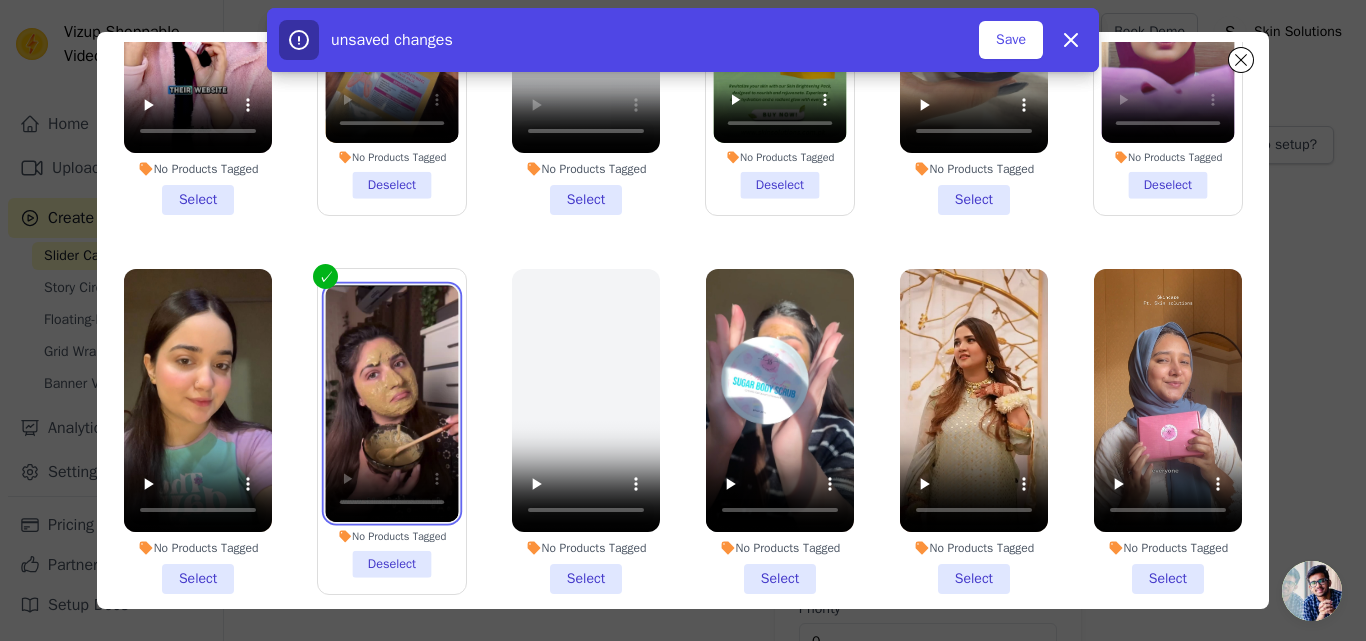 type 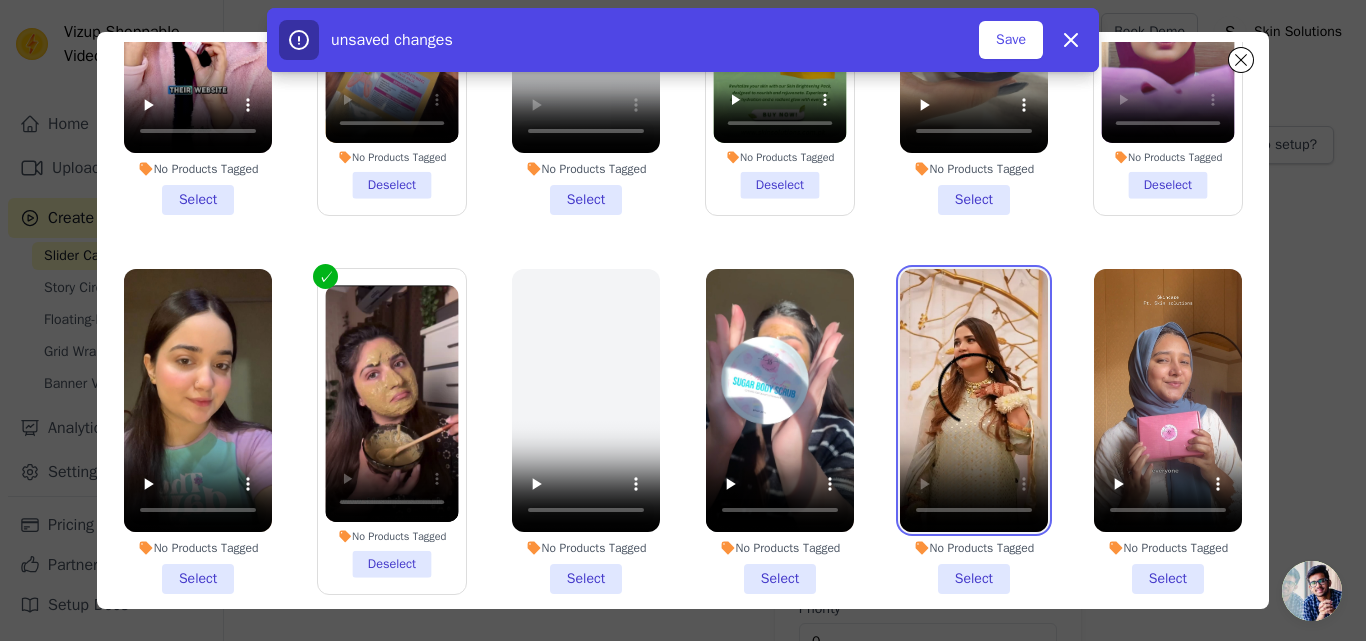 scroll, scrollTop: 1323, scrollLeft: 0, axis: vertical 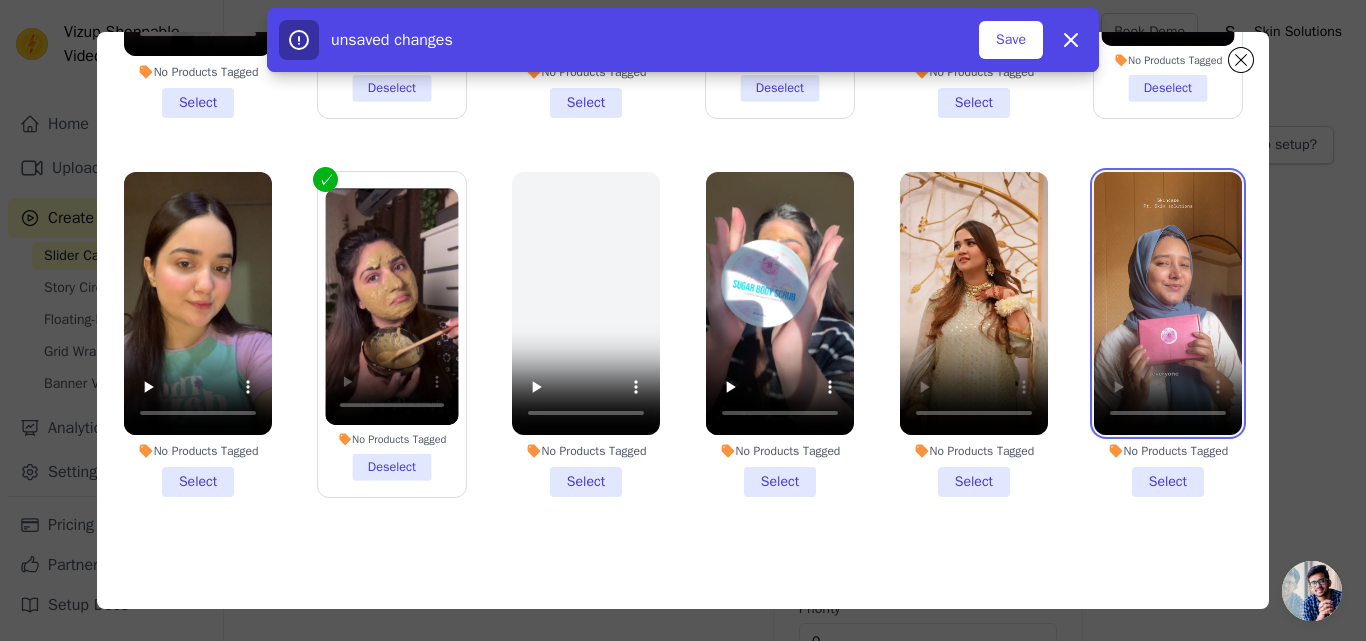 type 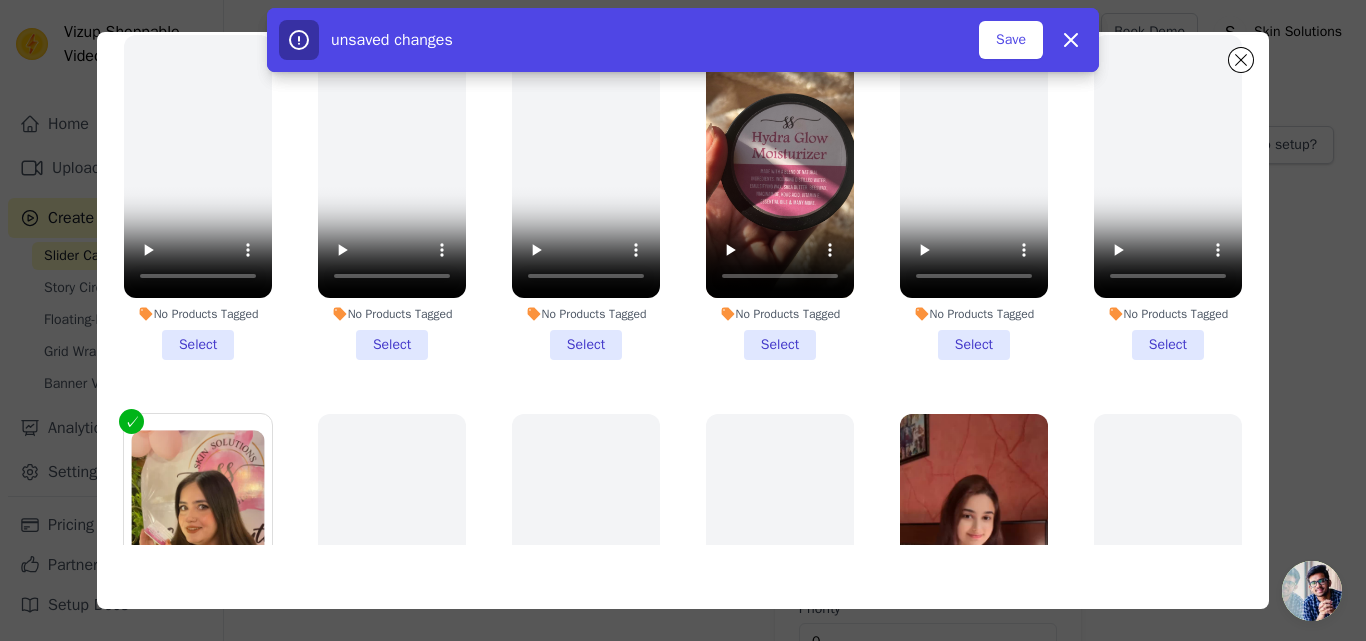 scroll, scrollTop: 0, scrollLeft: 0, axis: both 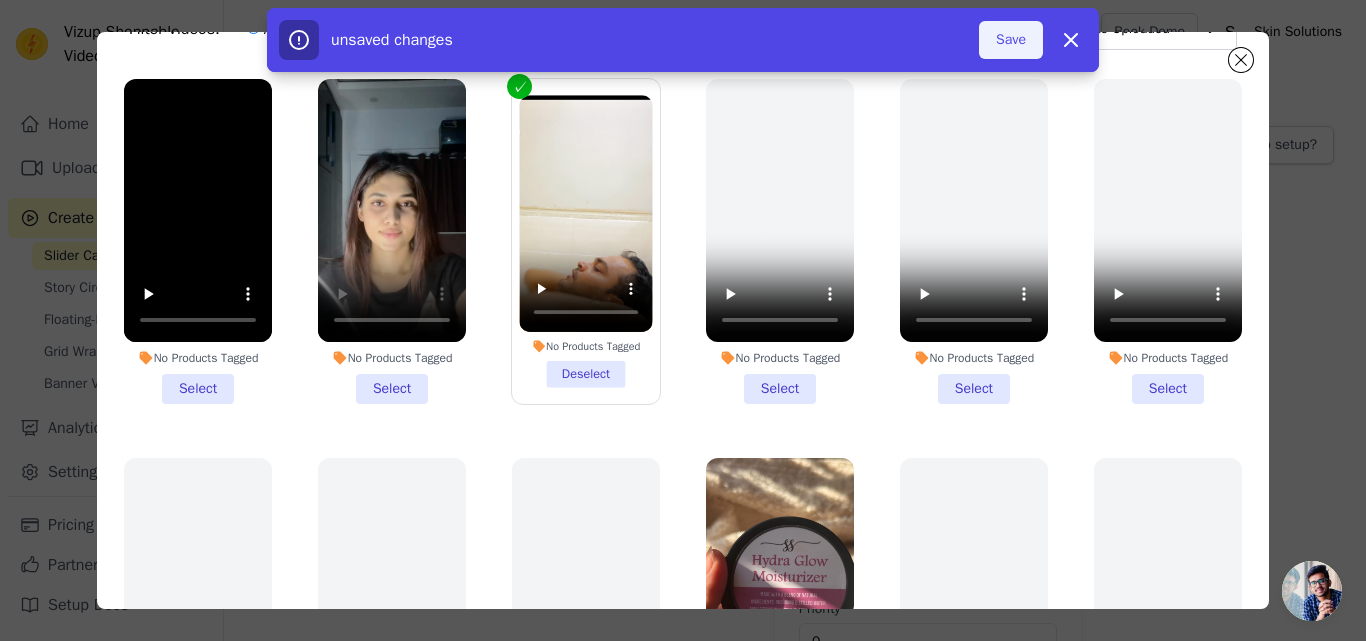 click on "Save" at bounding box center [1011, 40] 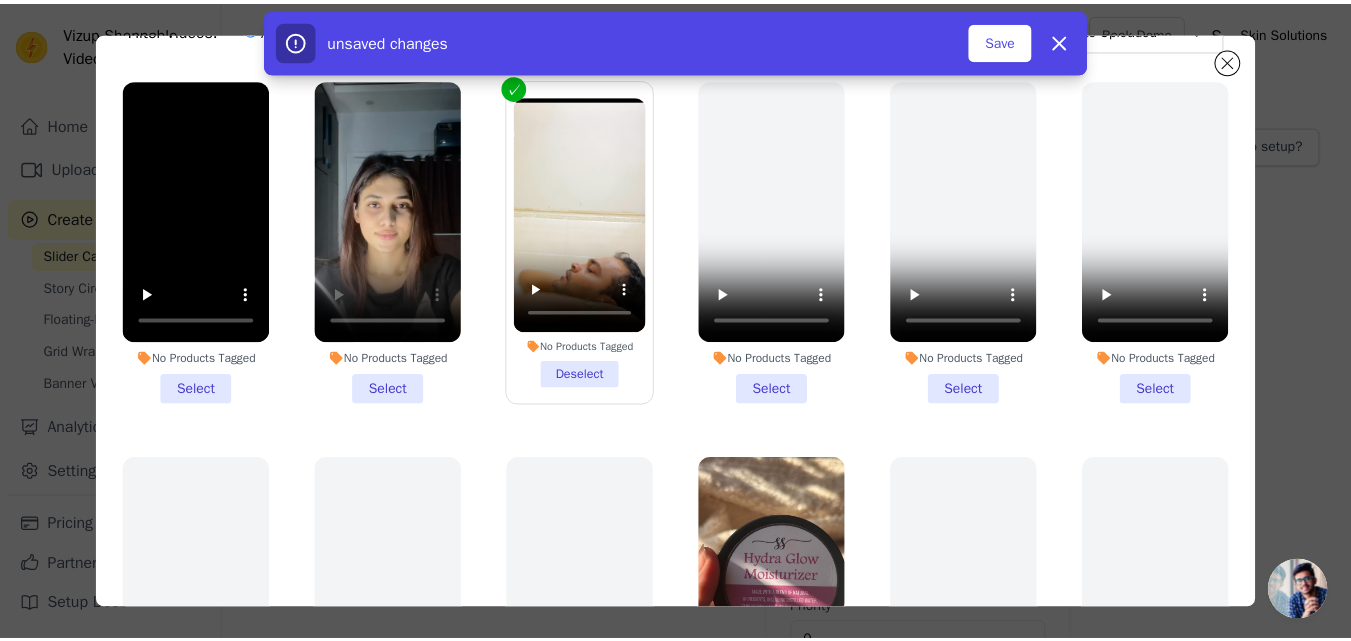 scroll, scrollTop: 0, scrollLeft: 0, axis: both 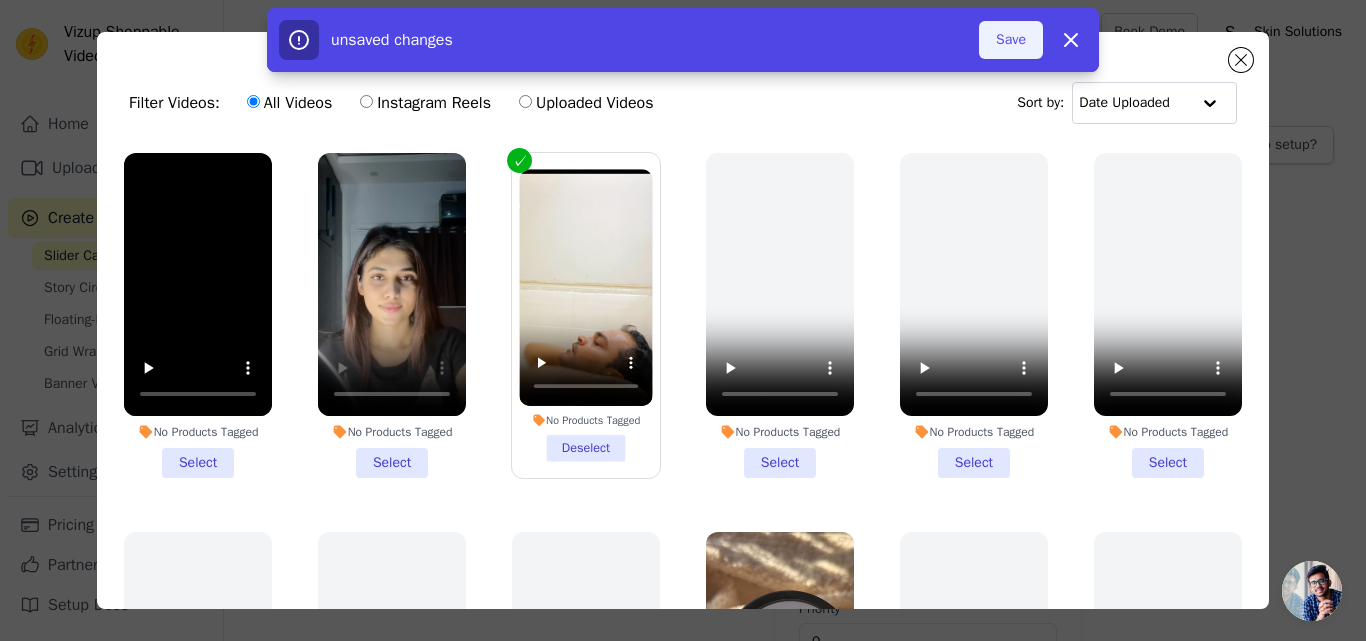 click on "Save" at bounding box center (1011, 40) 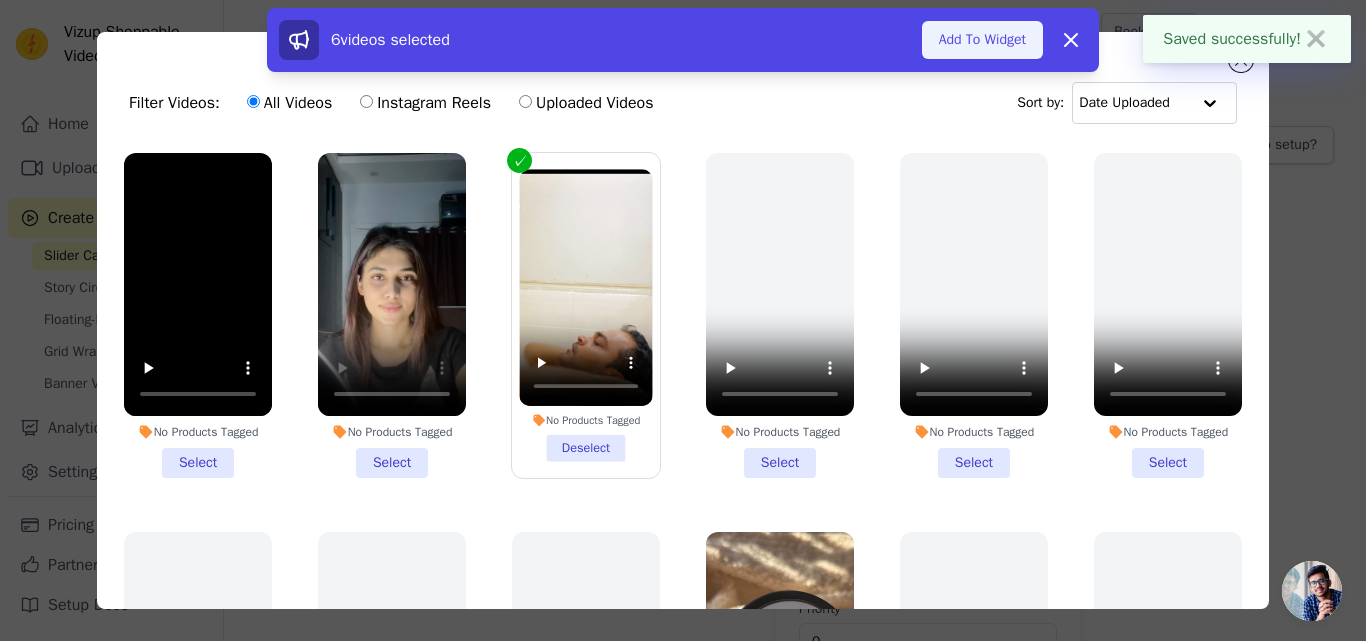 click on "Add To Widget" at bounding box center (982, 40) 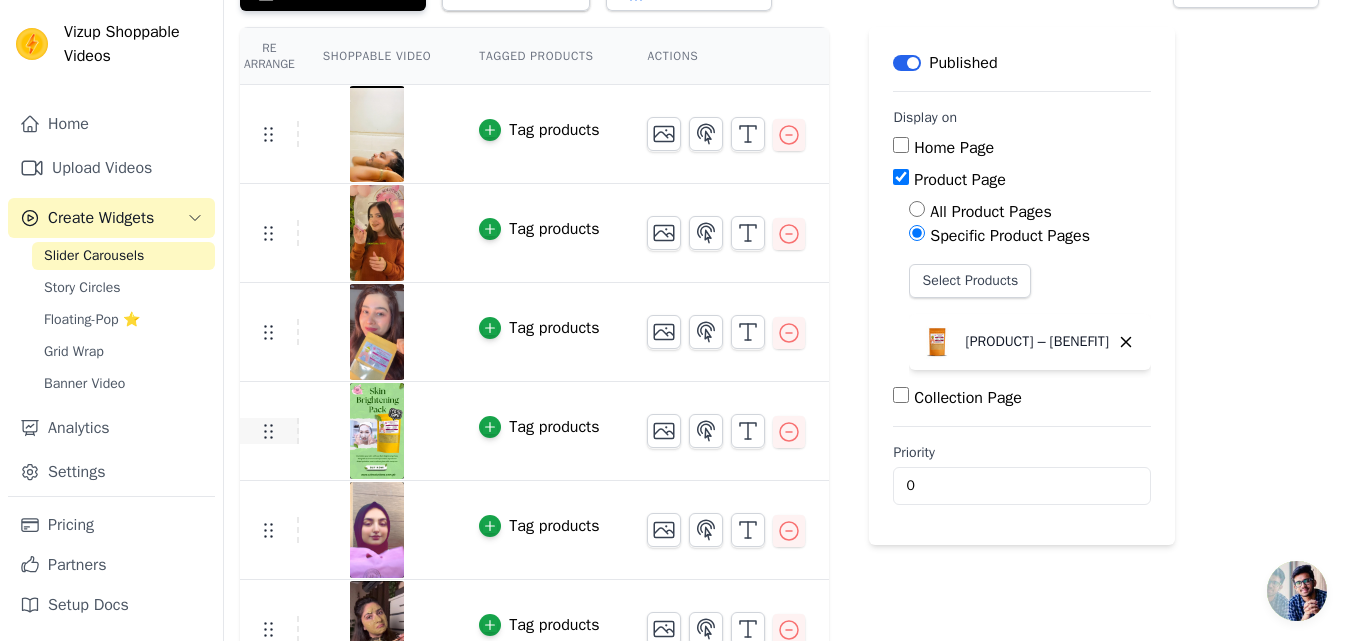 scroll, scrollTop: 193, scrollLeft: 0, axis: vertical 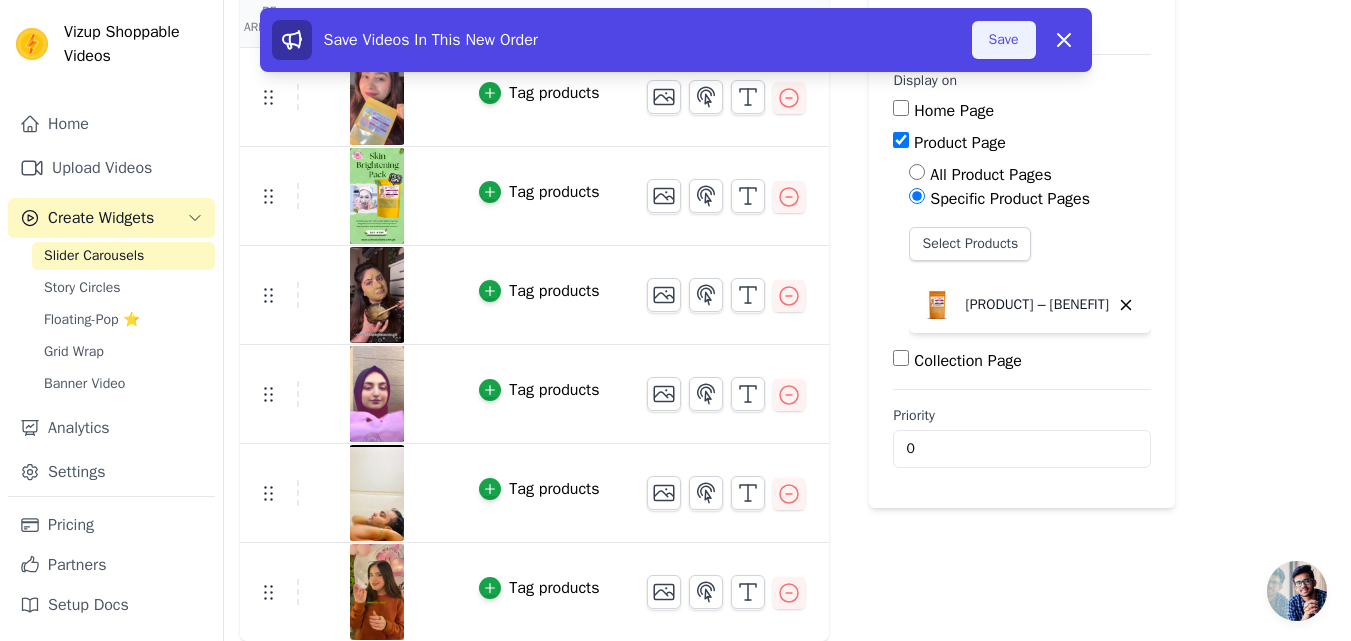 click on "Save" at bounding box center (1004, 40) 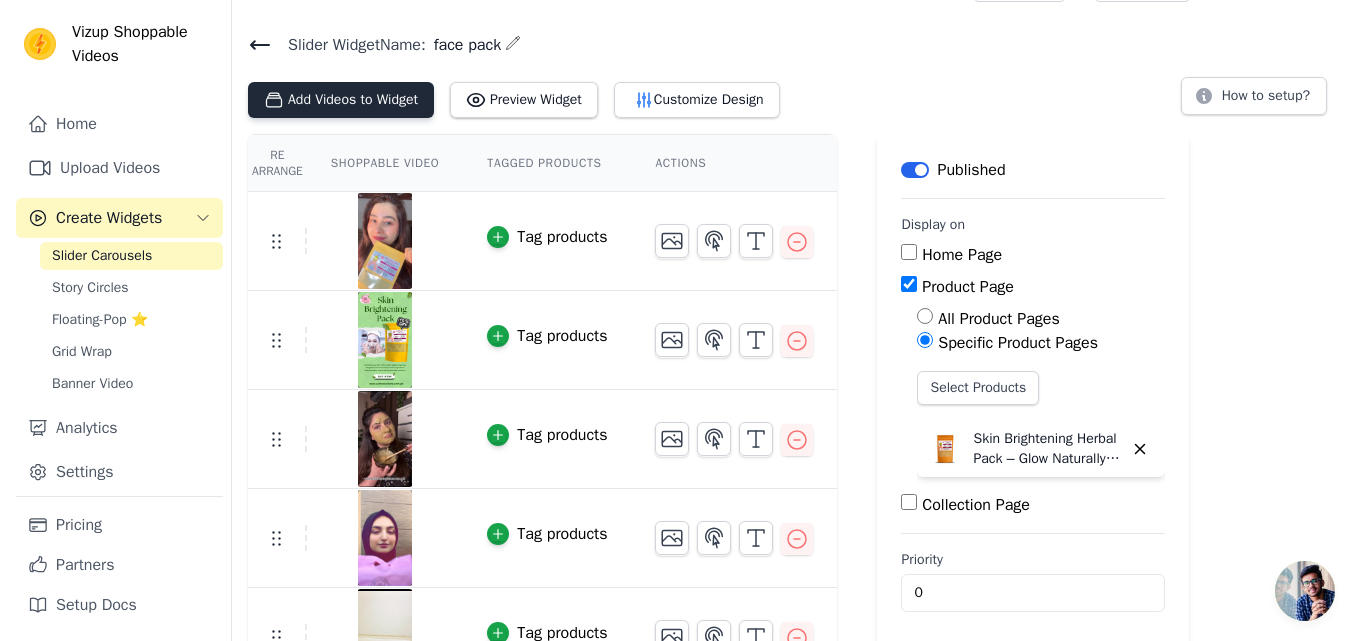 scroll, scrollTop: 0, scrollLeft: 0, axis: both 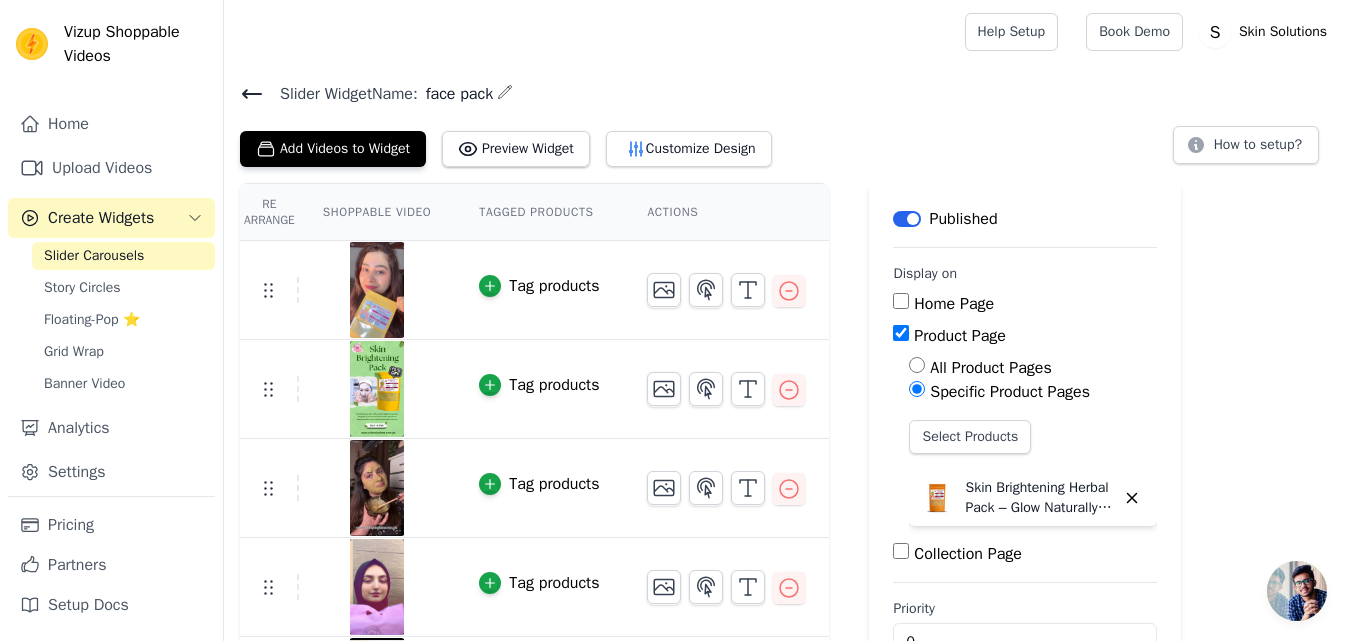 click on "Slider Widget  Name:   [PRODUCT]
Add Videos to Widget
Preview Widget       Customize Design
How to setup?" at bounding box center [787, 123] 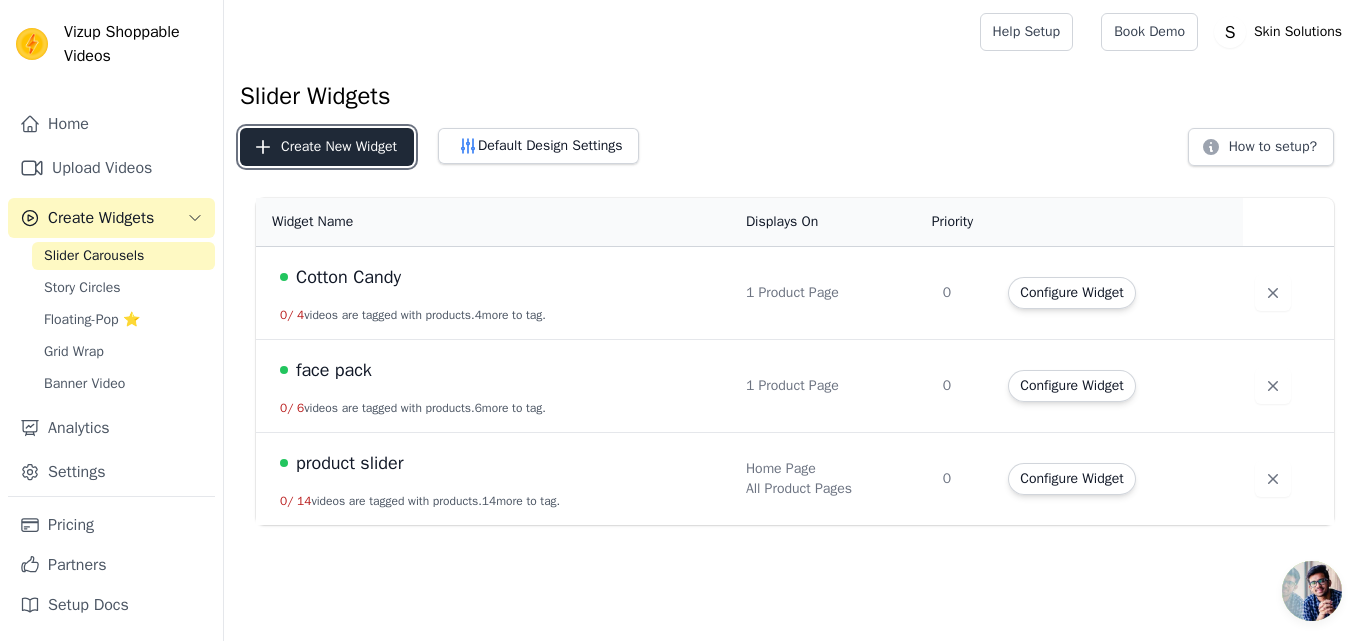 click on "Create New Widget" at bounding box center (327, 147) 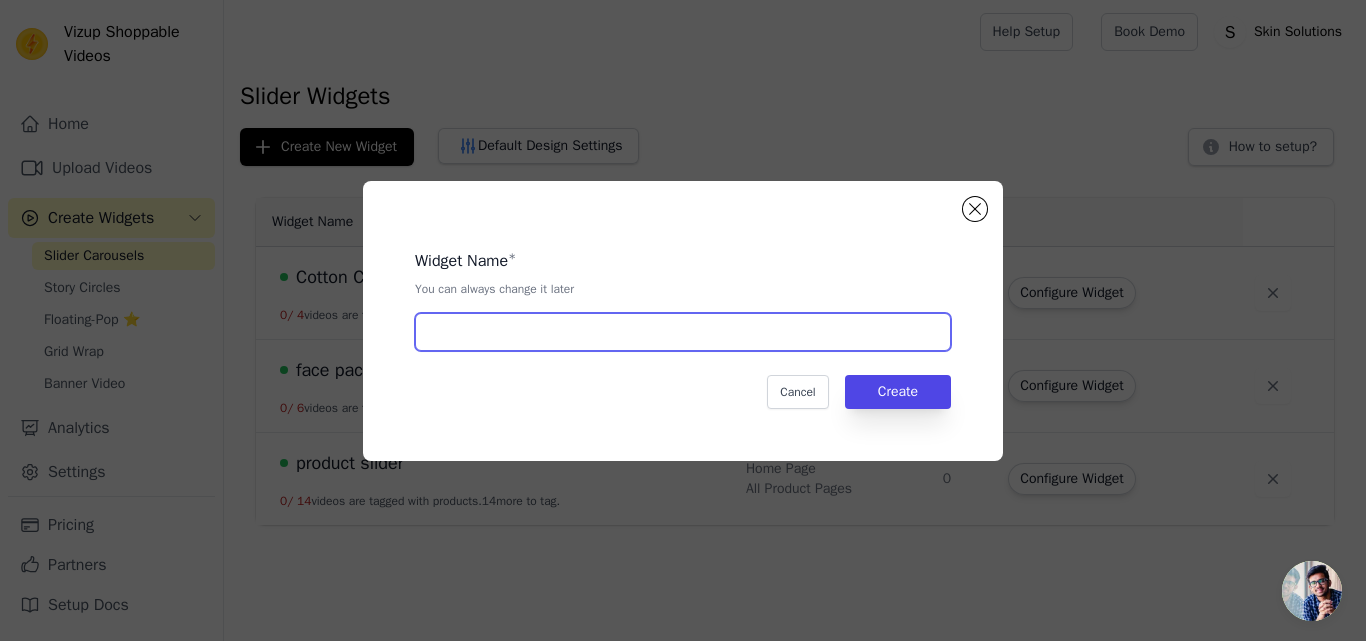 click at bounding box center [683, 332] 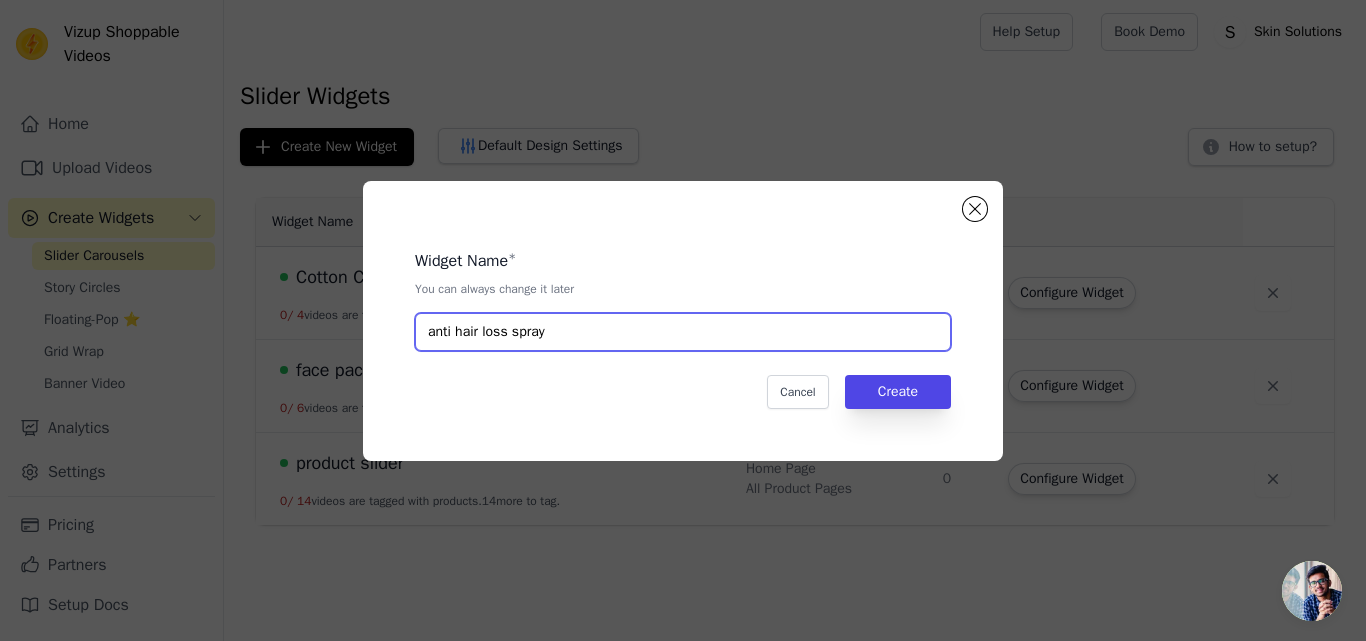 drag, startPoint x: 628, startPoint y: 313, endPoint x: 193, endPoint y: 336, distance: 435.60764 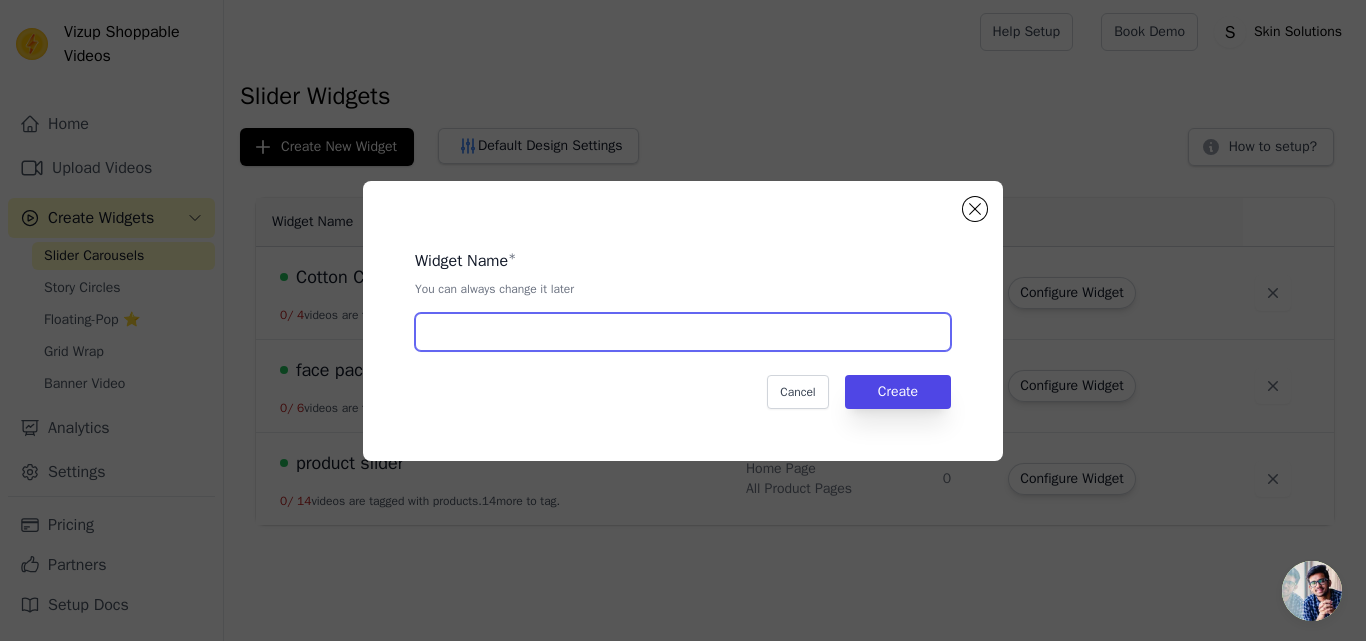 drag, startPoint x: 630, startPoint y: 338, endPoint x: 630, endPoint y: 325, distance: 13 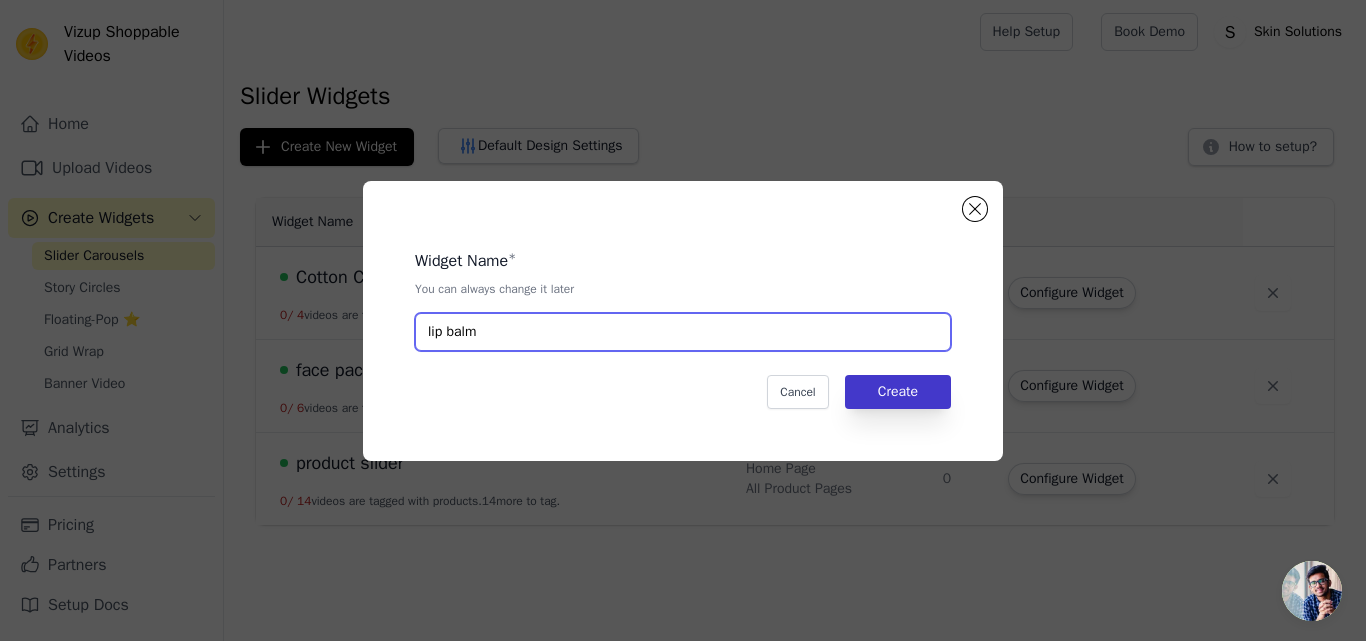 type on "lip balm" 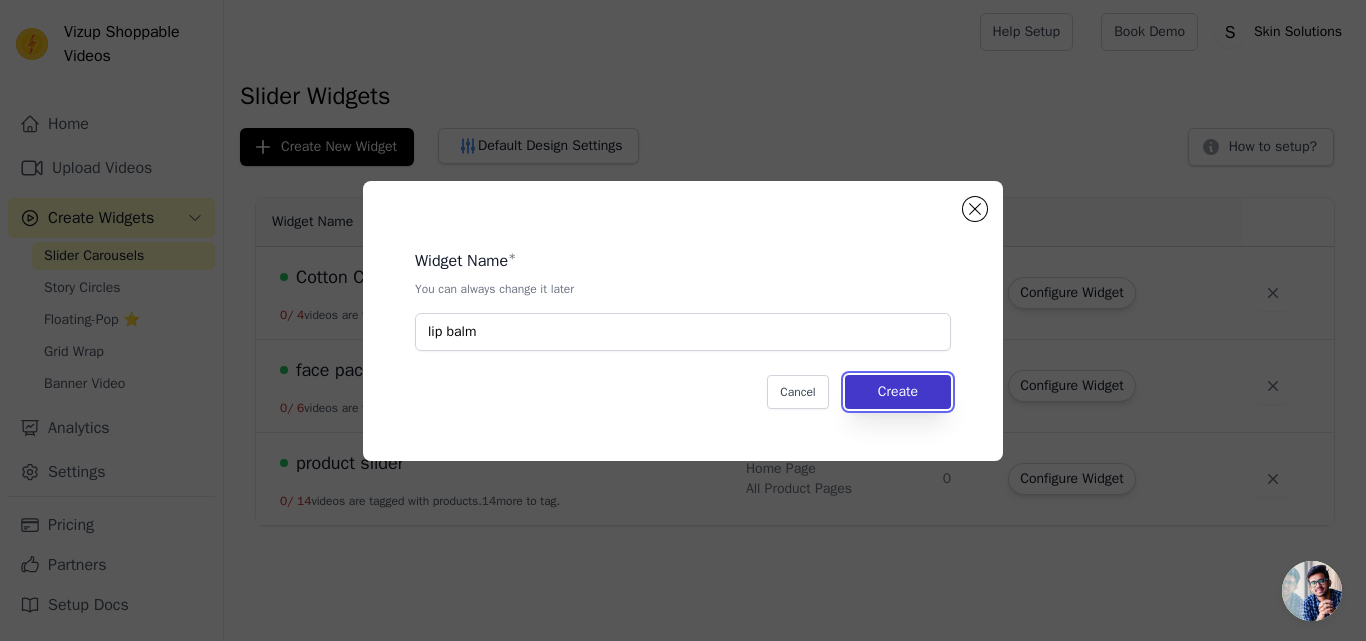 click on "Create" at bounding box center (898, 392) 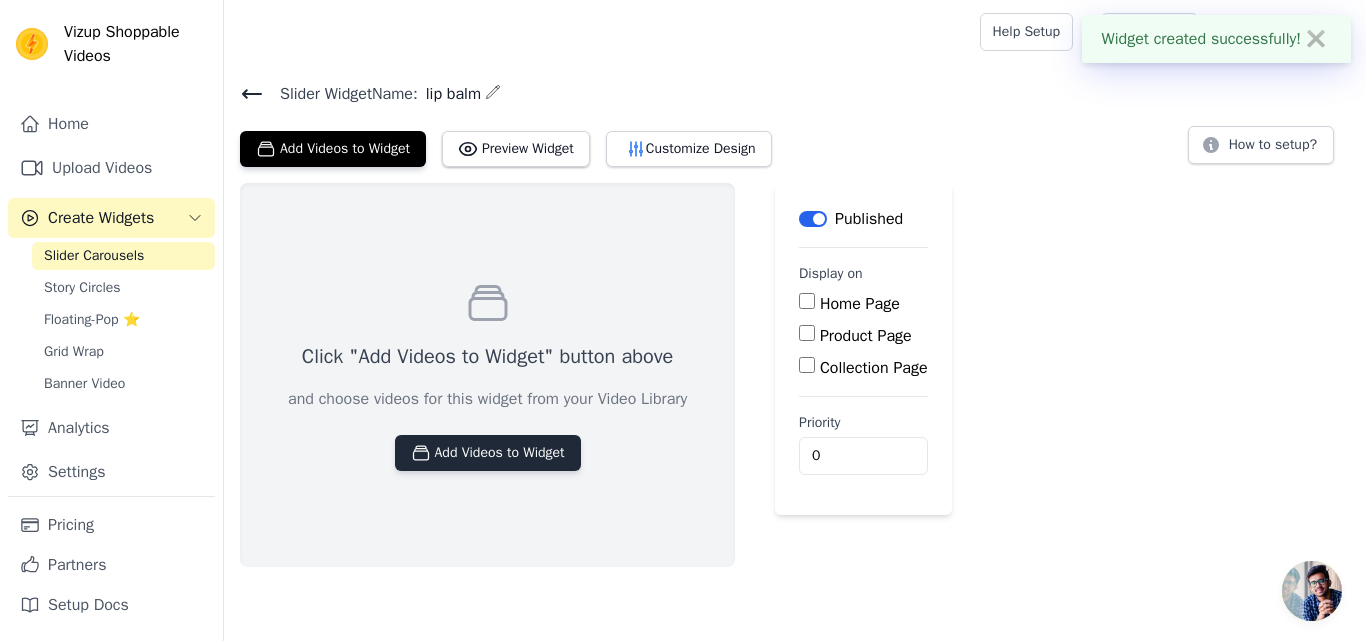 click on "Add Videos to Widget" at bounding box center [488, 453] 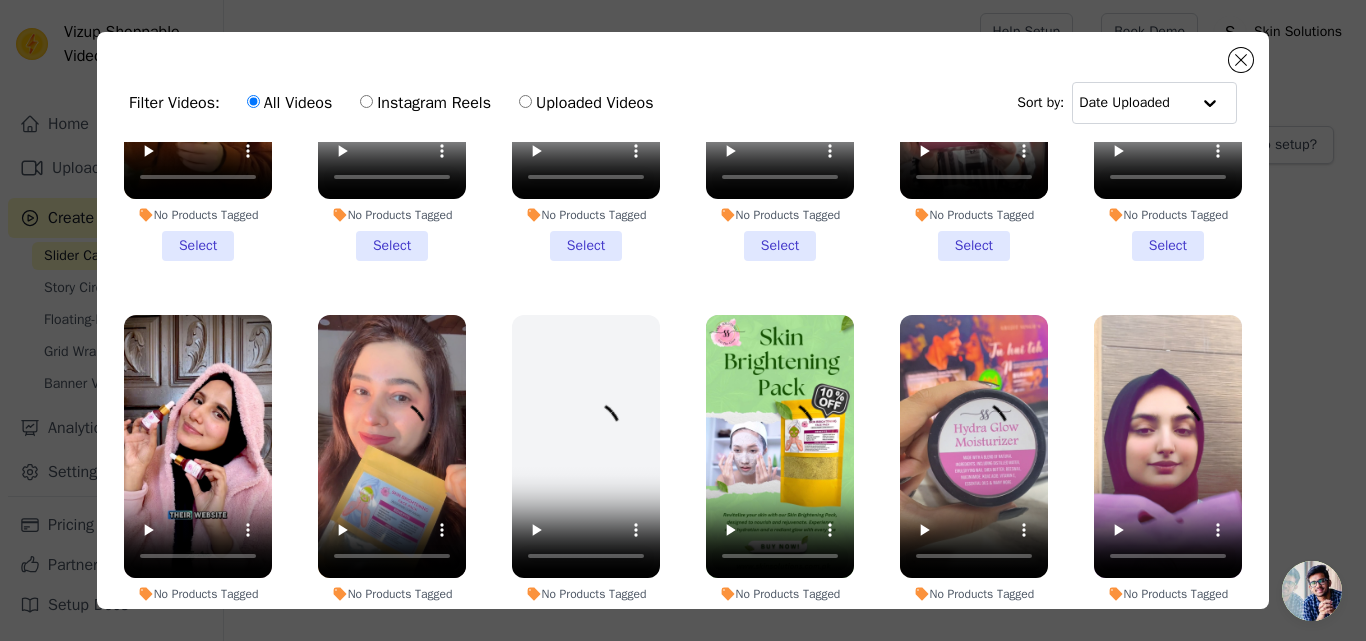 scroll, scrollTop: 1100, scrollLeft: 0, axis: vertical 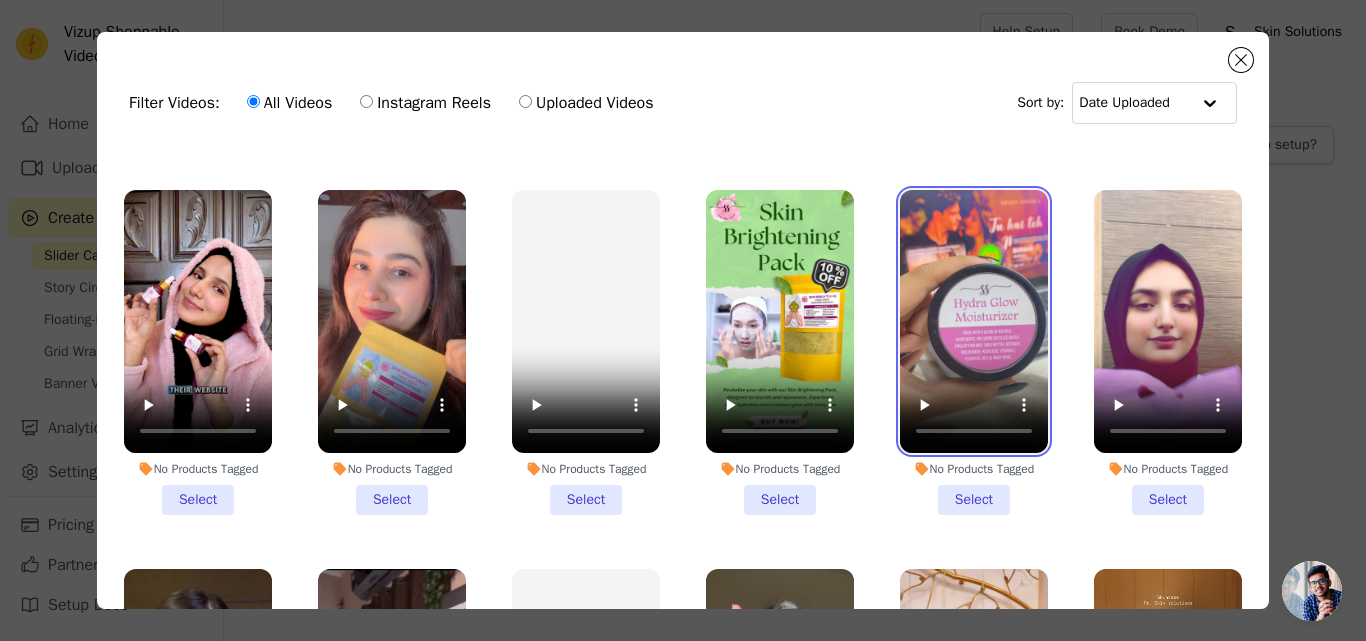 type 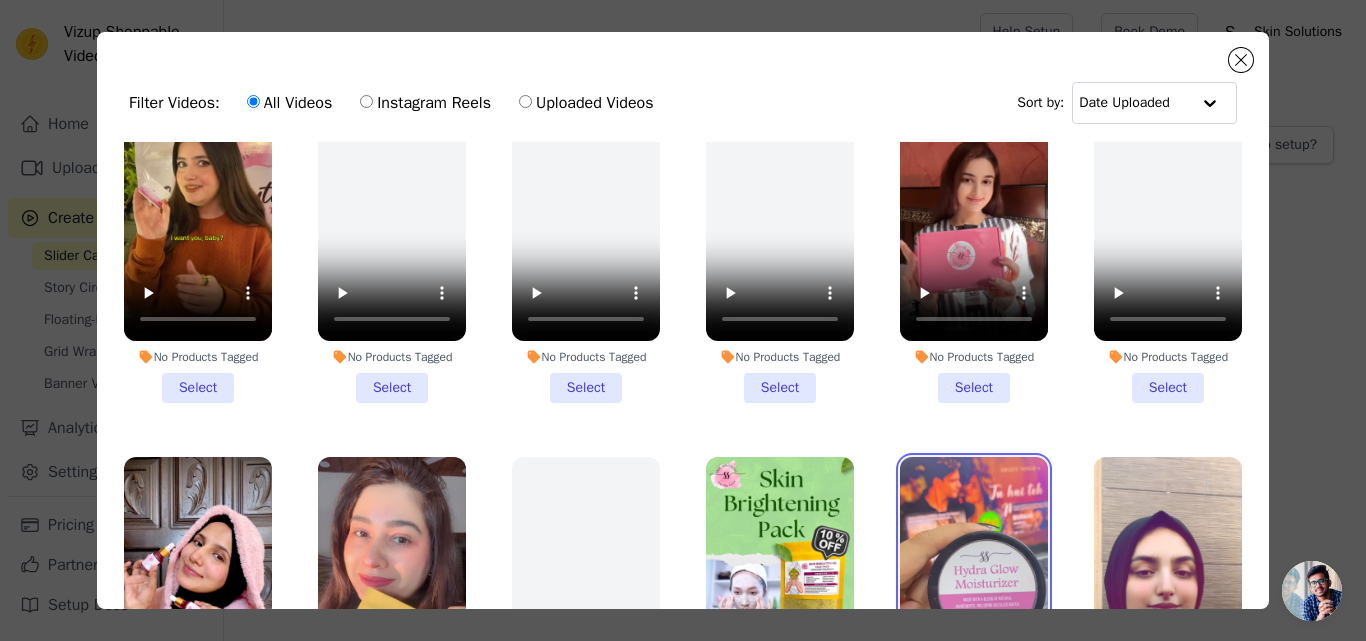 scroll, scrollTop: 1000, scrollLeft: 0, axis: vertical 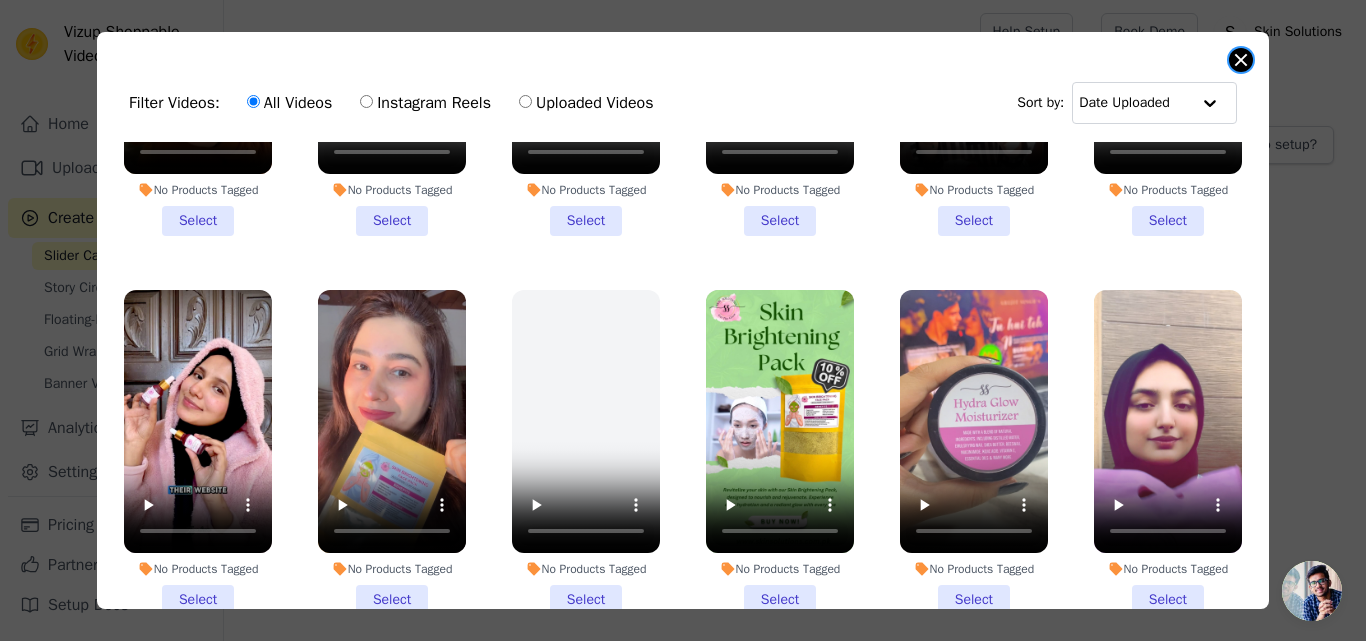 click at bounding box center (1241, 60) 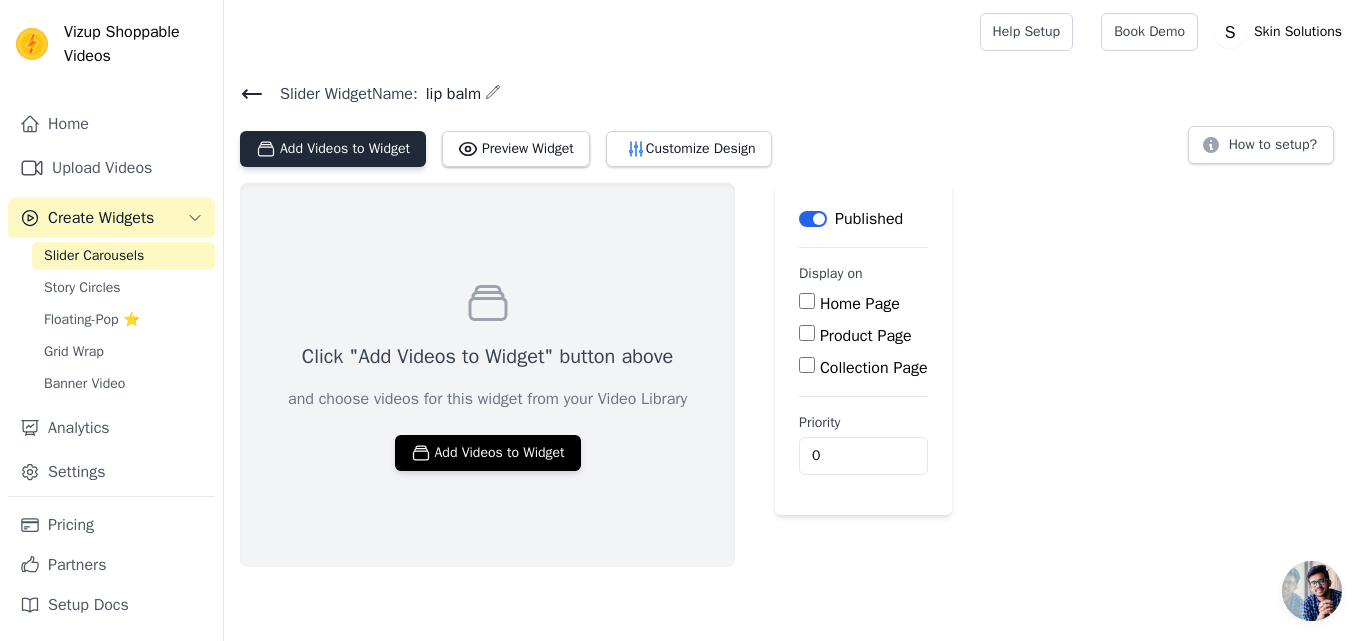 click on "Add Videos to Widget" at bounding box center [333, 149] 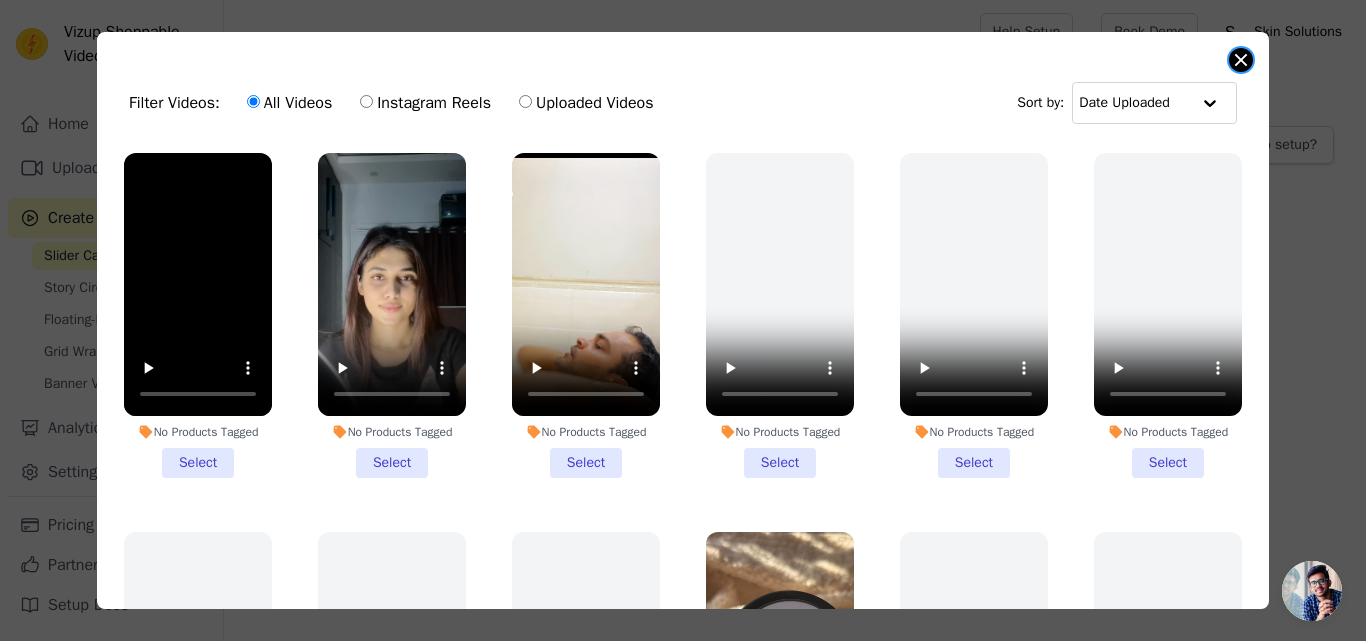 click at bounding box center [1241, 60] 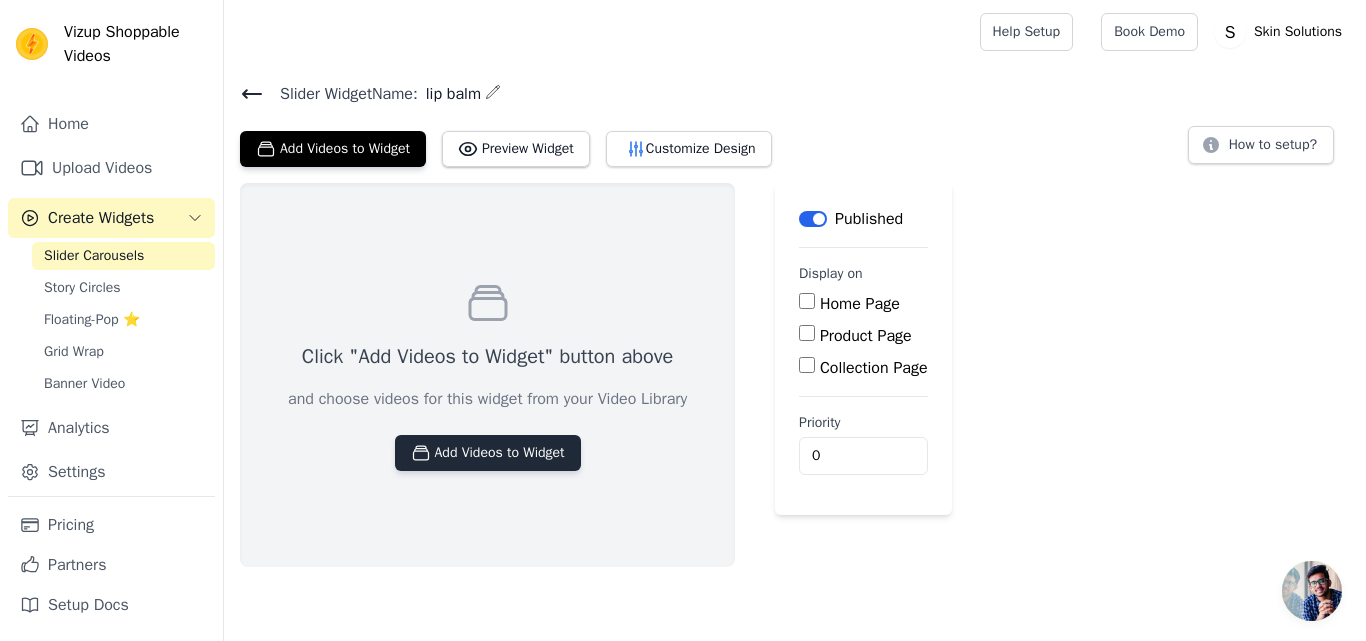 click on "Add Videos to Widget" at bounding box center [488, 453] 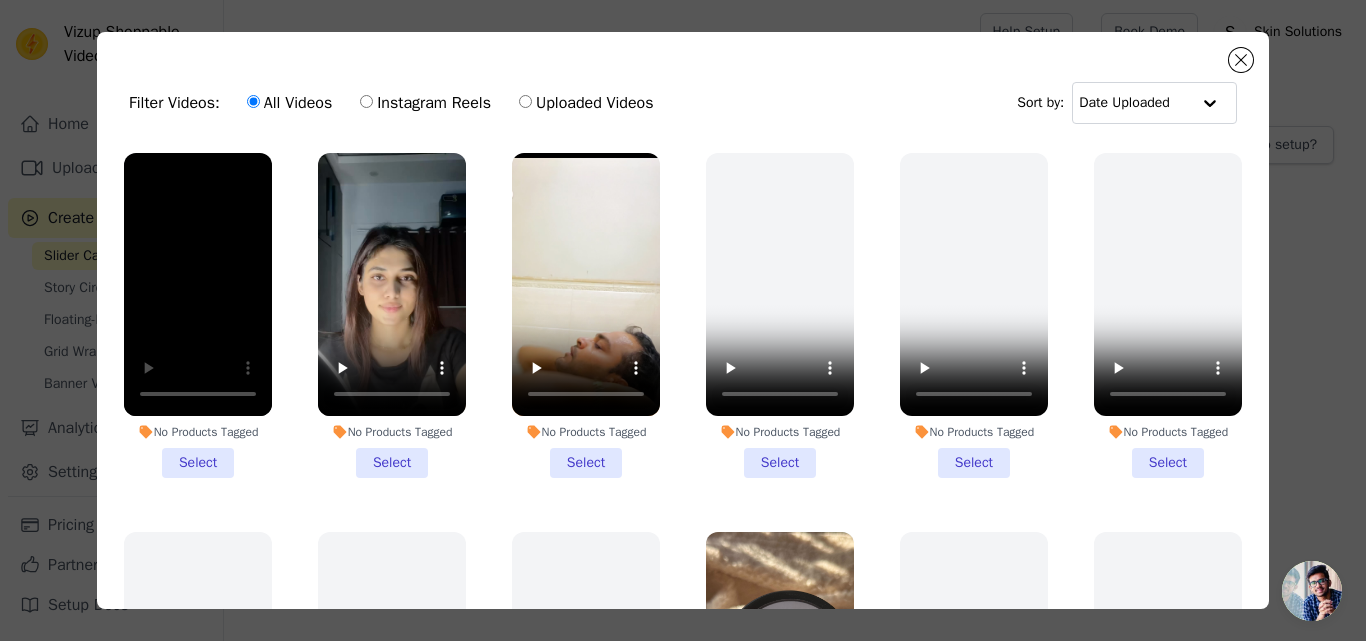 click on "No Products Tagged     Select" at bounding box center (198, 315) 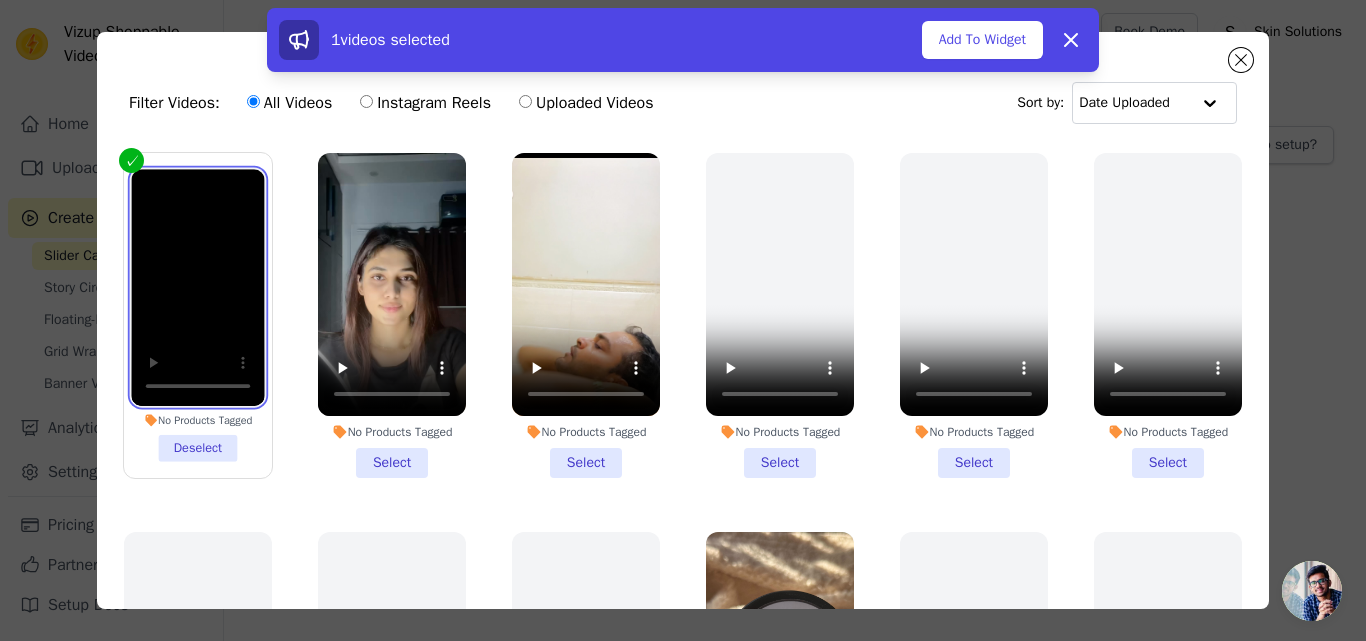 type 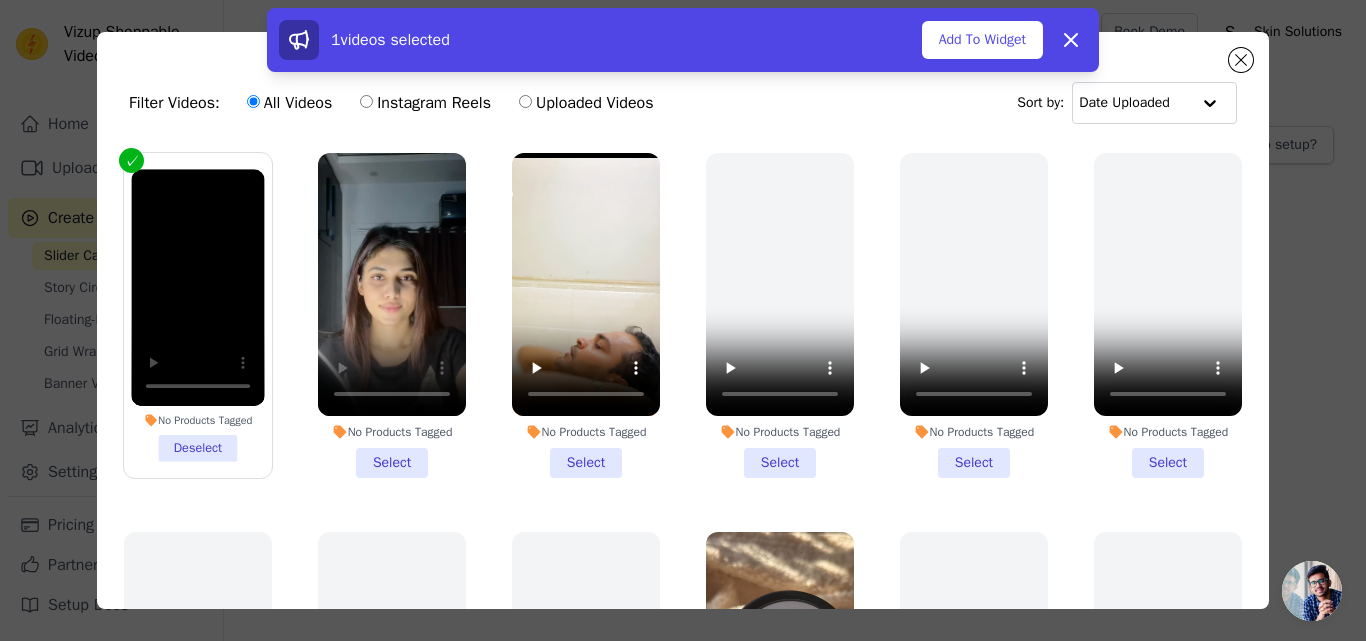 click on "No Products Tagged     Select" at bounding box center (392, 315) 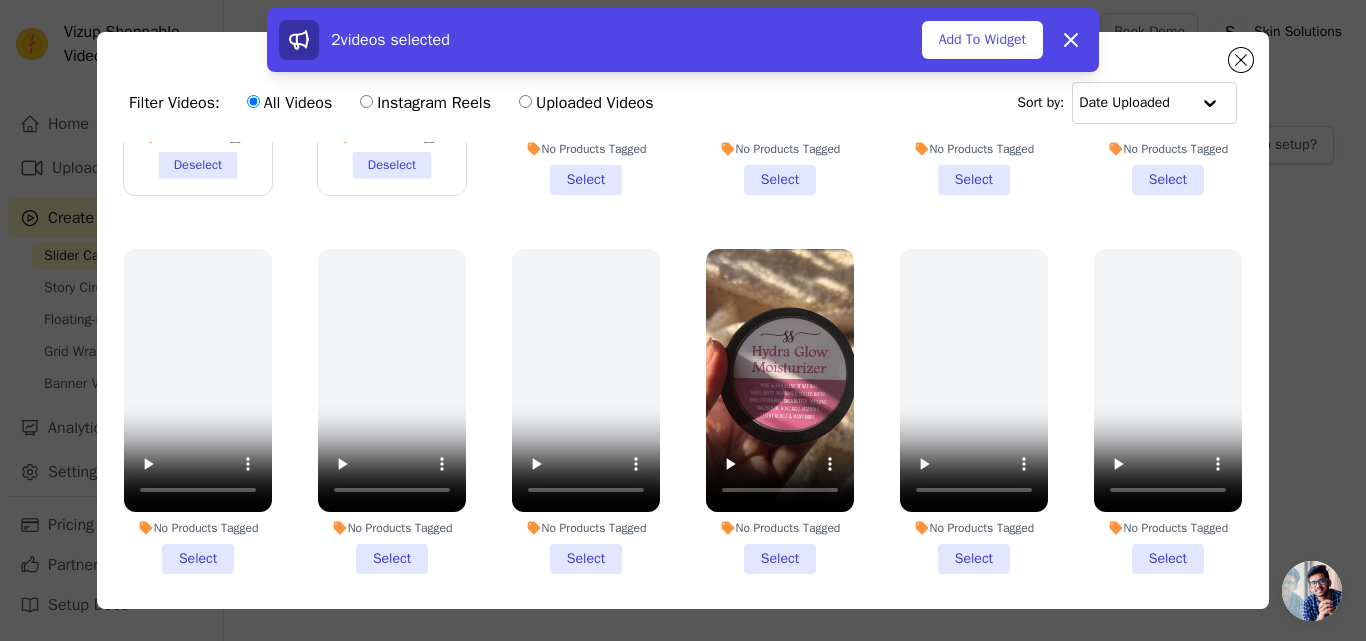 scroll, scrollTop: 300, scrollLeft: 0, axis: vertical 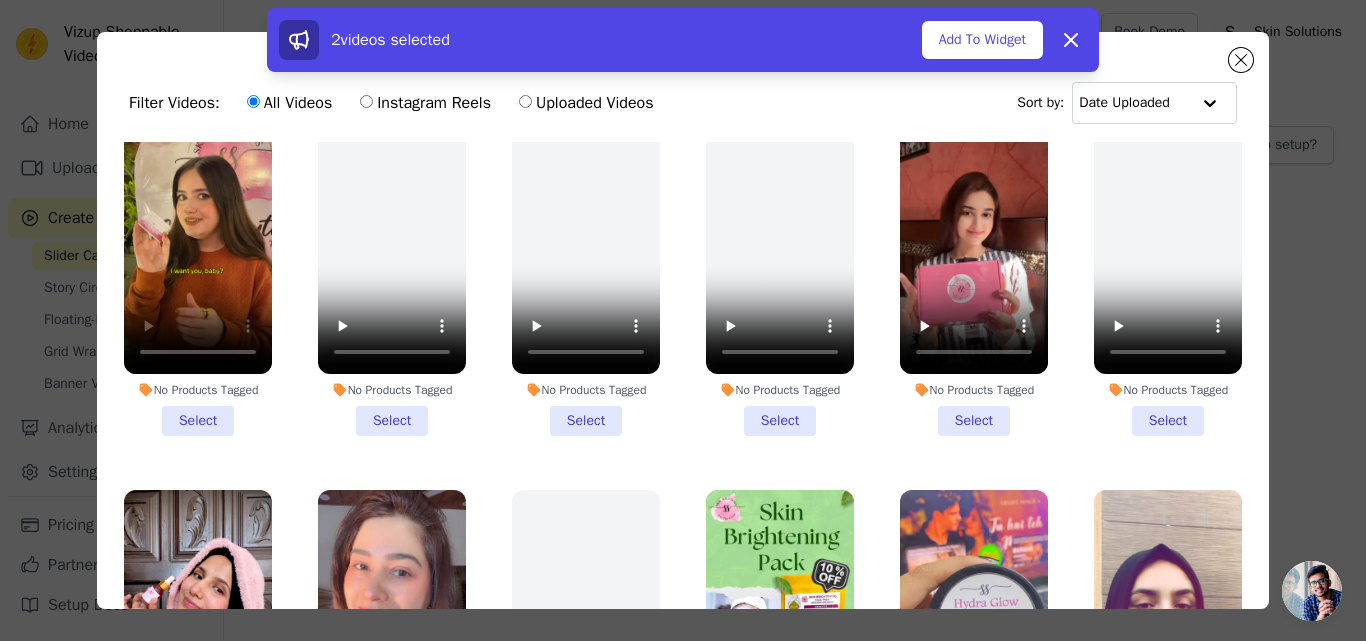 click on "No Products Tagged     Select" at bounding box center [198, 273] 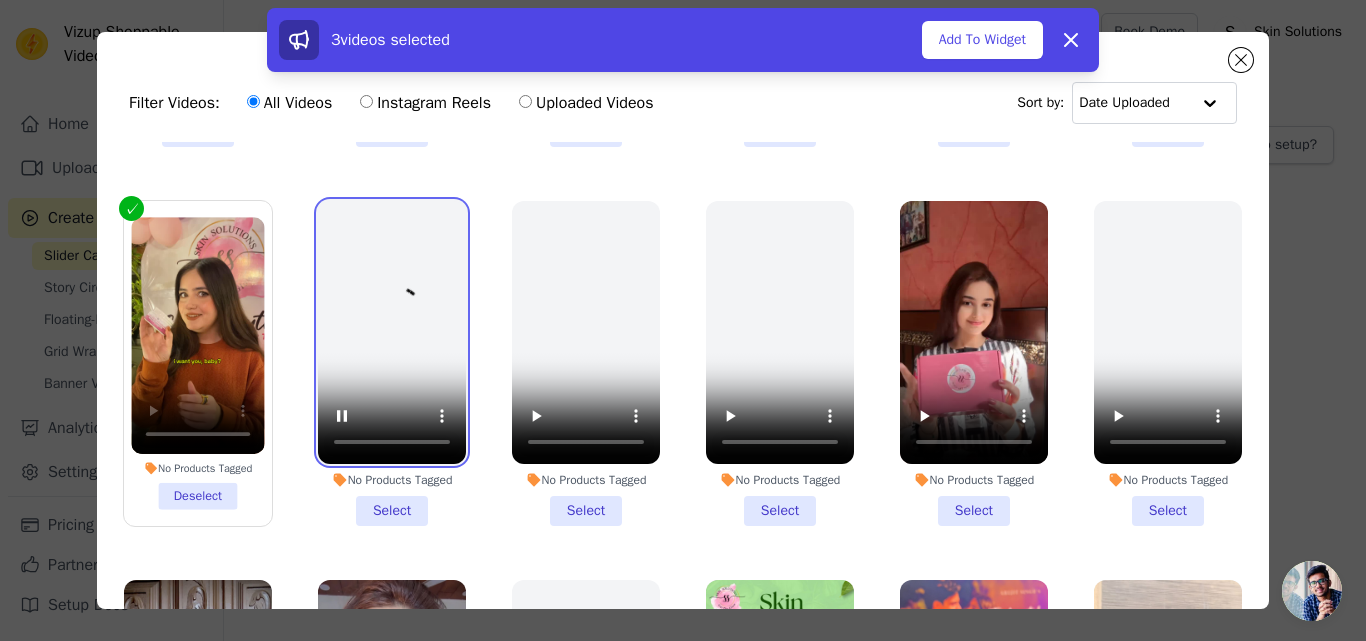 scroll, scrollTop: 700, scrollLeft: 0, axis: vertical 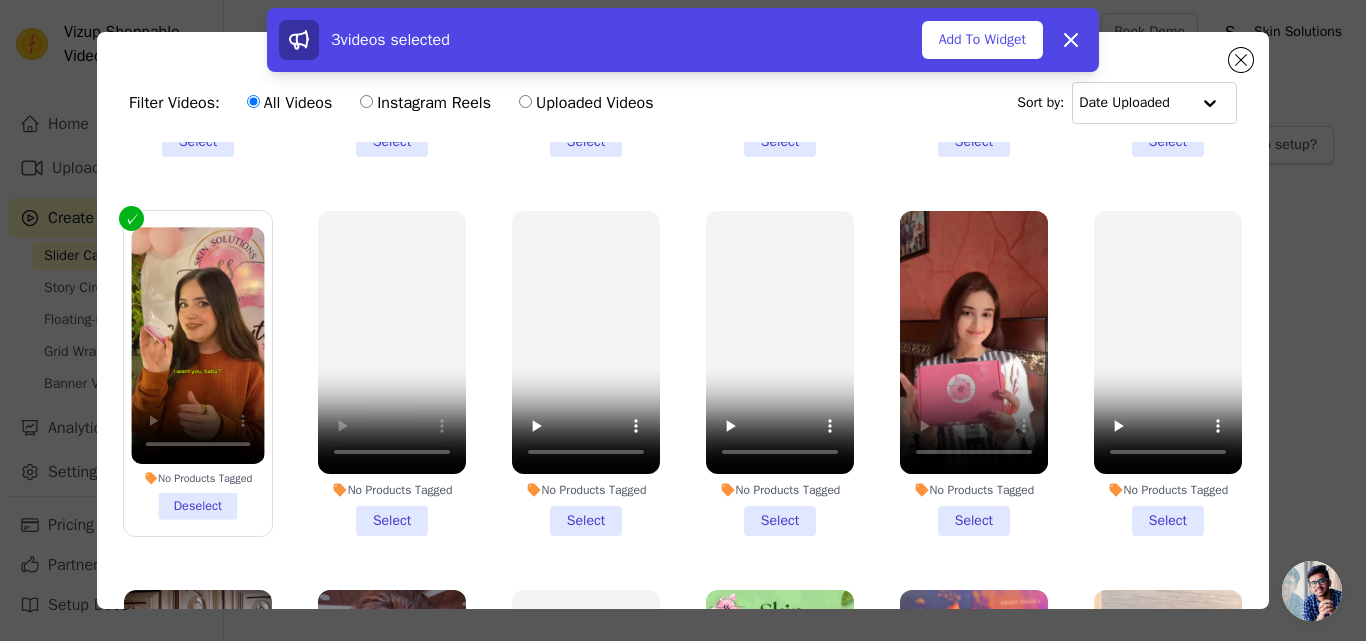 click on "No Products Tagged     Select" at bounding box center [974, 373] 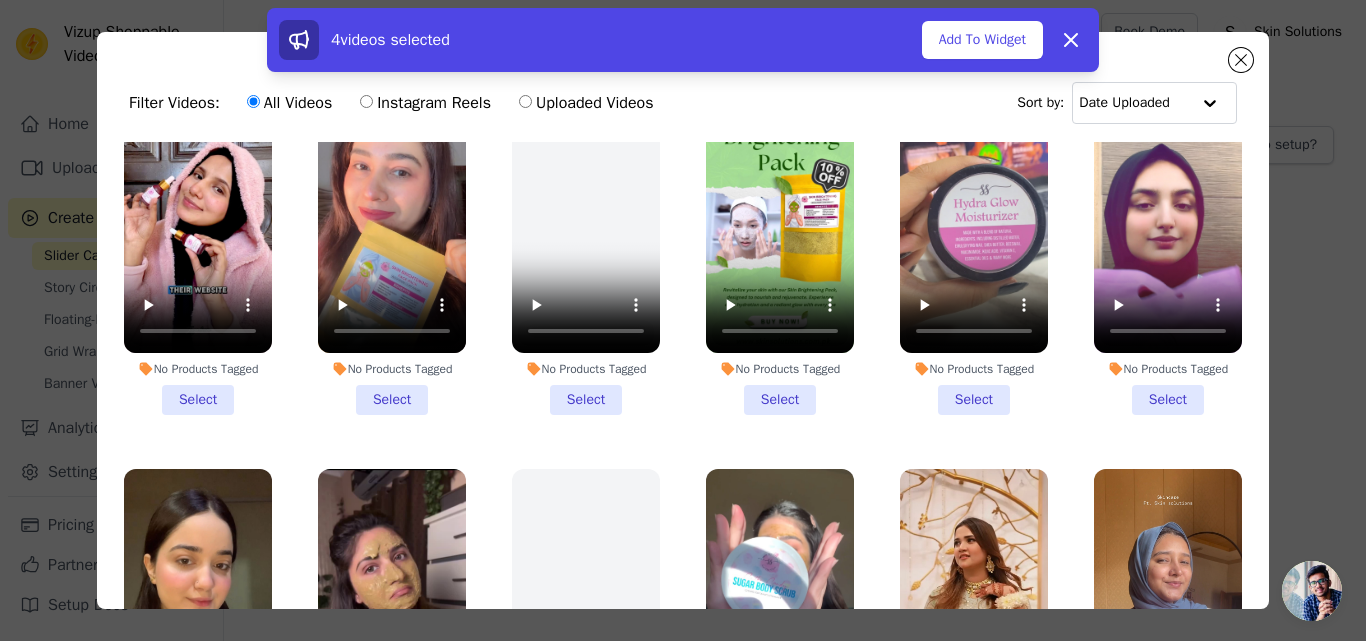 scroll, scrollTop: 1100, scrollLeft: 0, axis: vertical 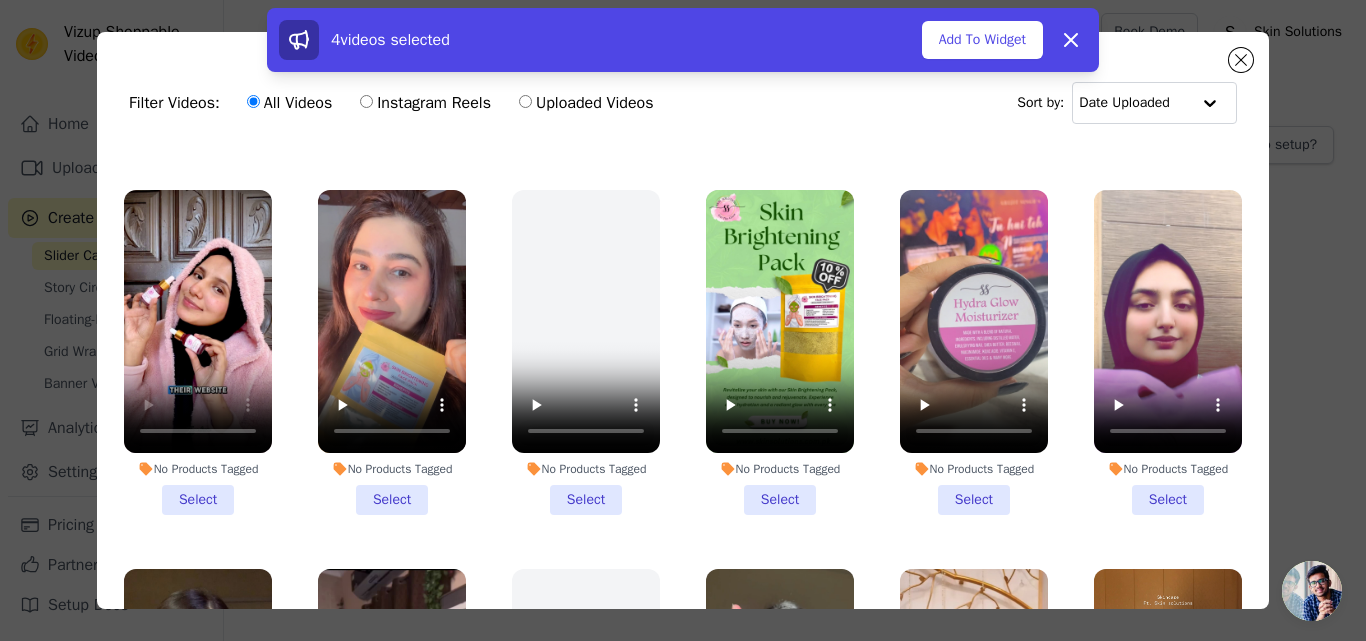 click on "No Products Tagged     Select" at bounding box center (198, 352) 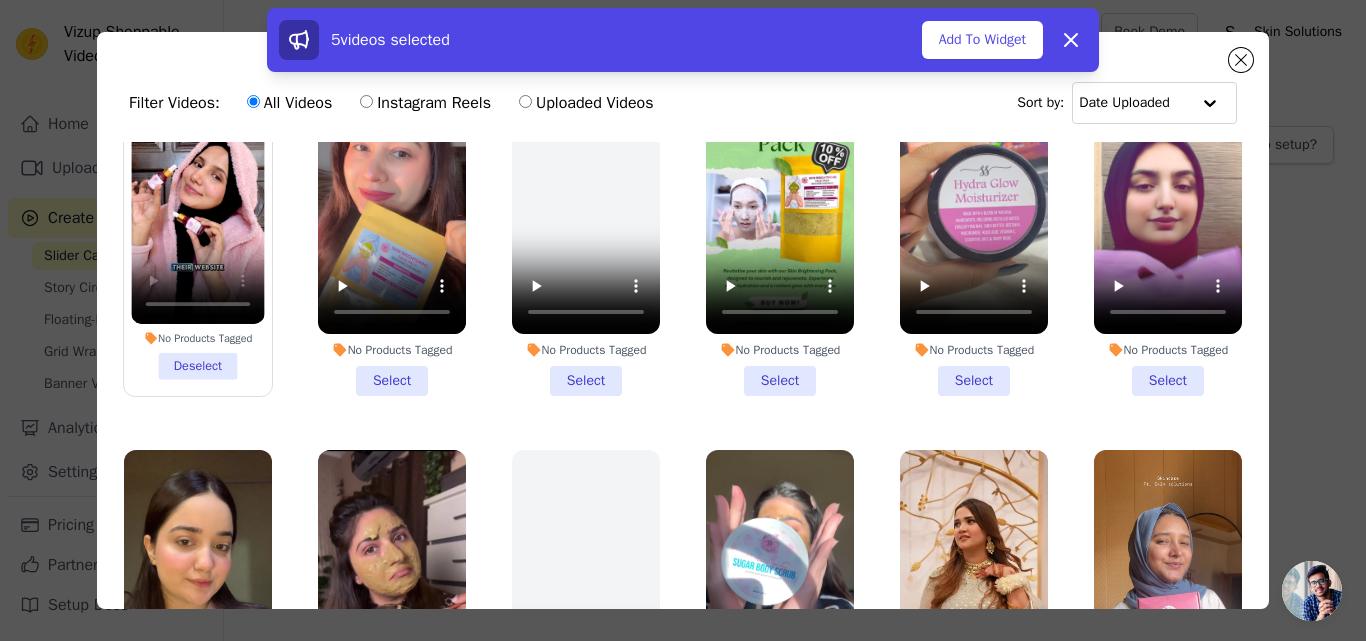 scroll, scrollTop: 1123, scrollLeft: 0, axis: vertical 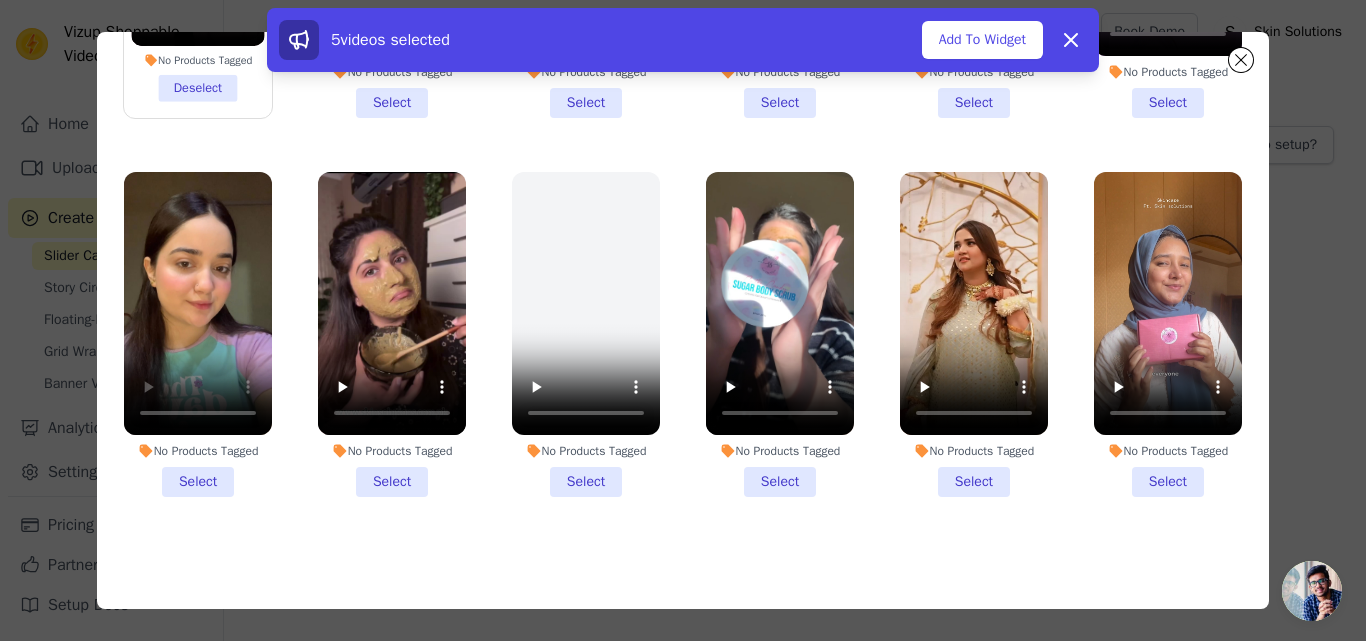 click on "No Products Tagged     Select" at bounding box center [198, 334] 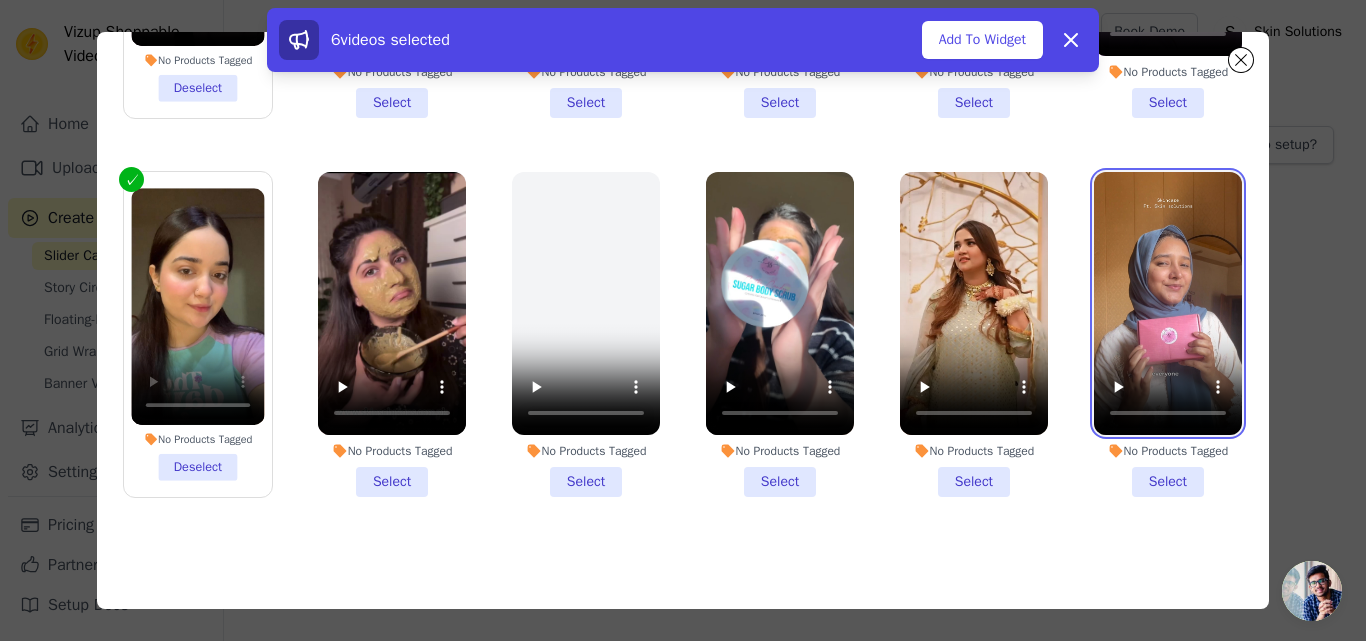 type 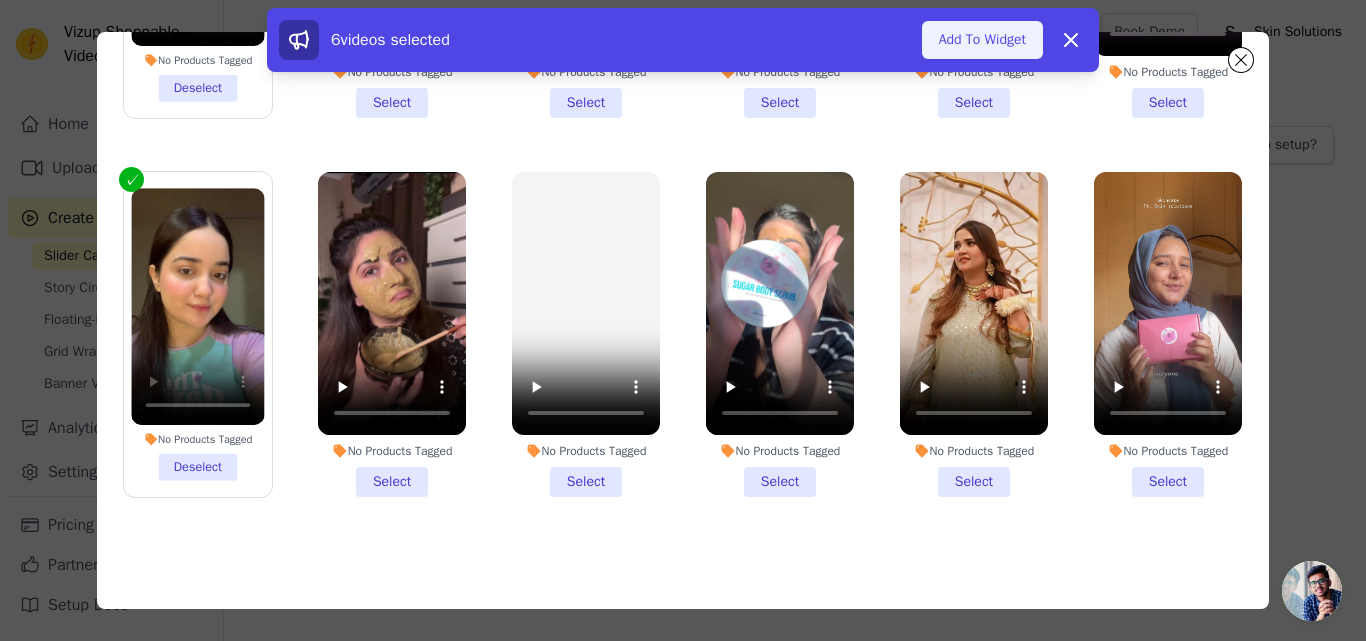 click on "Add To Widget" at bounding box center (982, 40) 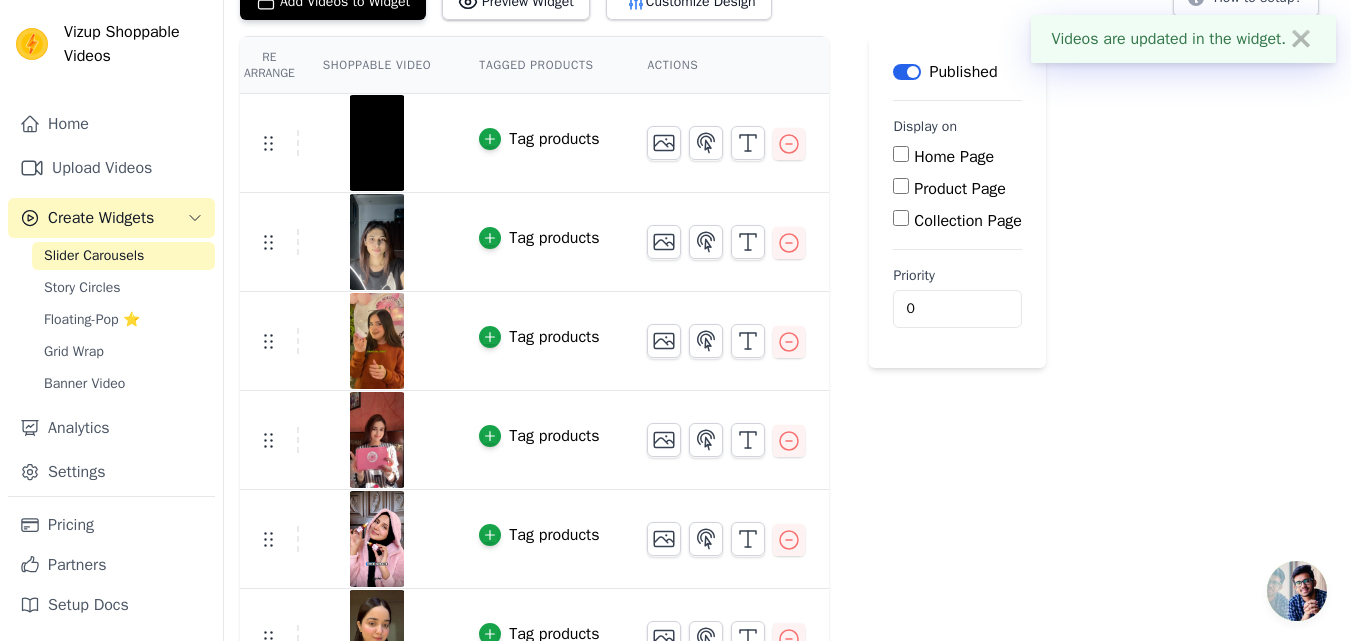 scroll, scrollTop: 193, scrollLeft: 0, axis: vertical 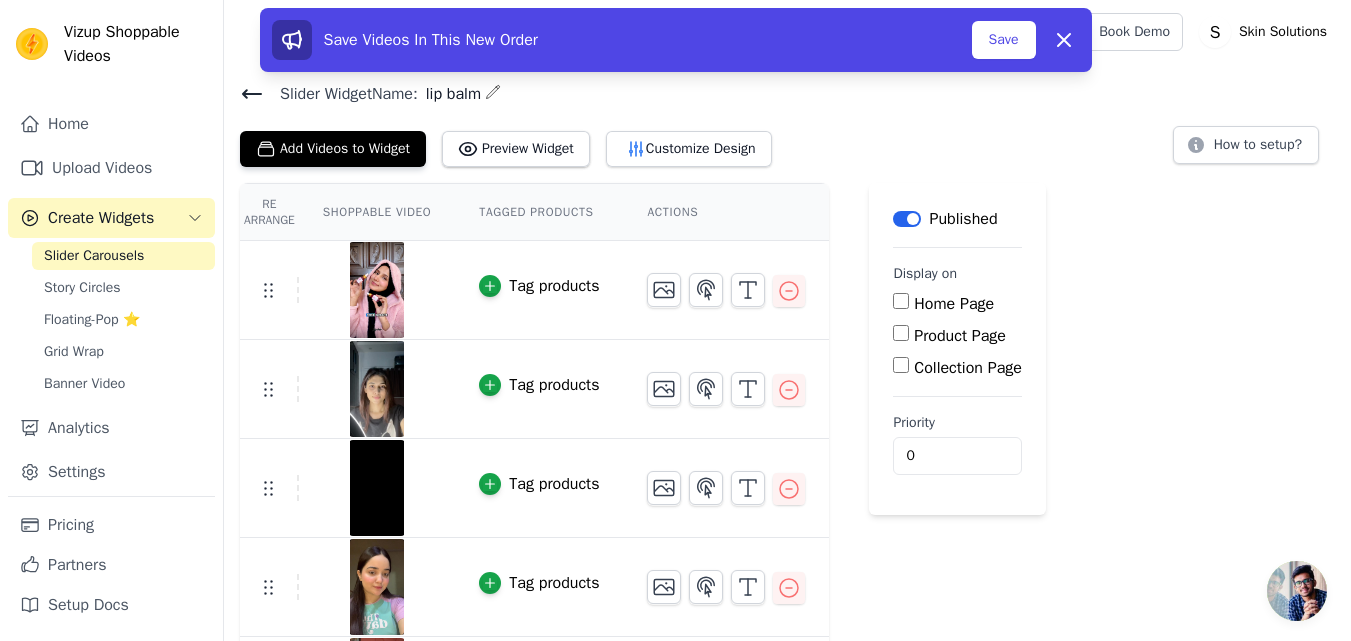 click on "Product Page" at bounding box center [960, 336] 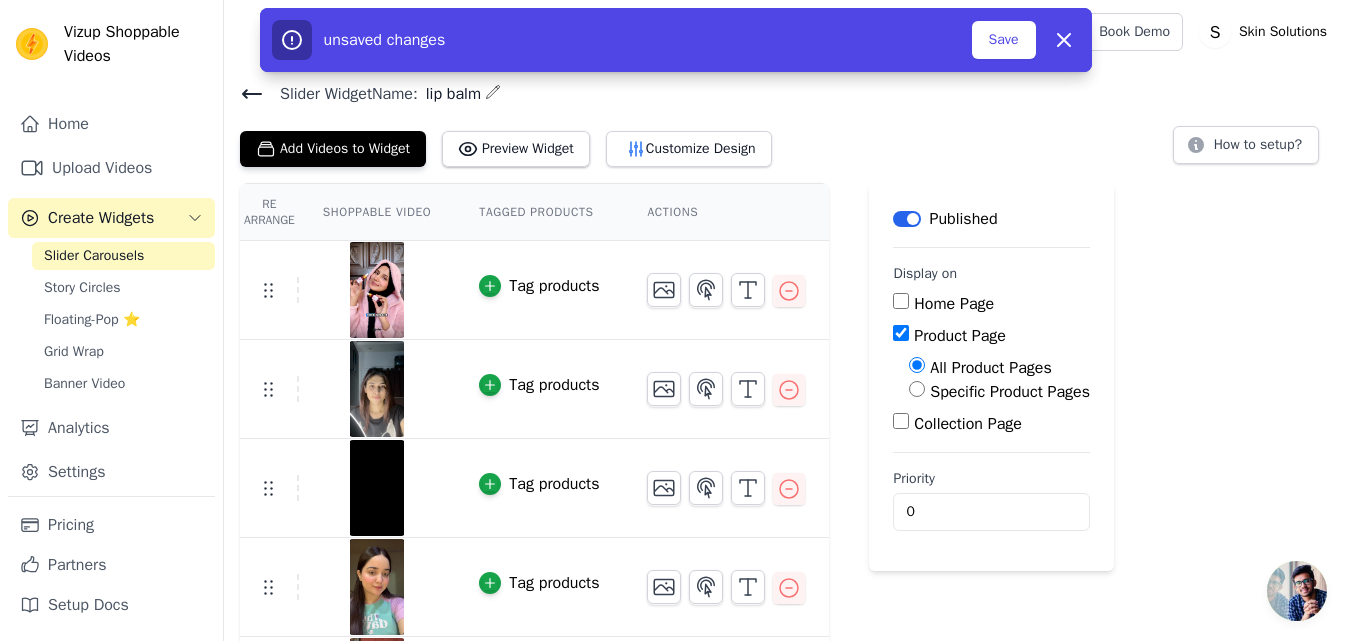 click on "Specific Product Pages" at bounding box center (1010, 392) 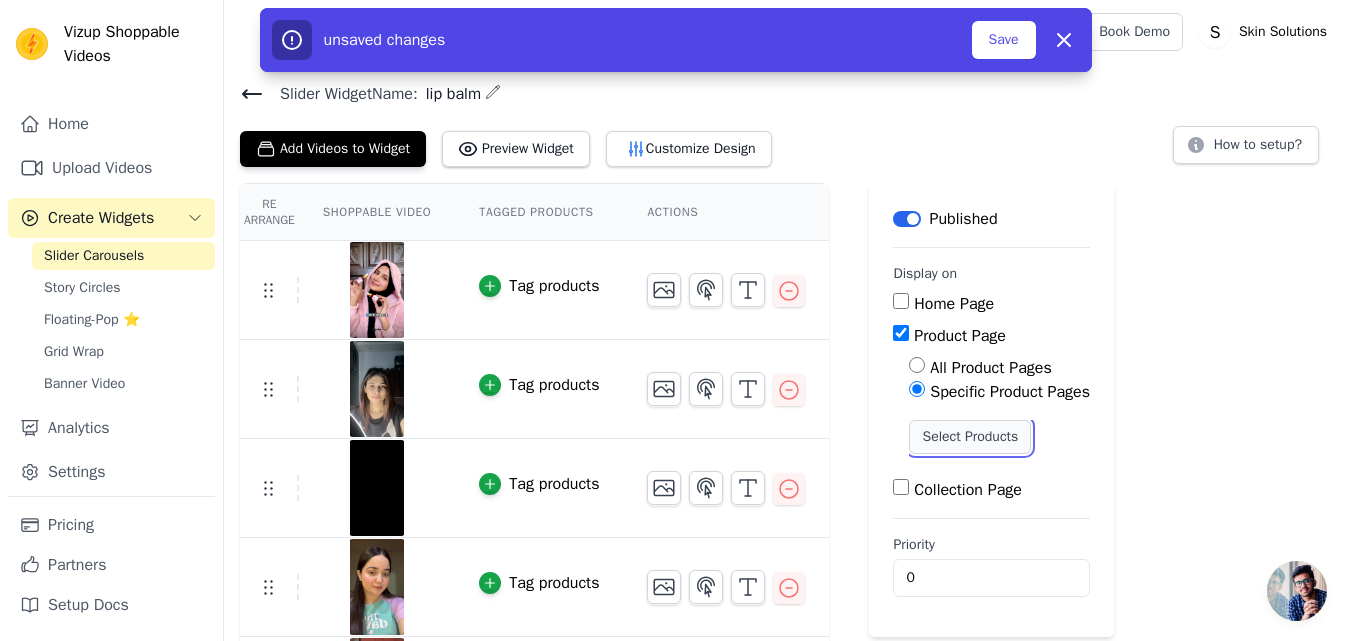 click on "Select Products" at bounding box center [970, 437] 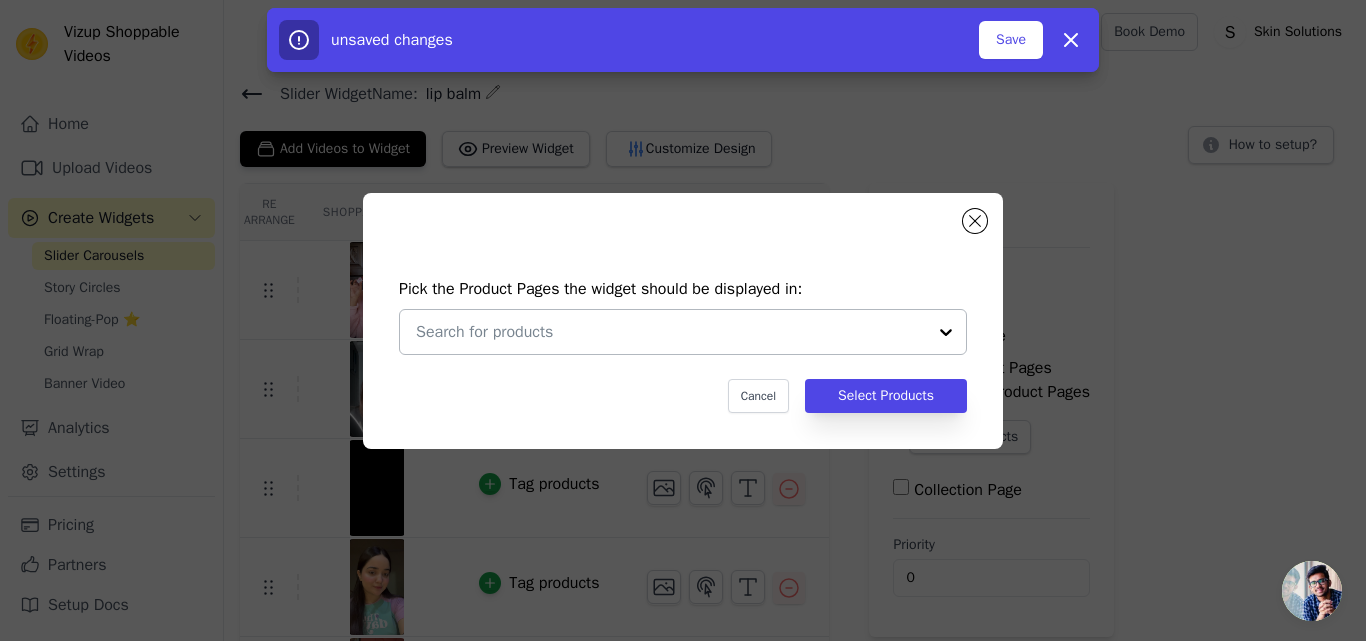 click at bounding box center [671, 332] 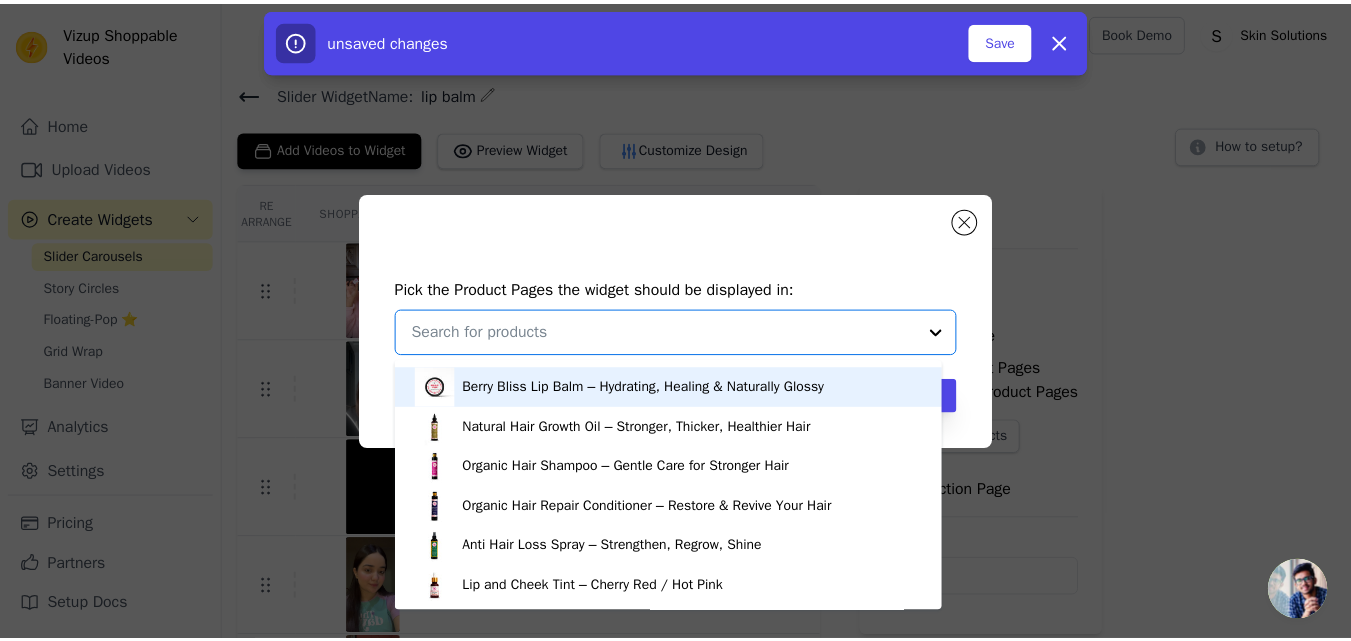 scroll, scrollTop: 154, scrollLeft: 0, axis: vertical 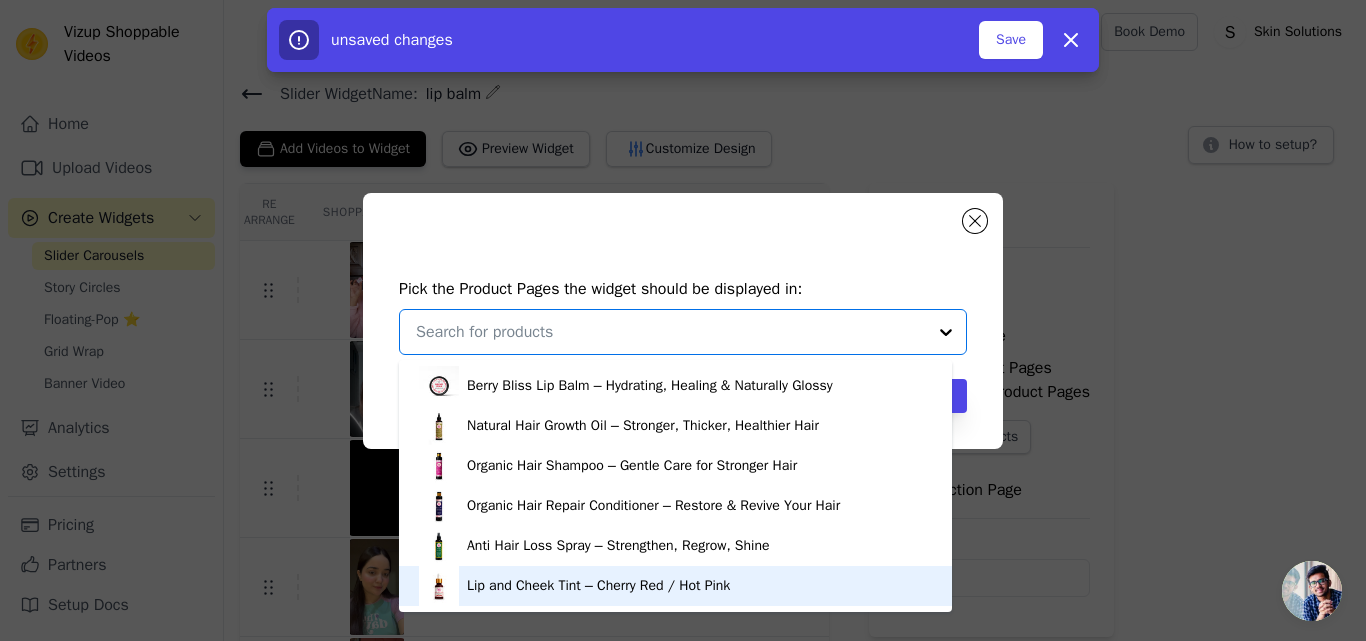 click on "Lip and Cheek Tint – Cherry Red / Hot Pink" at bounding box center (598, 586) 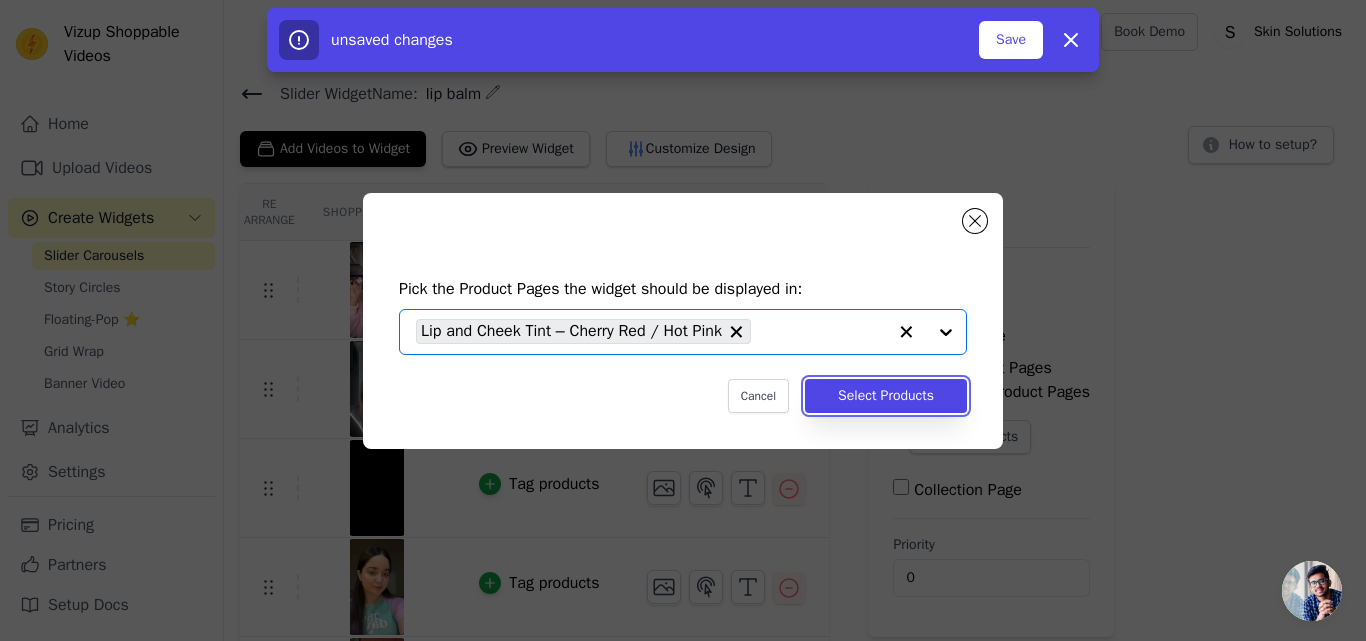 click on "Select Products" at bounding box center (886, 396) 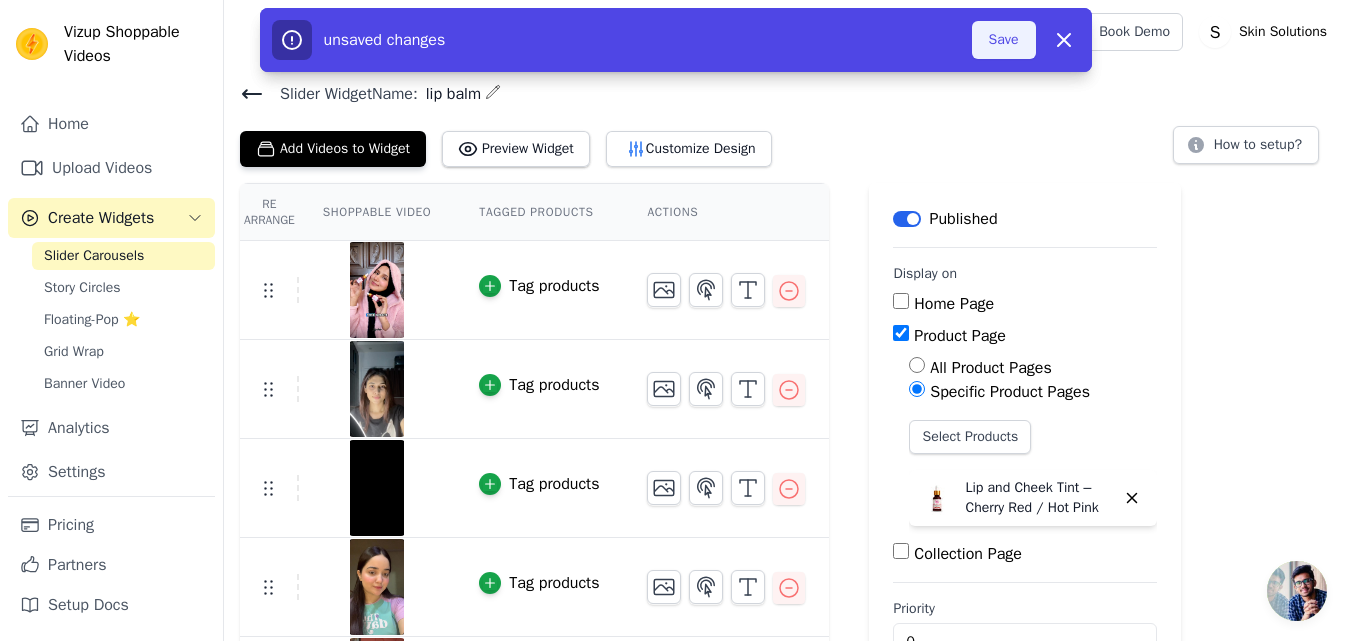 click on "Save" at bounding box center [1004, 40] 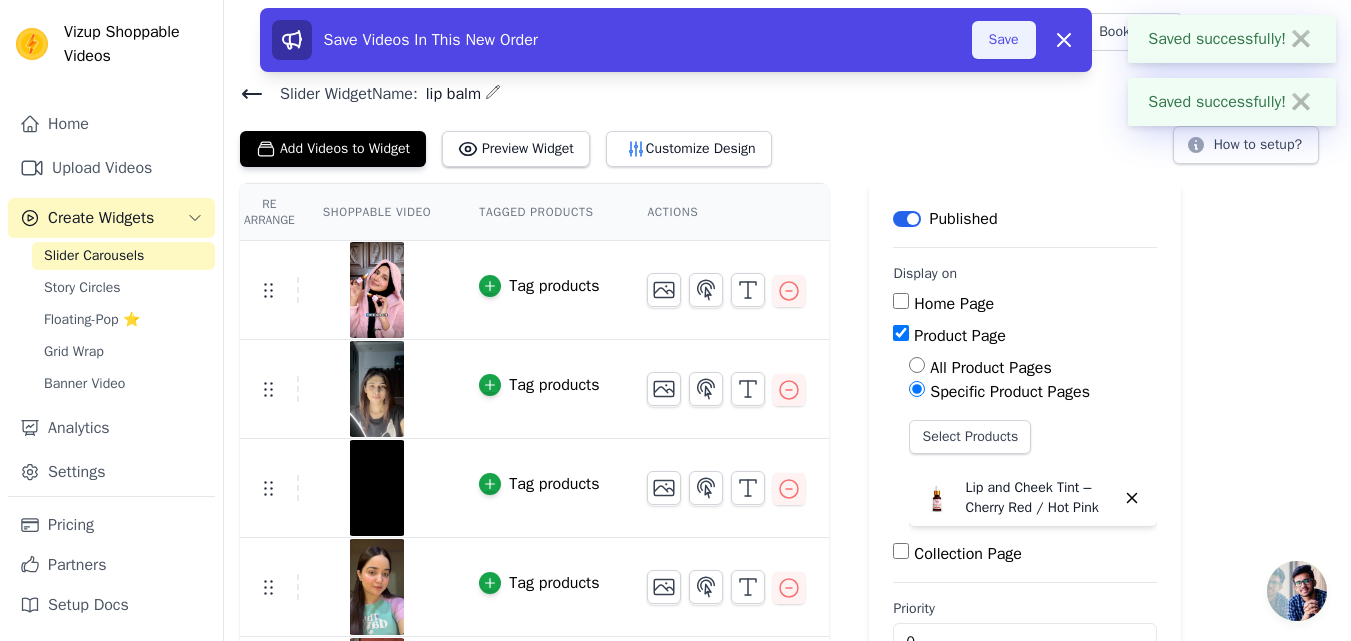 click on "Save" at bounding box center (1004, 40) 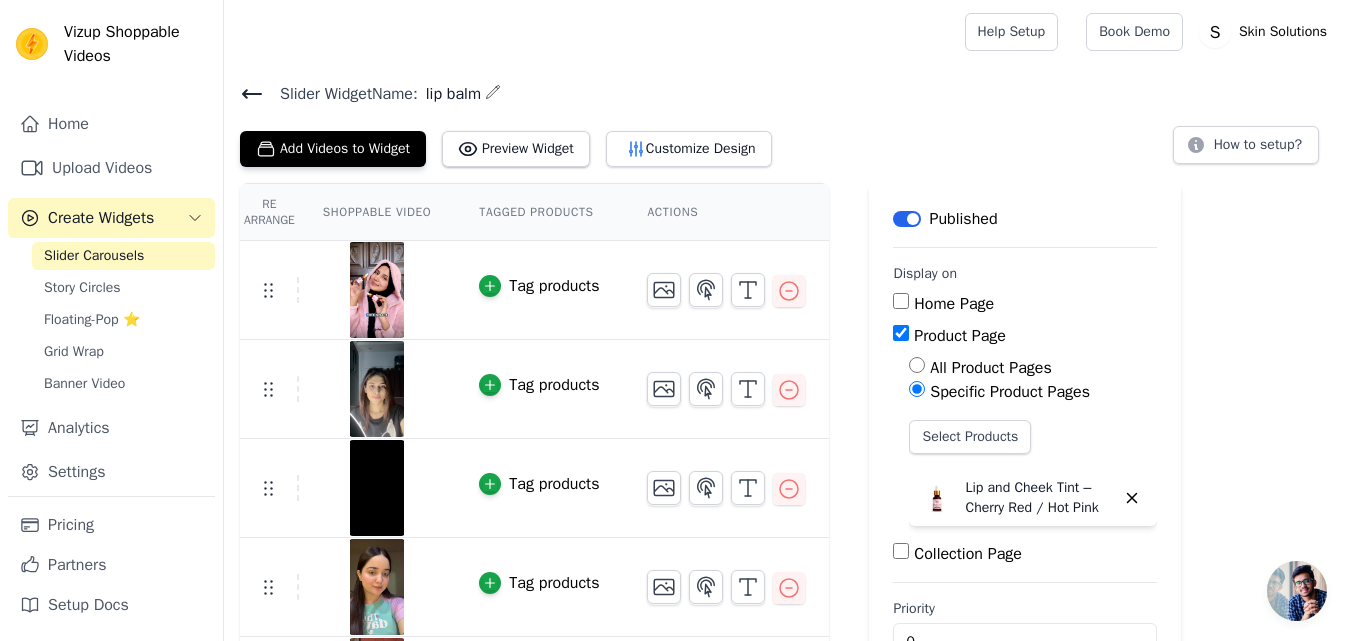 scroll, scrollTop: 0, scrollLeft: 0, axis: both 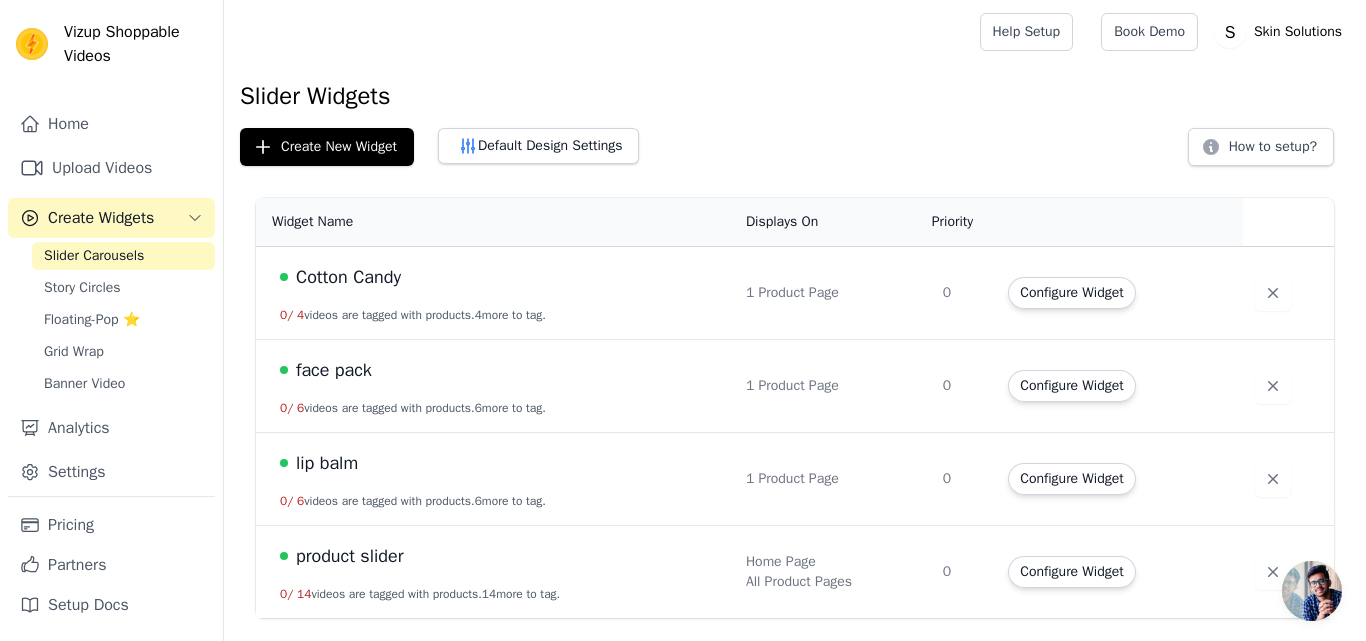 click on "face pack" at bounding box center (334, 370) 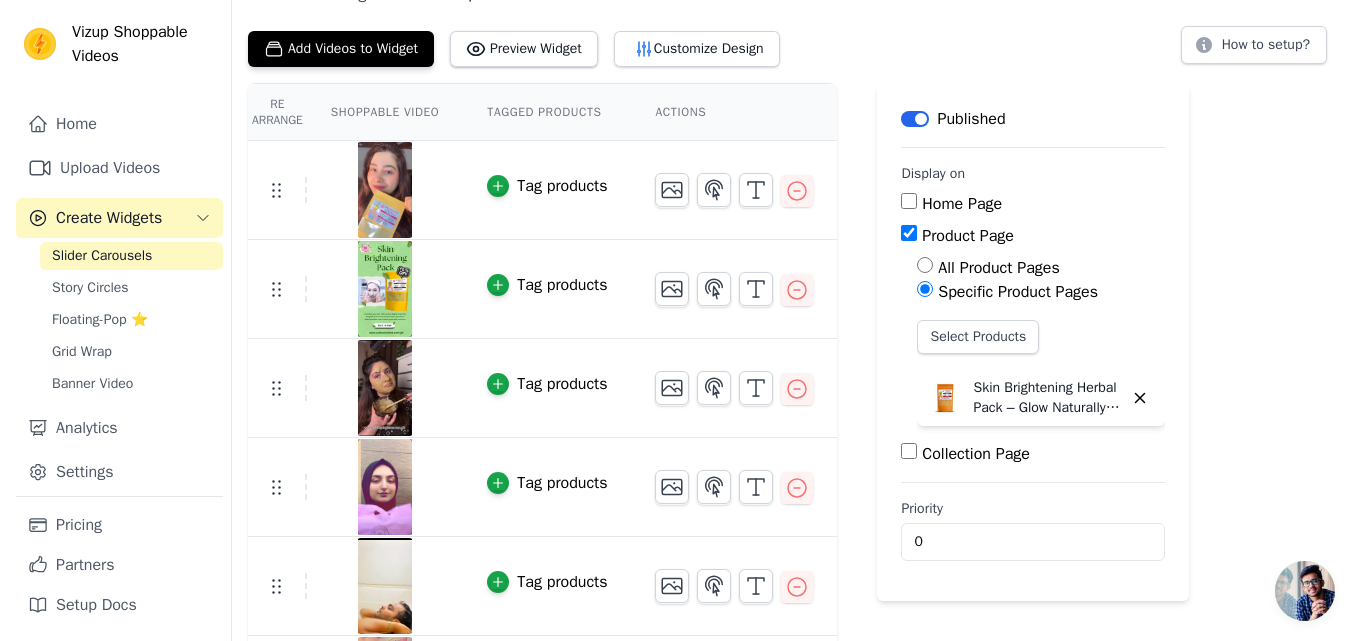 scroll, scrollTop: 0, scrollLeft: 0, axis: both 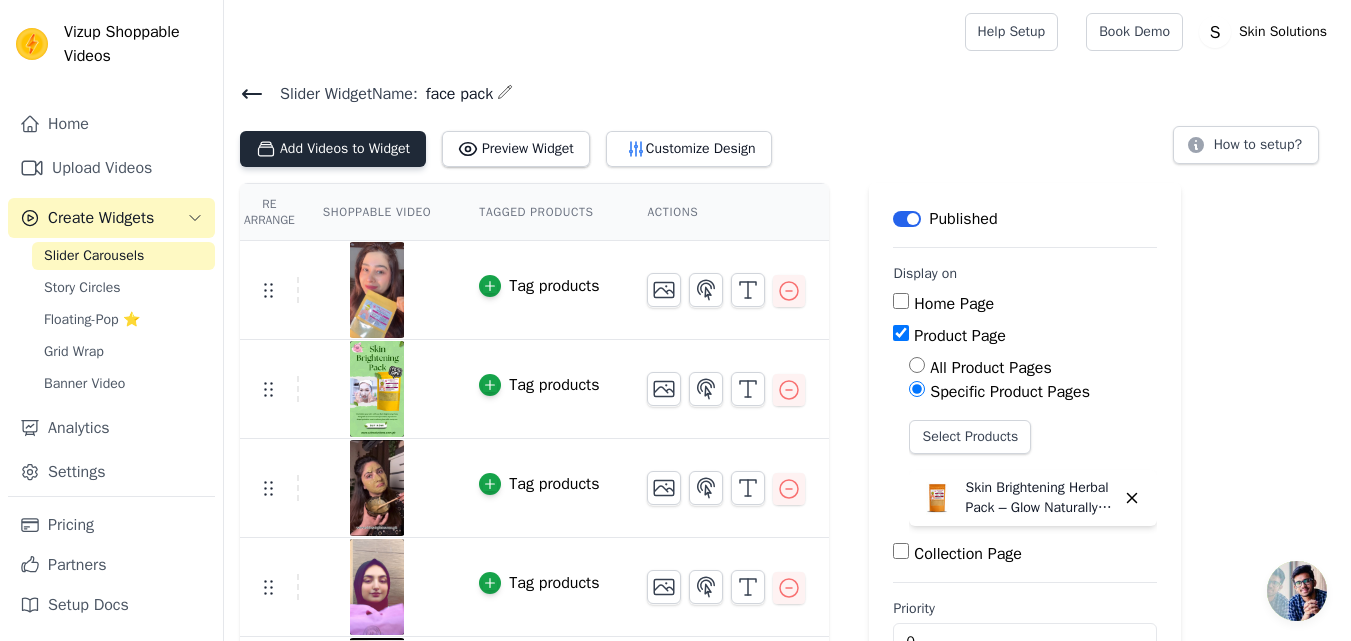 click on "Add Videos to Widget" at bounding box center (333, 149) 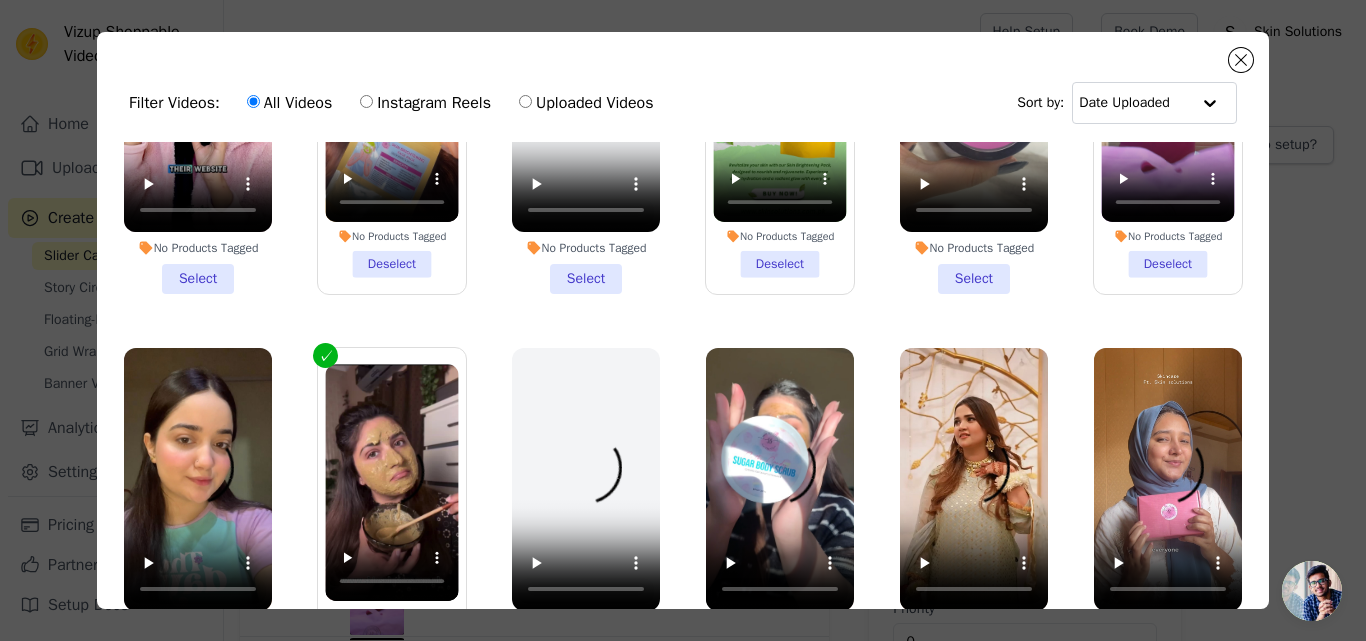 scroll, scrollTop: 1323, scrollLeft: 0, axis: vertical 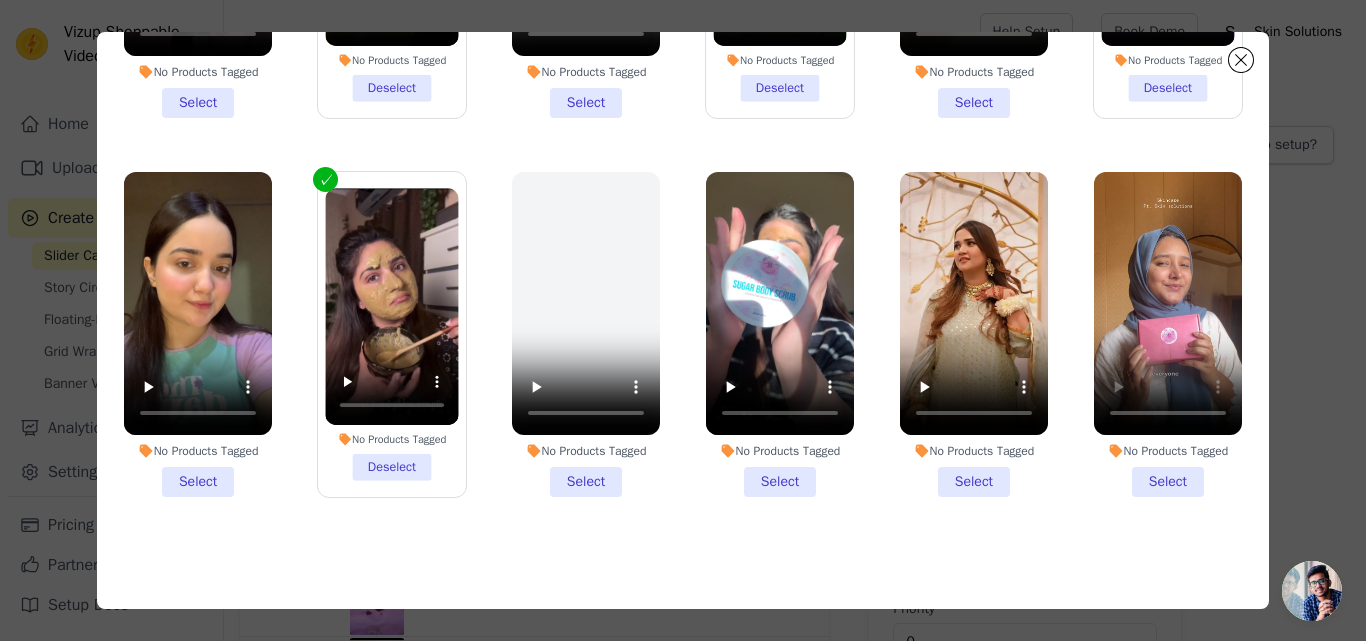 click on "No Products Tagged     Select" at bounding box center [1168, 334] 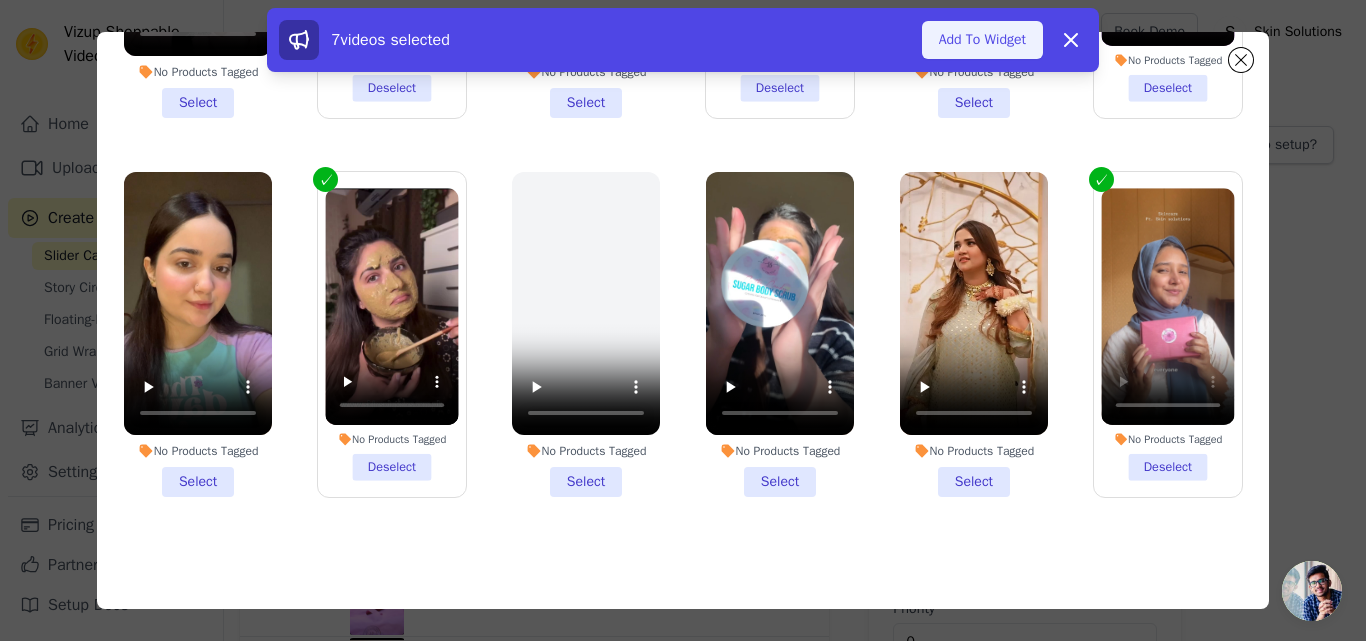 click on "Add To Widget" at bounding box center [982, 40] 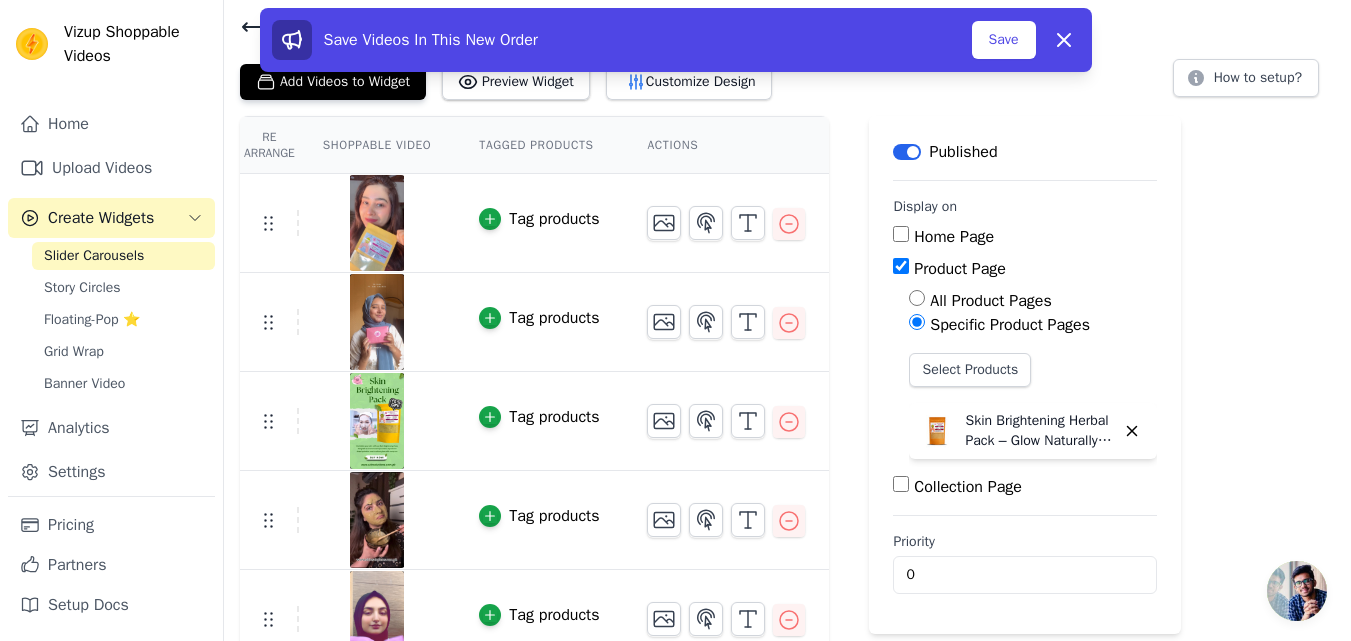 scroll, scrollTop: 100, scrollLeft: 0, axis: vertical 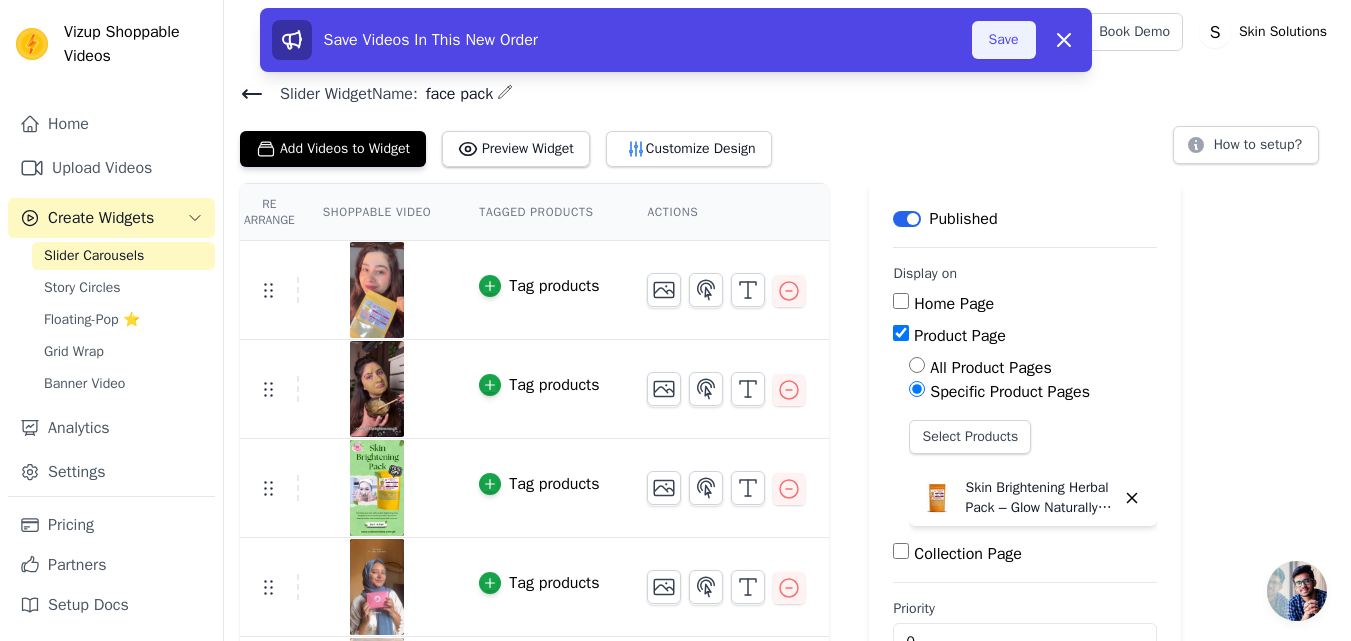 click on "Save" at bounding box center [1004, 40] 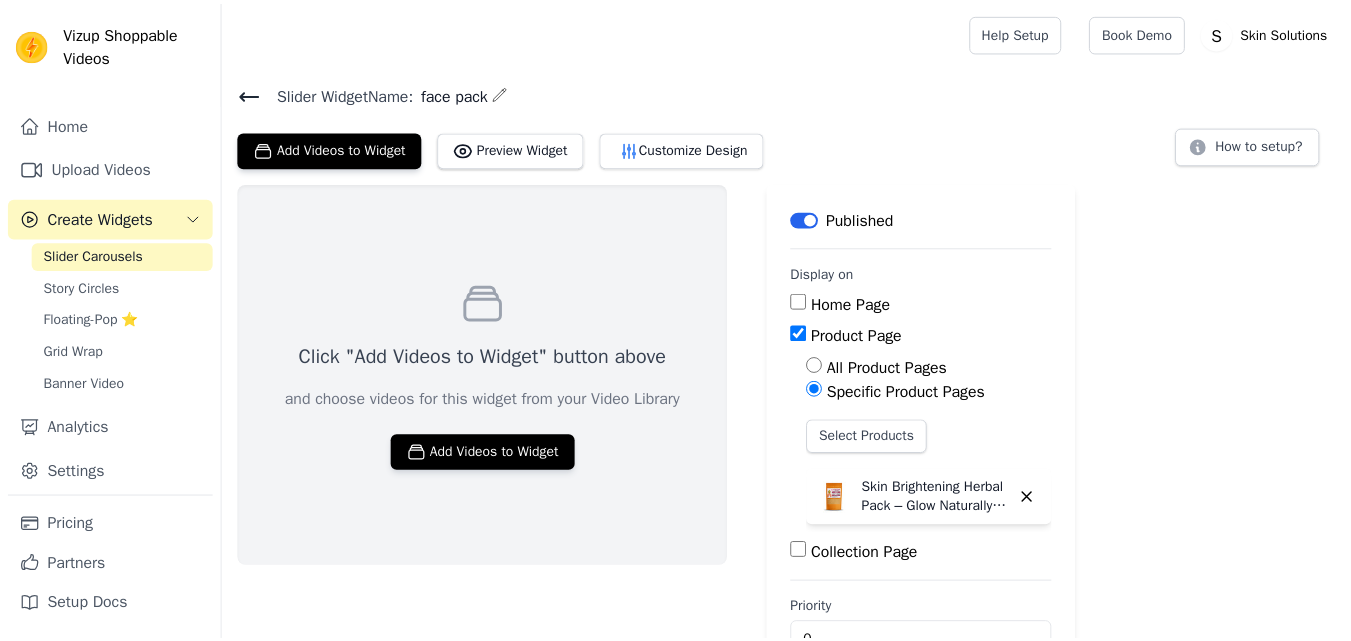scroll, scrollTop: 0, scrollLeft: 0, axis: both 